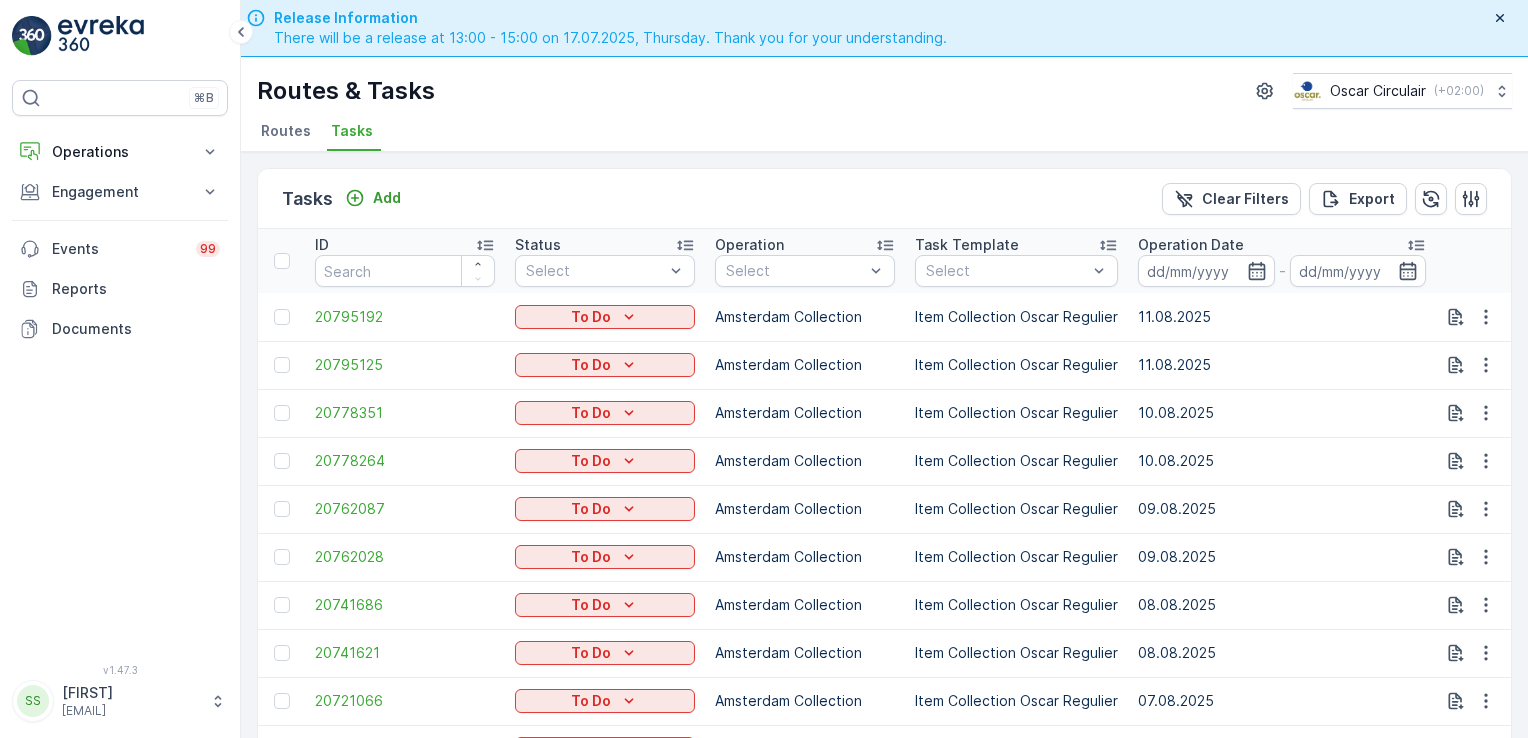 scroll, scrollTop: 0, scrollLeft: 0, axis: both 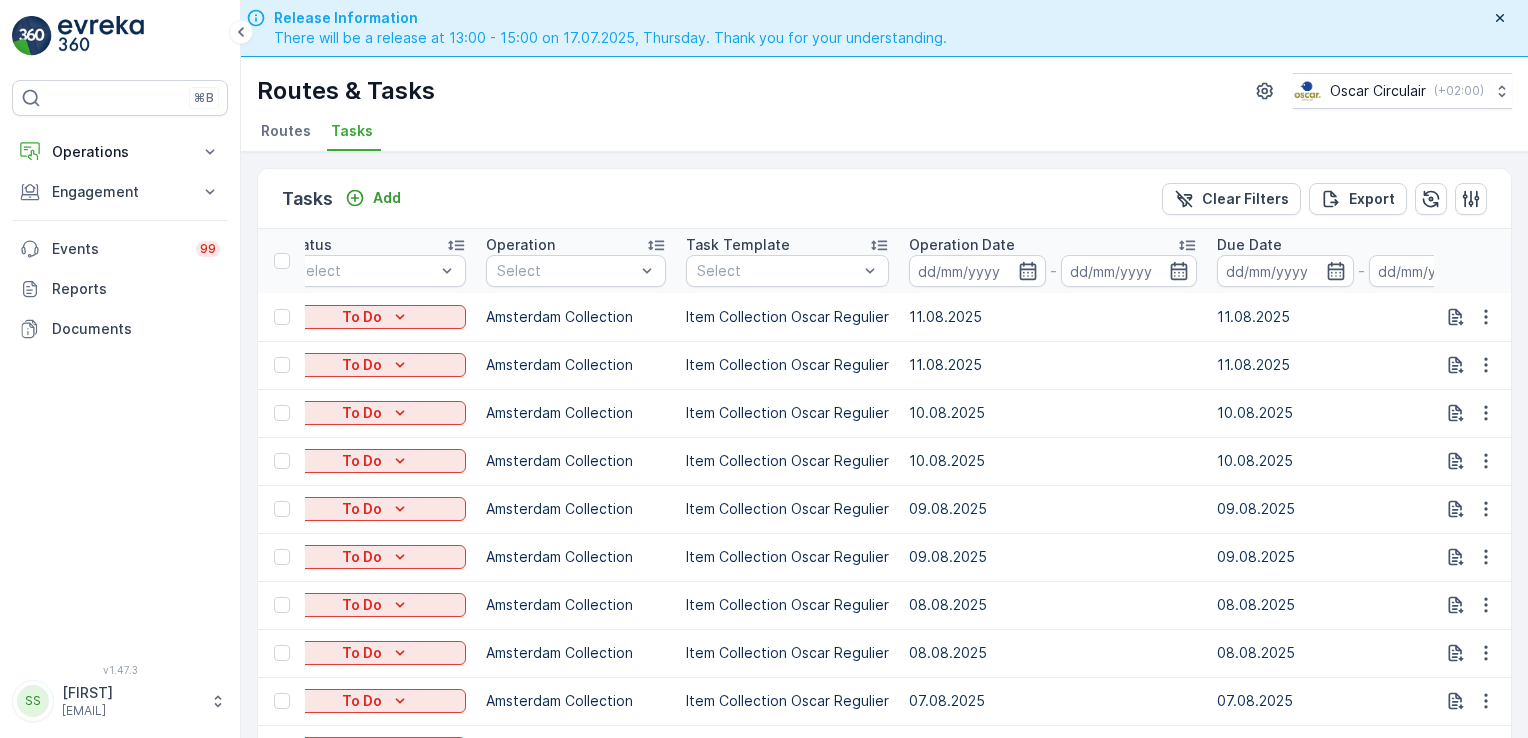 click on "Routes" at bounding box center (286, 131) 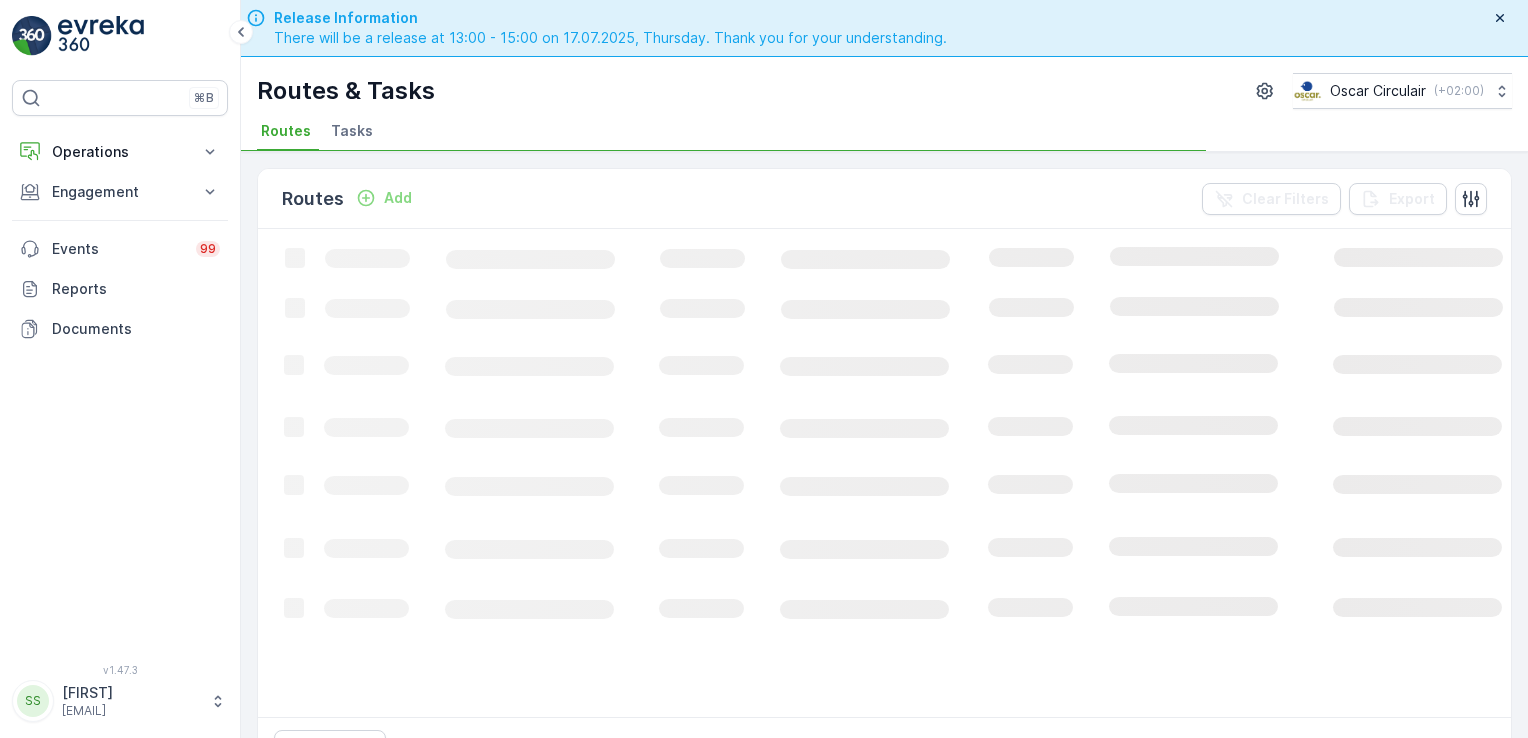 click on "Tasks" at bounding box center [352, 131] 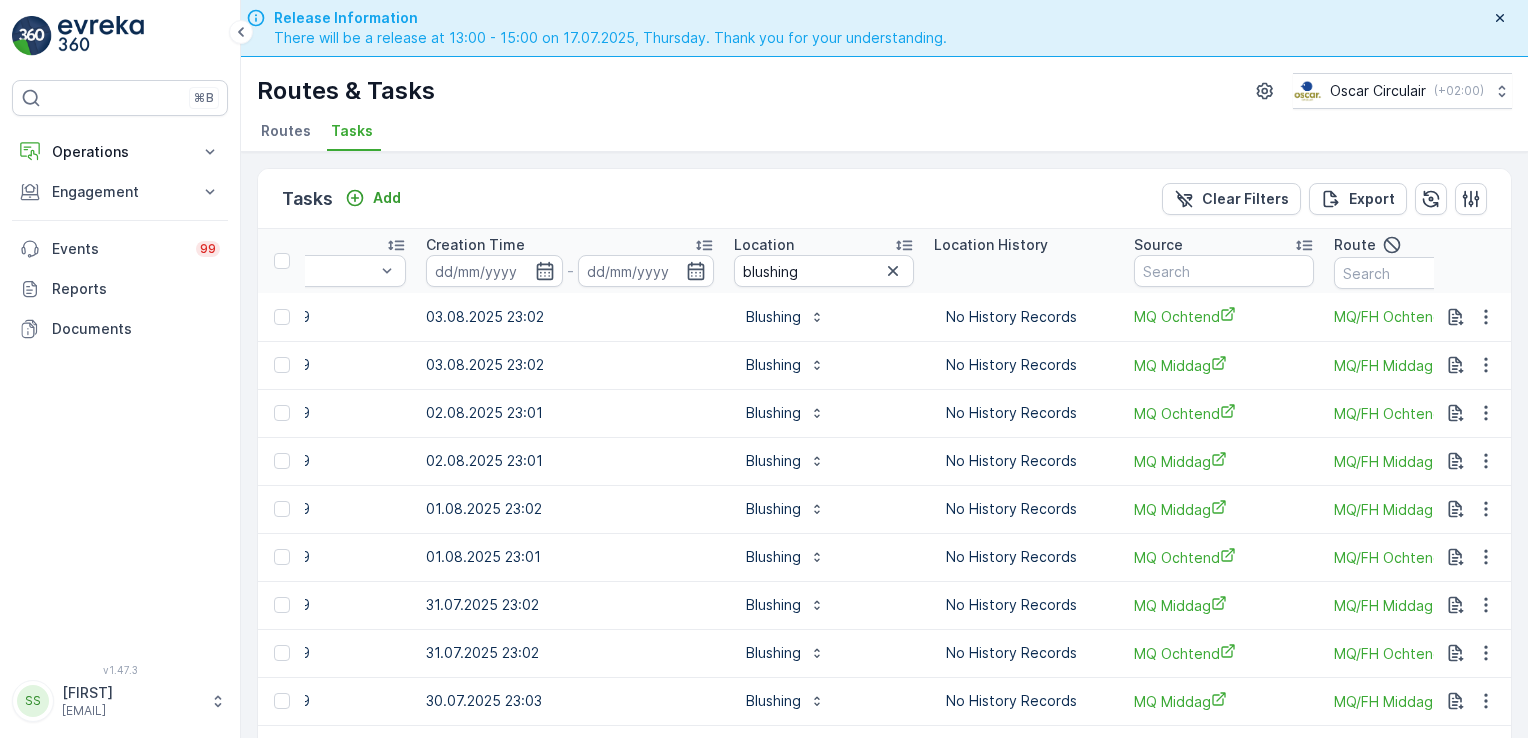 scroll, scrollTop: 0, scrollLeft: 1523, axis: horizontal 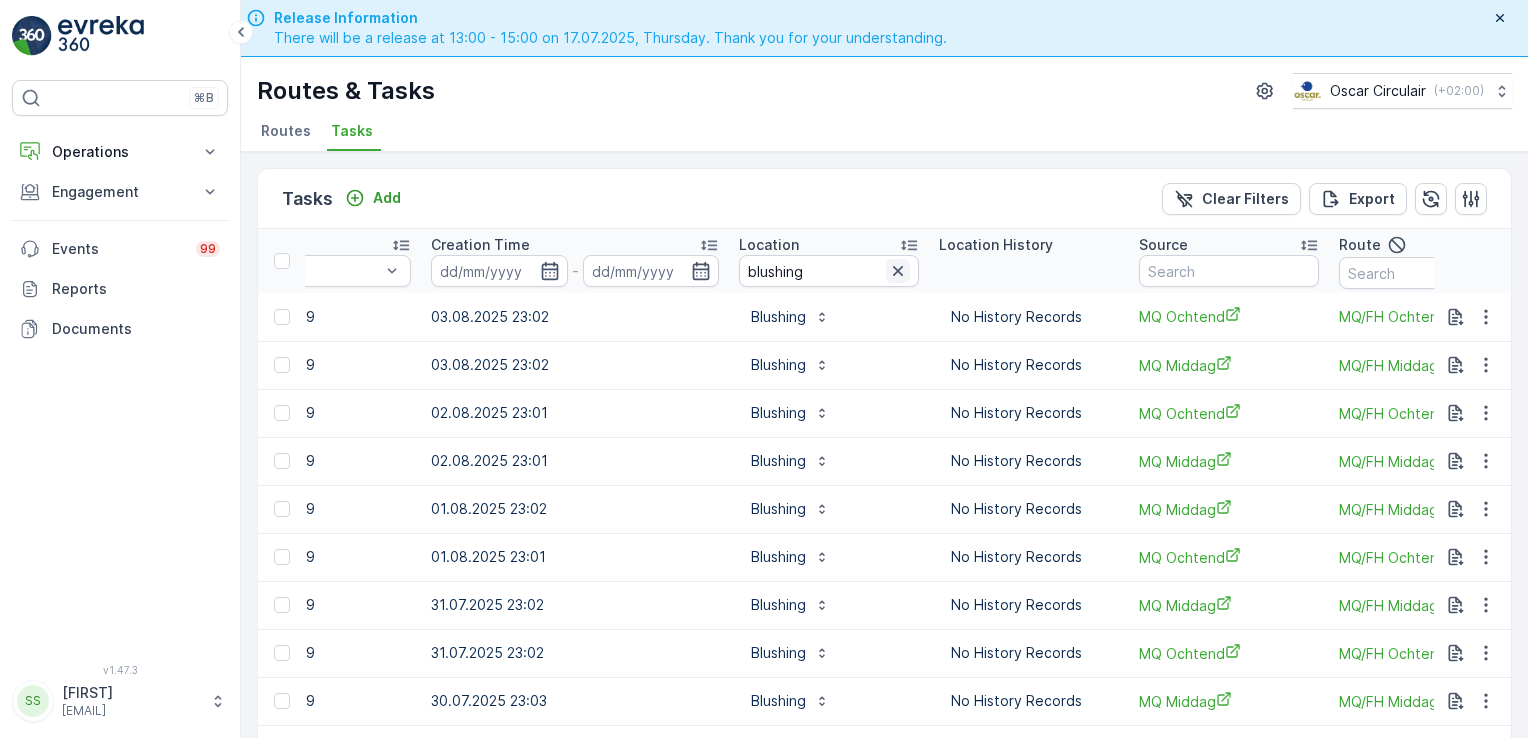 click 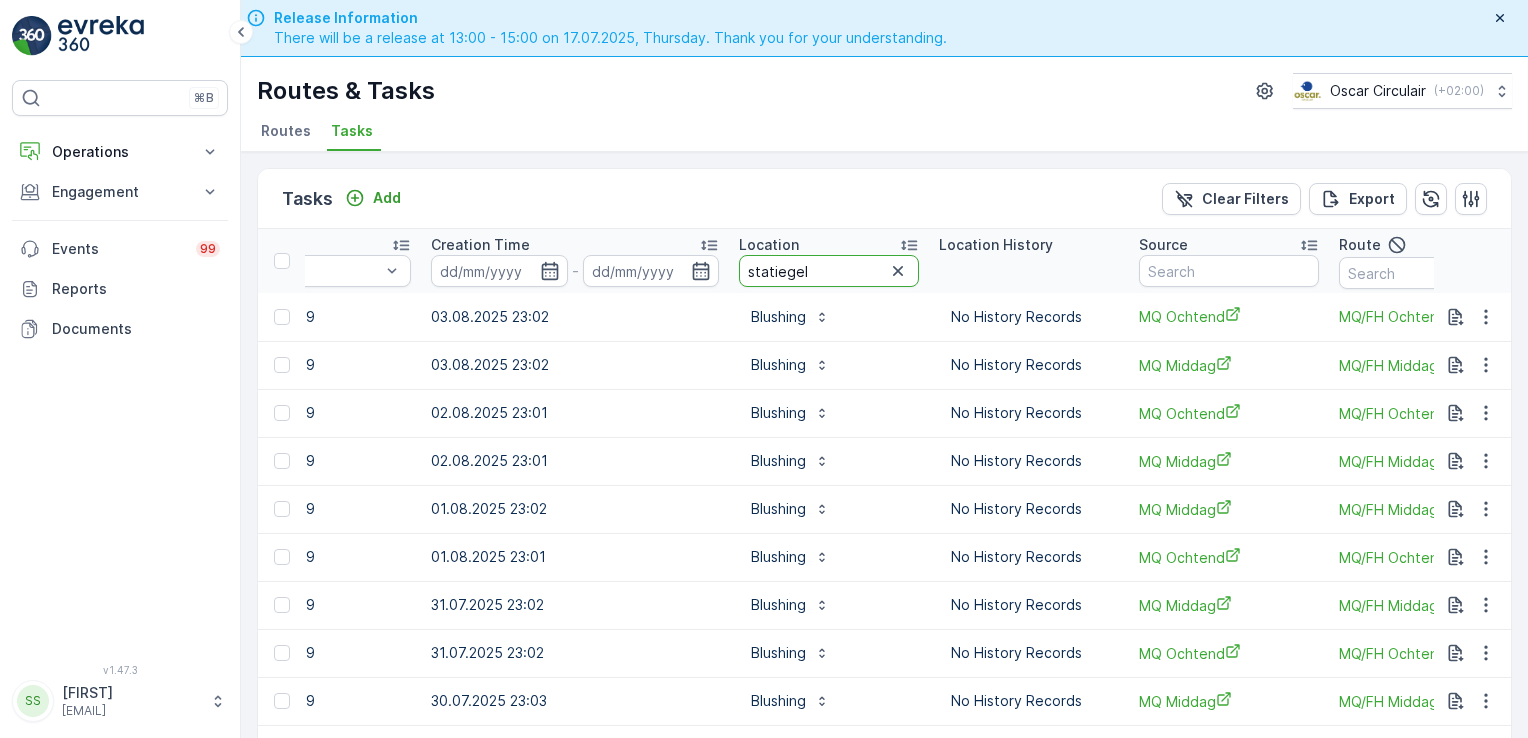 type on "statiegeld" 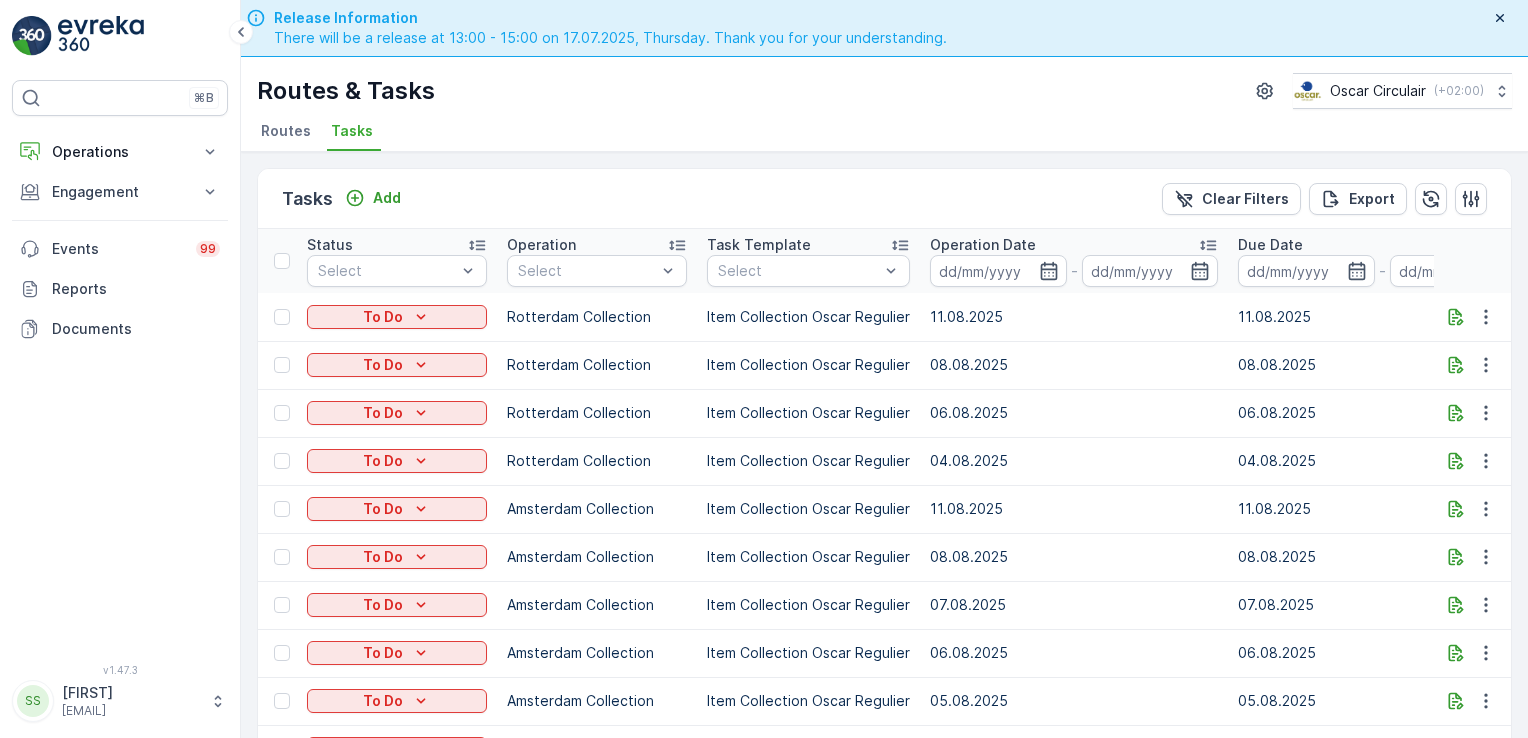 scroll, scrollTop: 0, scrollLeft: 210, axis: horizontal 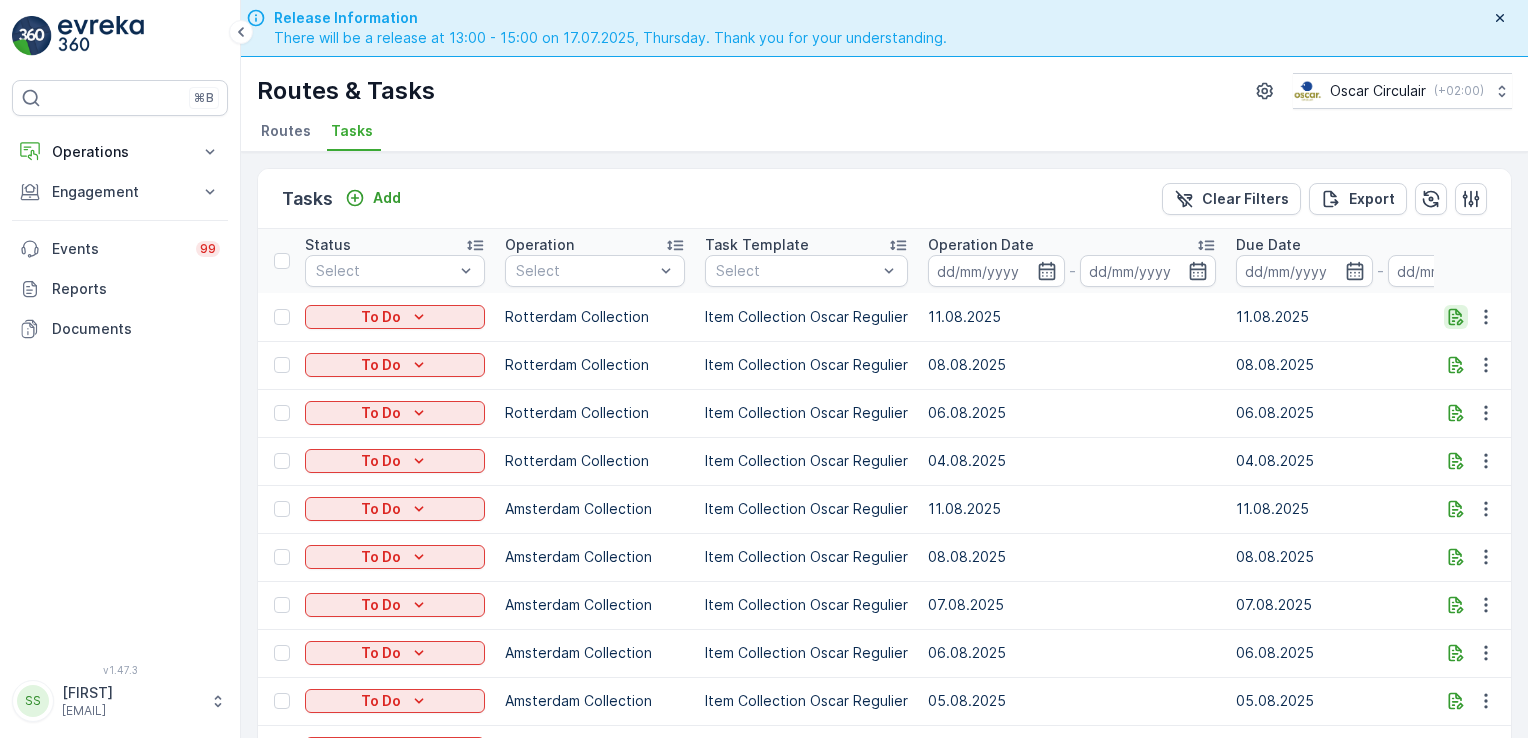 click 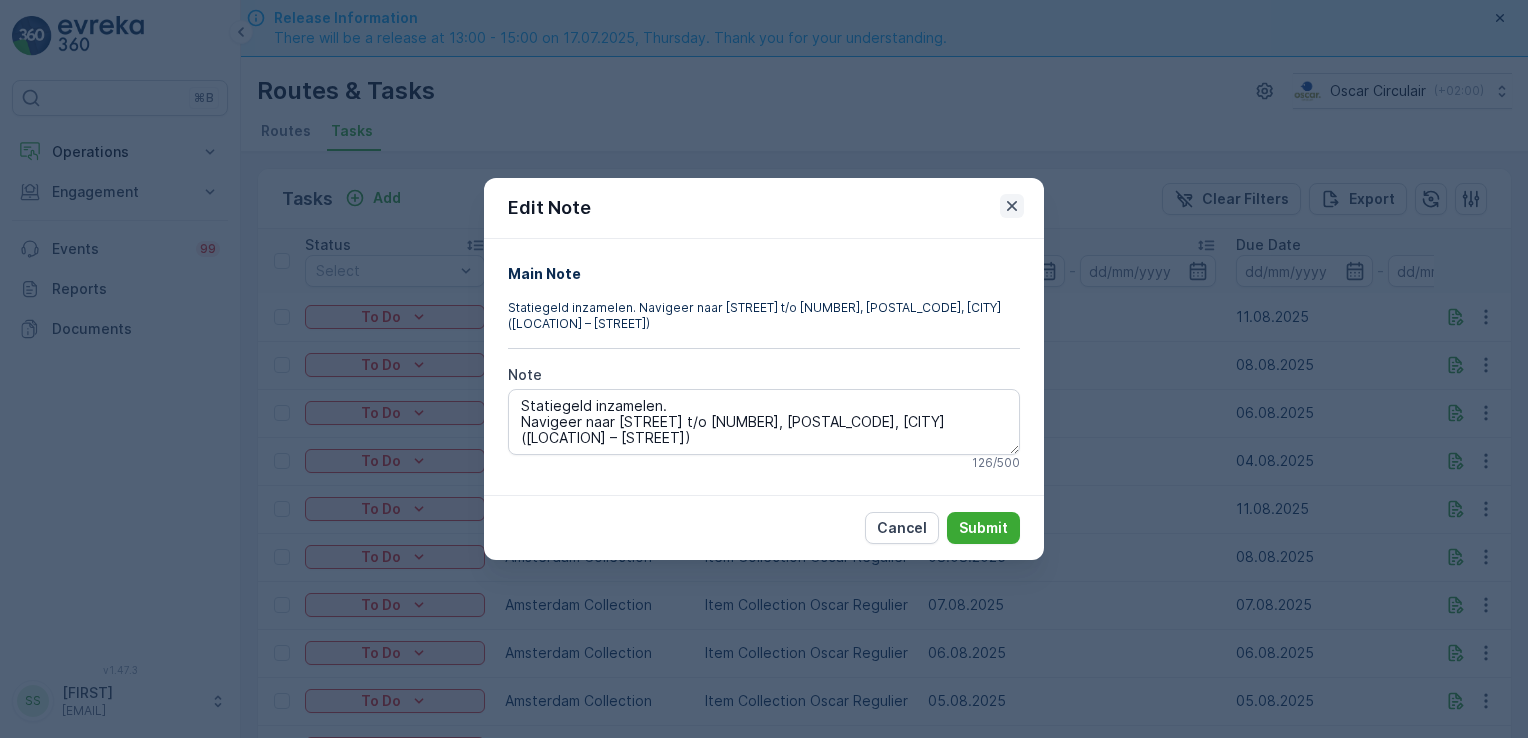 click 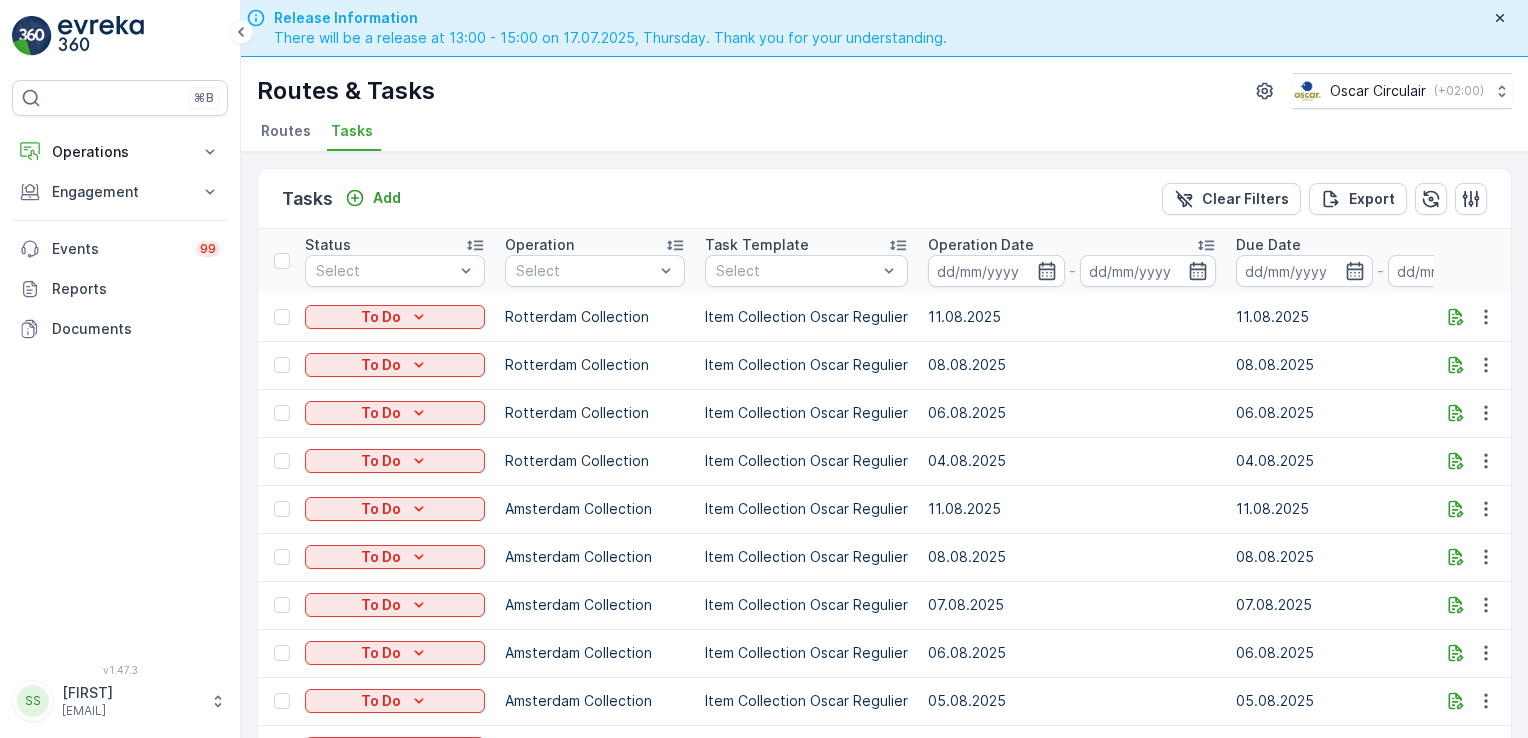 scroll, scrollTop: 56, scrollLeft: 0, axis: vertical 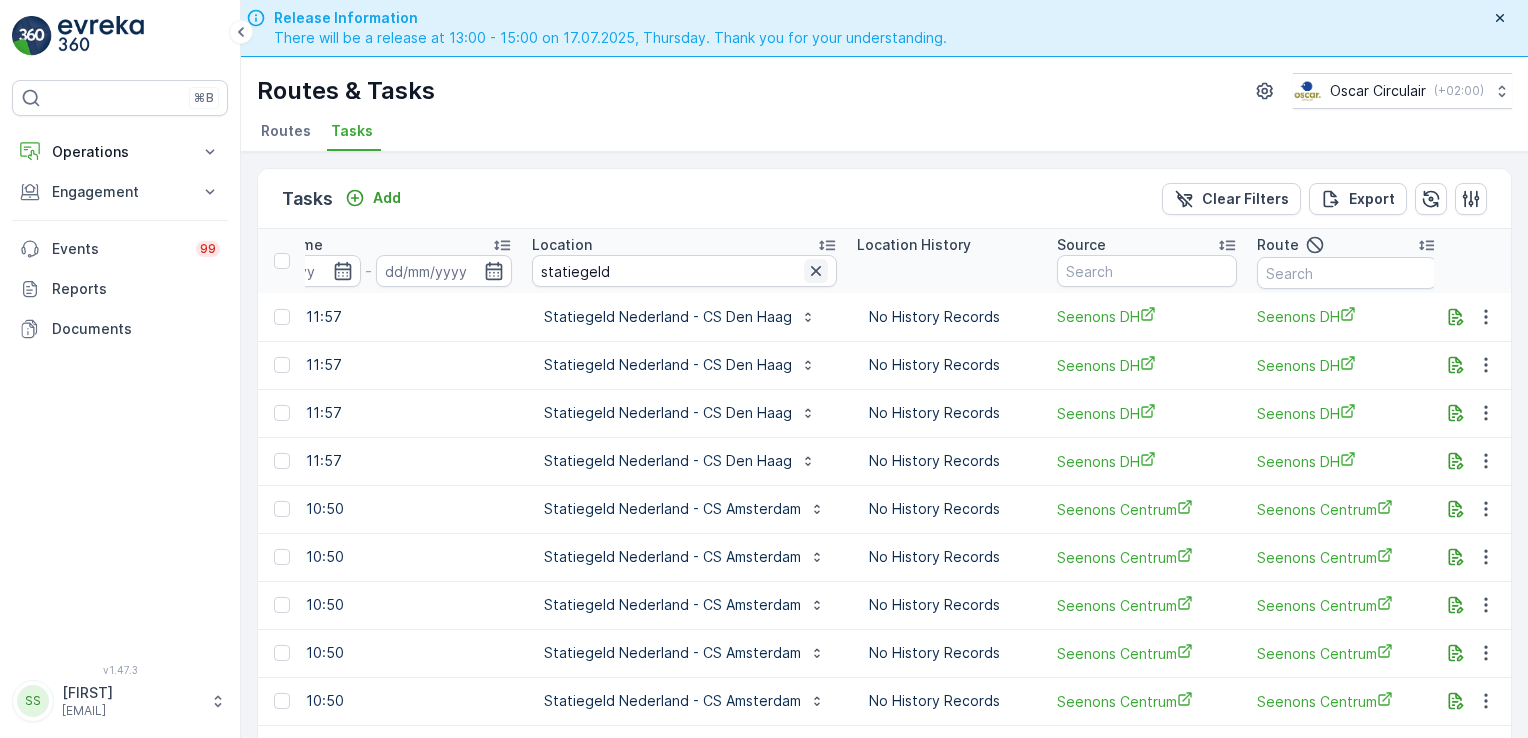 click 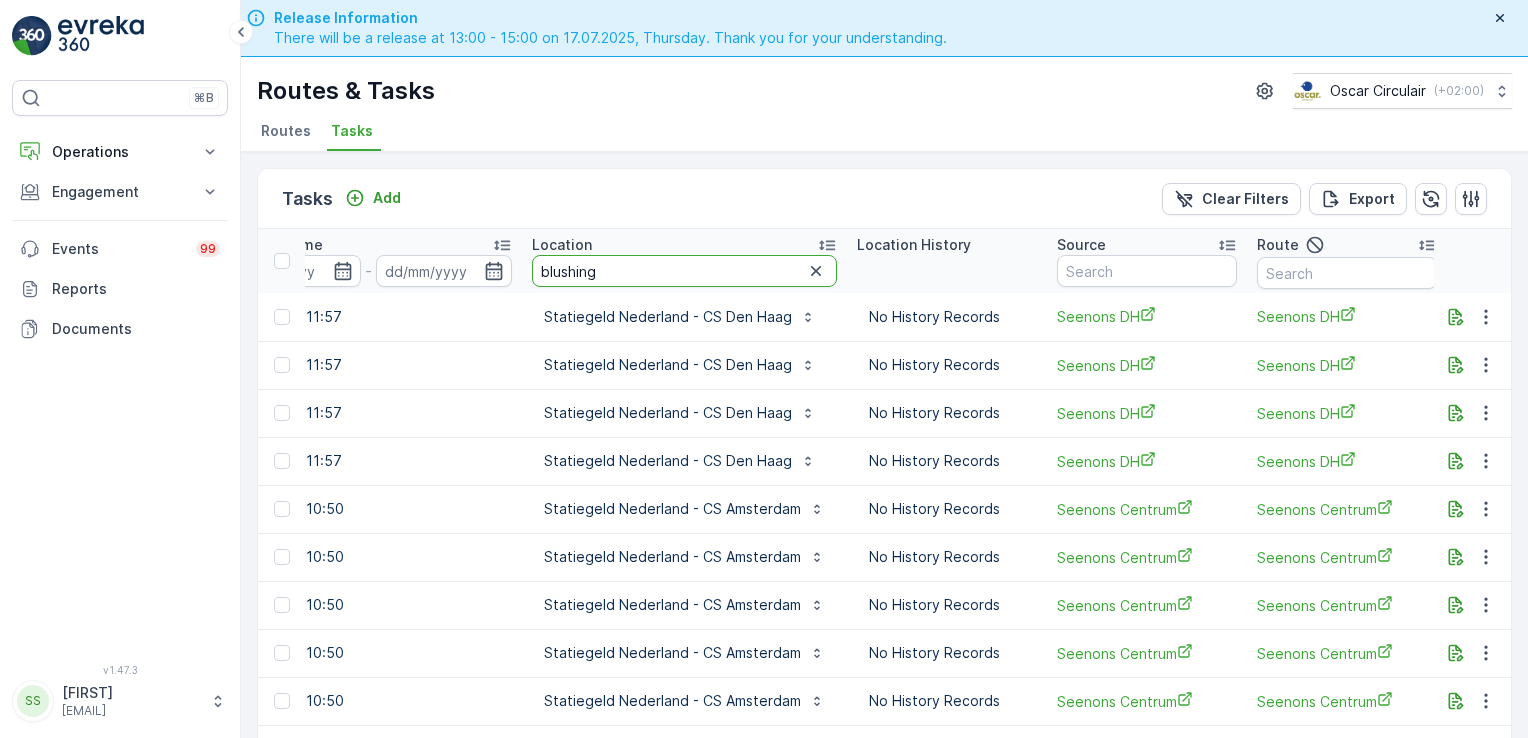 type on "blushing" 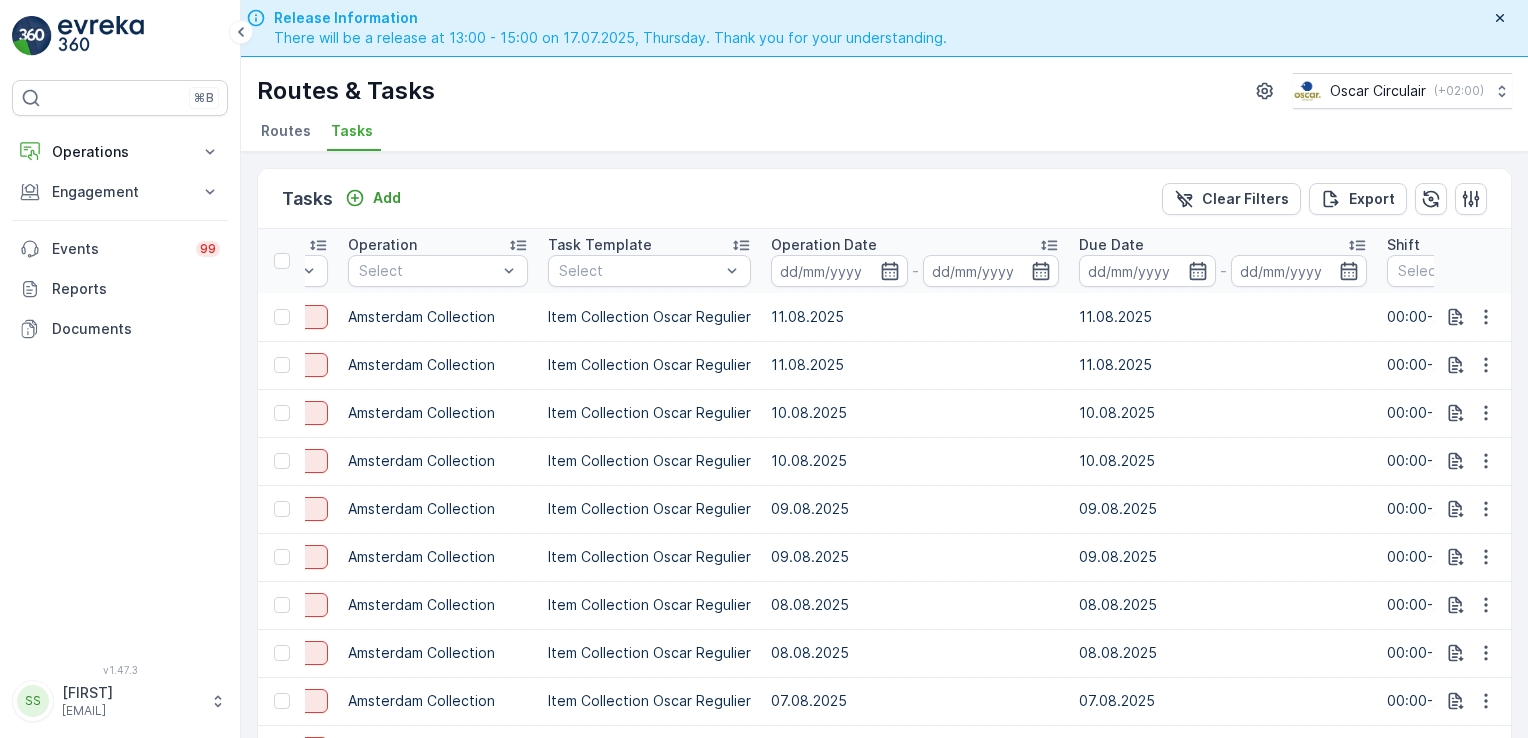 scroll, scrollTop: 0, scrollLeft: 375, axis: horizontal 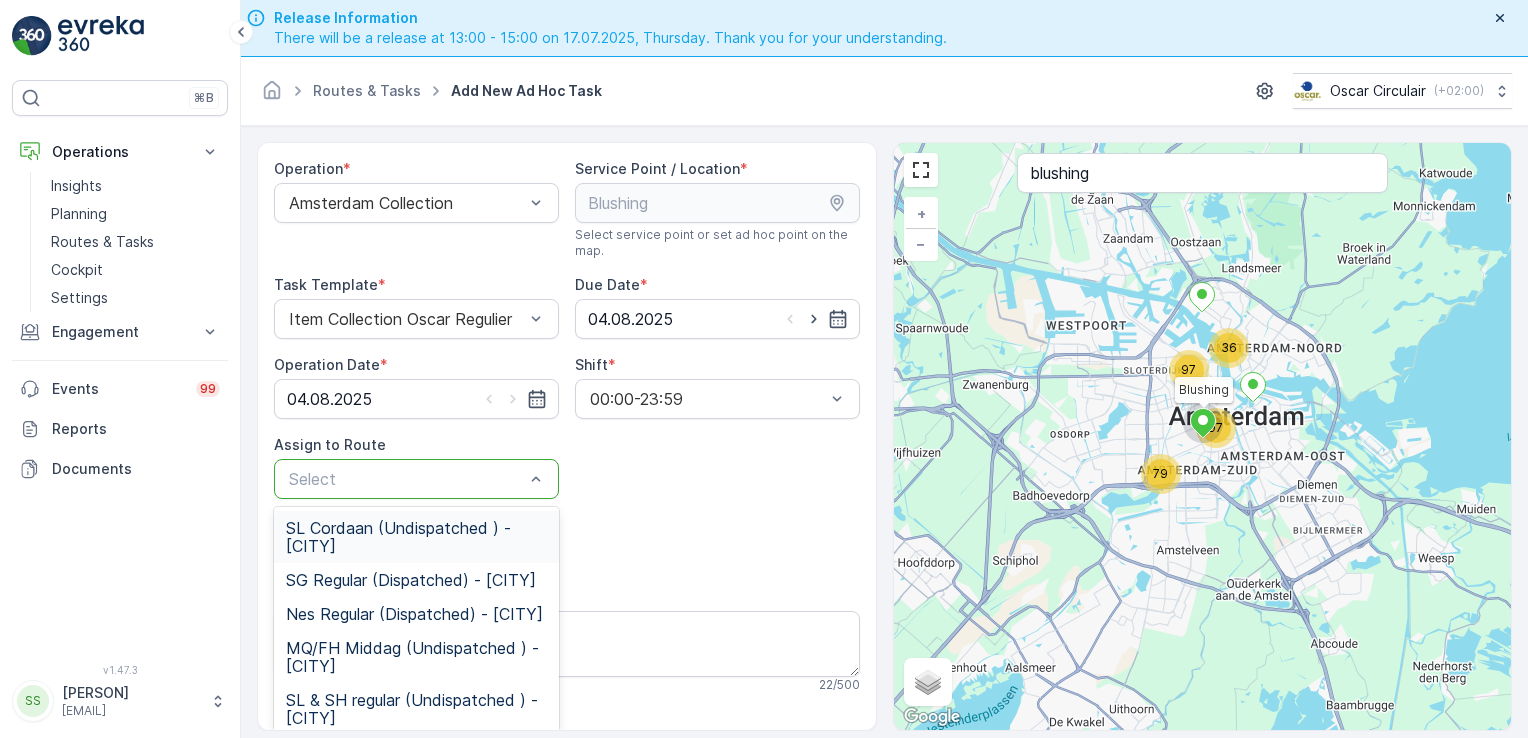 click on "Select" at bounding box center [416, 479] 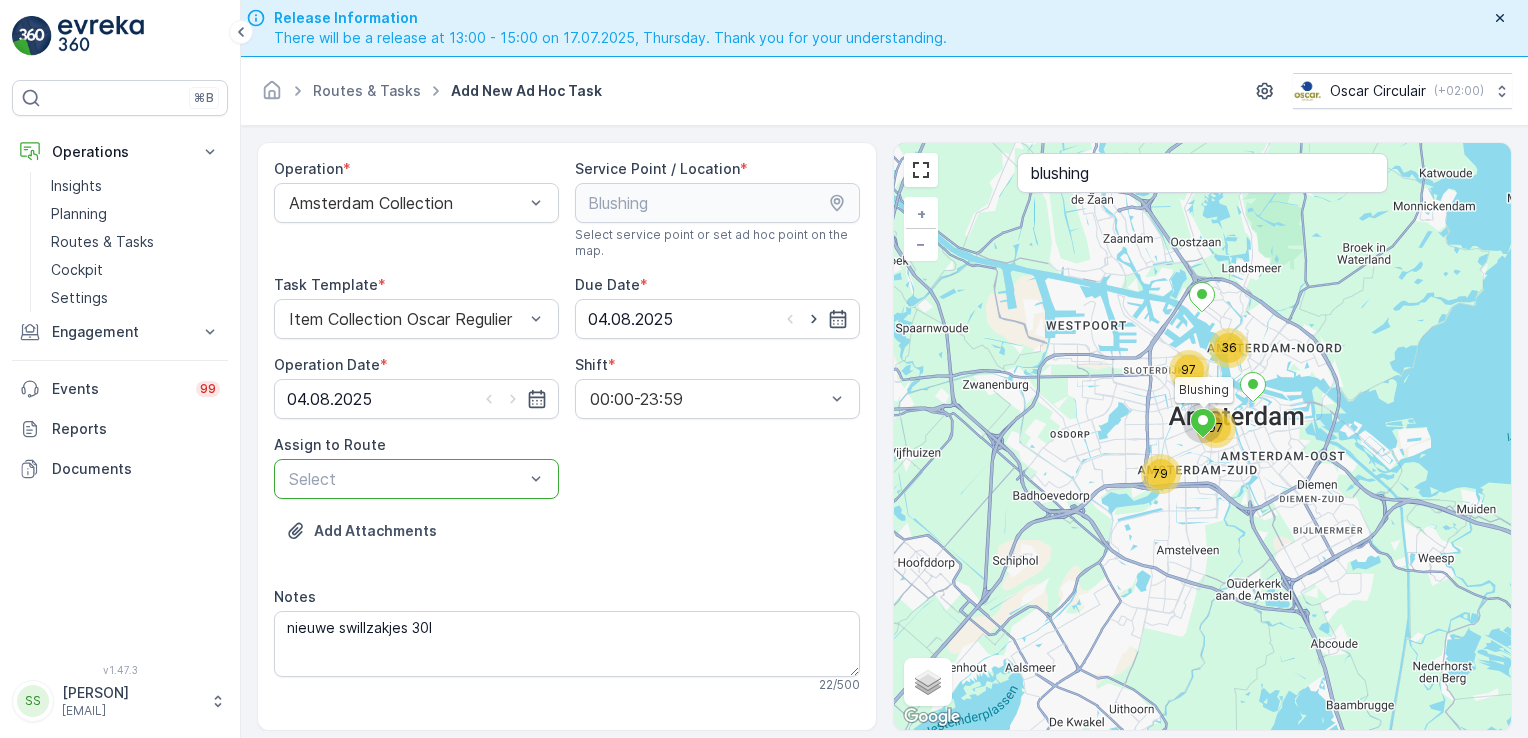 click at bounding box center (406, 479) 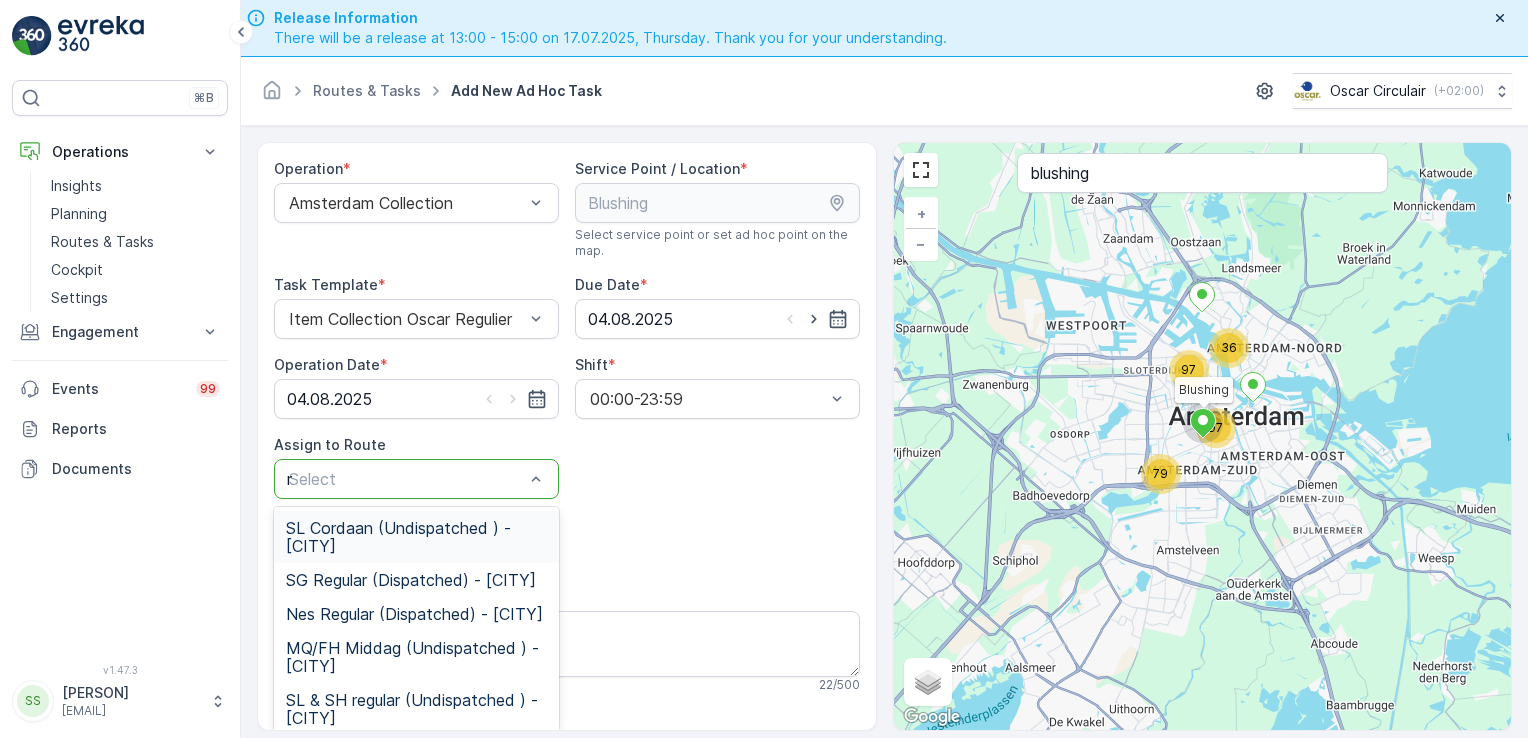 type on "mq" 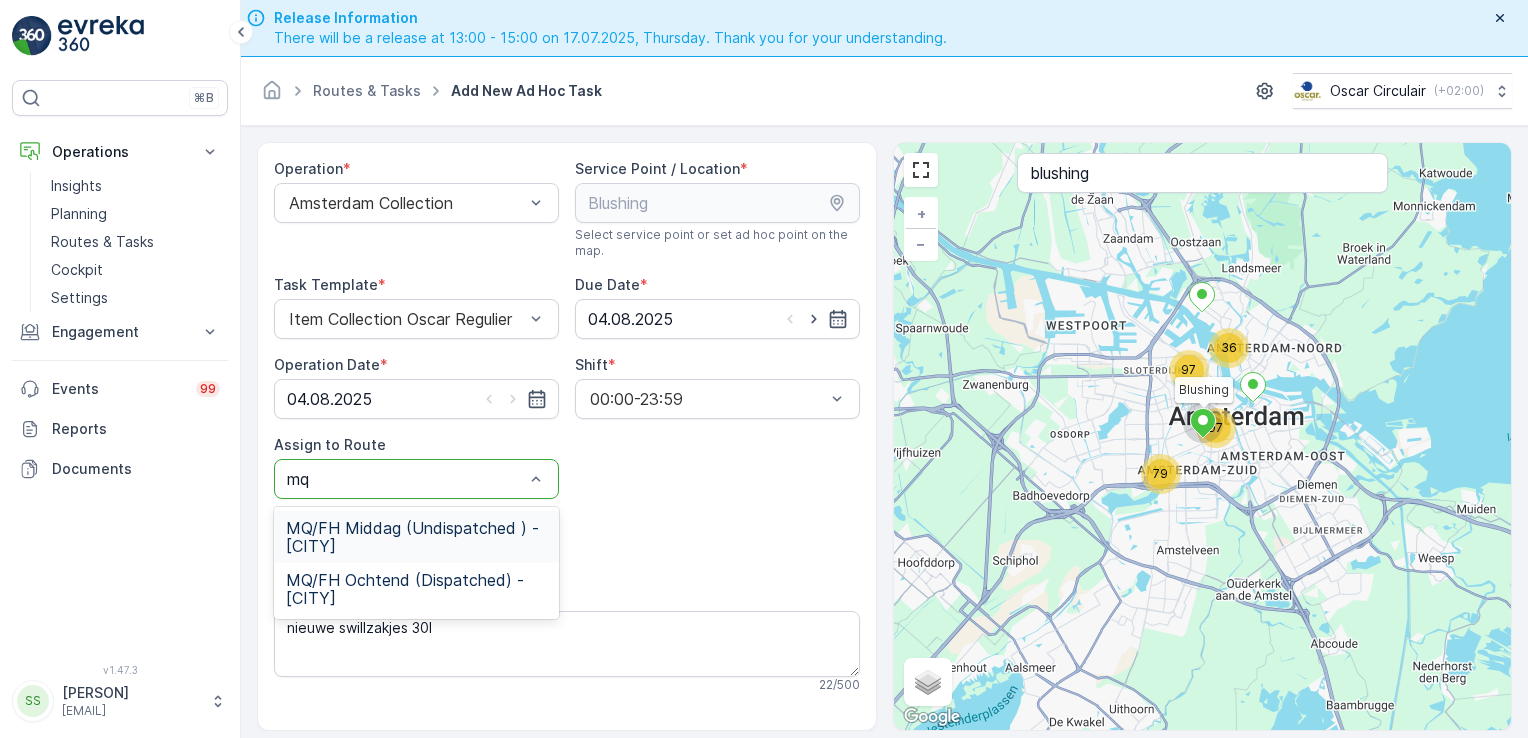click on "MQ/FH Middag (Undispatched ) - [CITY]" at bounding box center (416, 537) 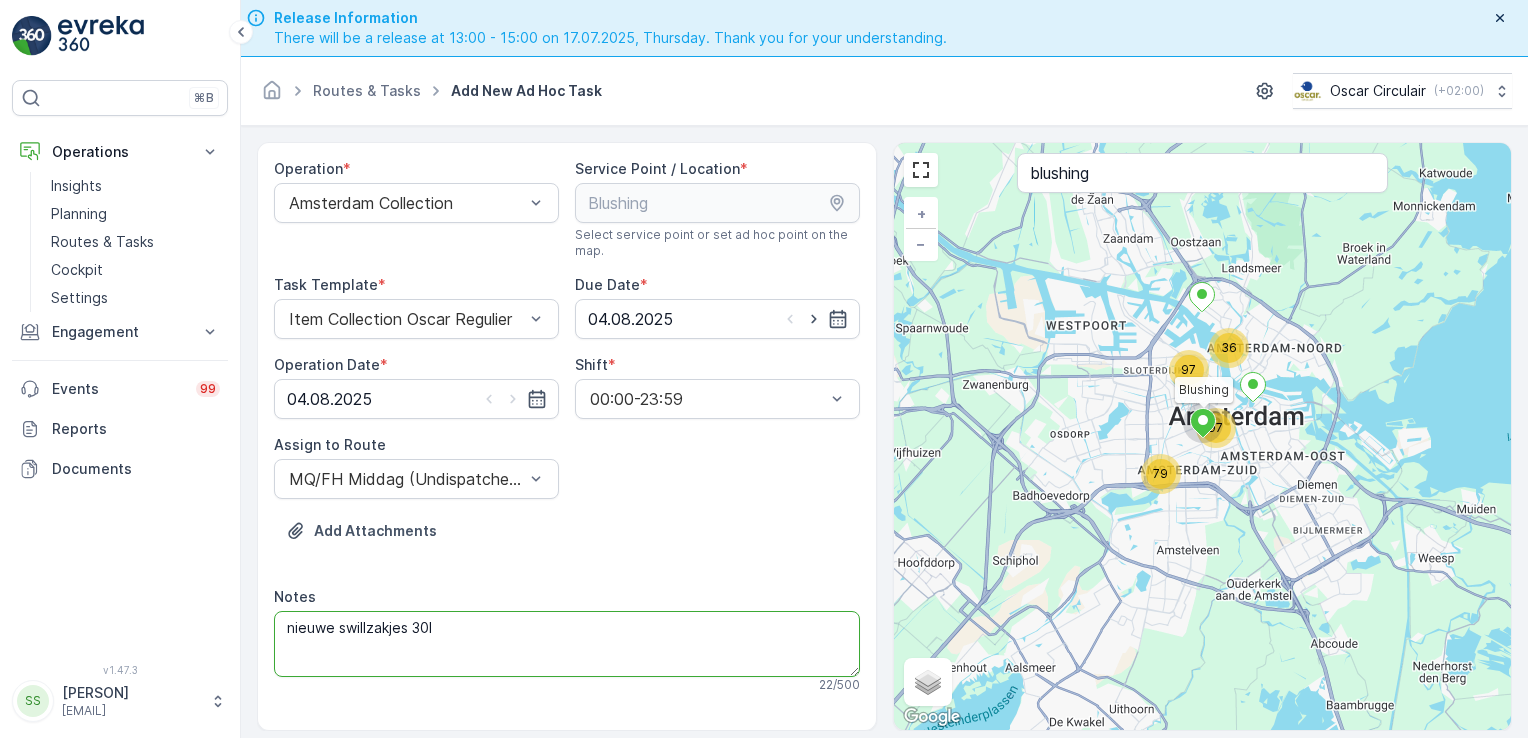 click on "nieuwe swillzakjes 30l" at bounding box center (567, 644) 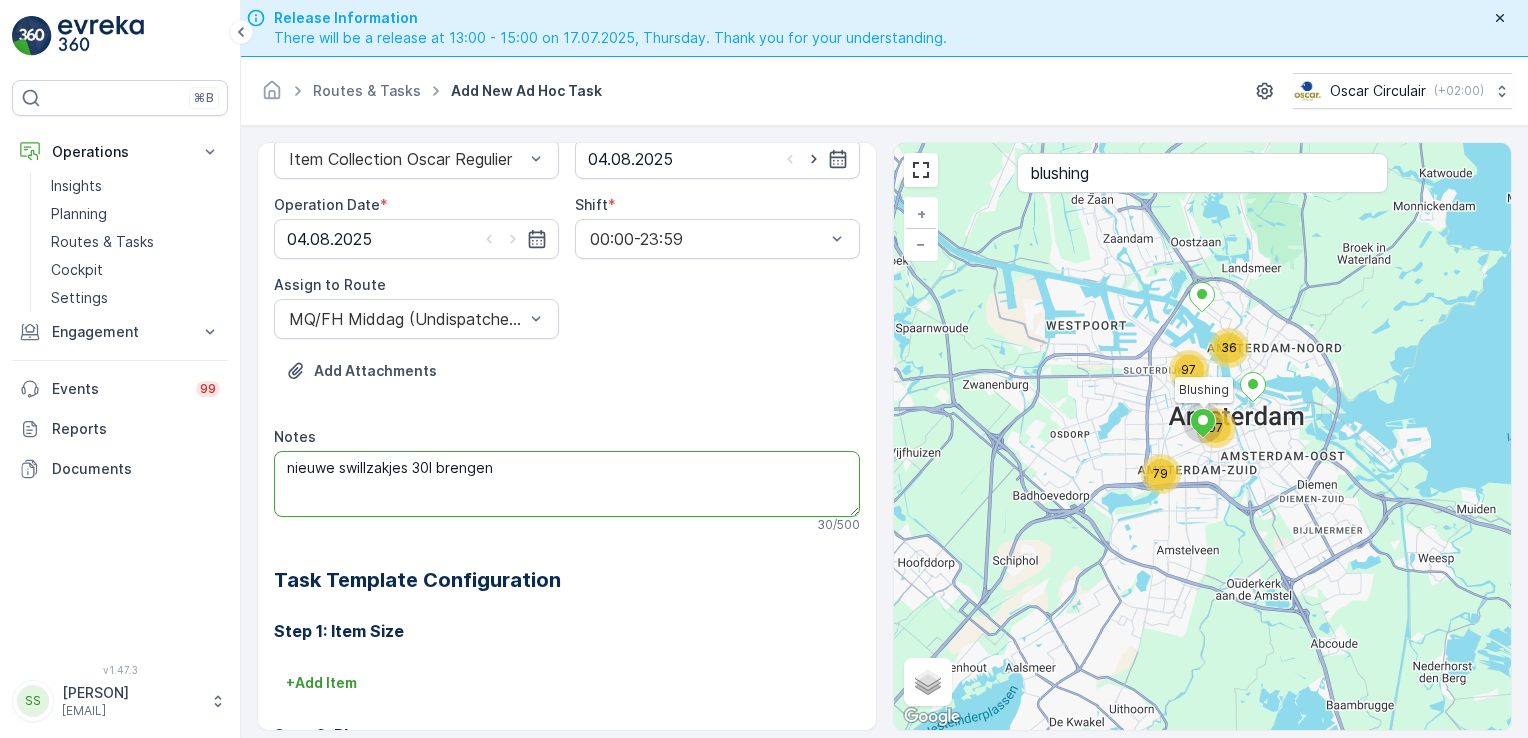 scroll, scrollTop: 451, scrollLeft: 0, axis: vertical 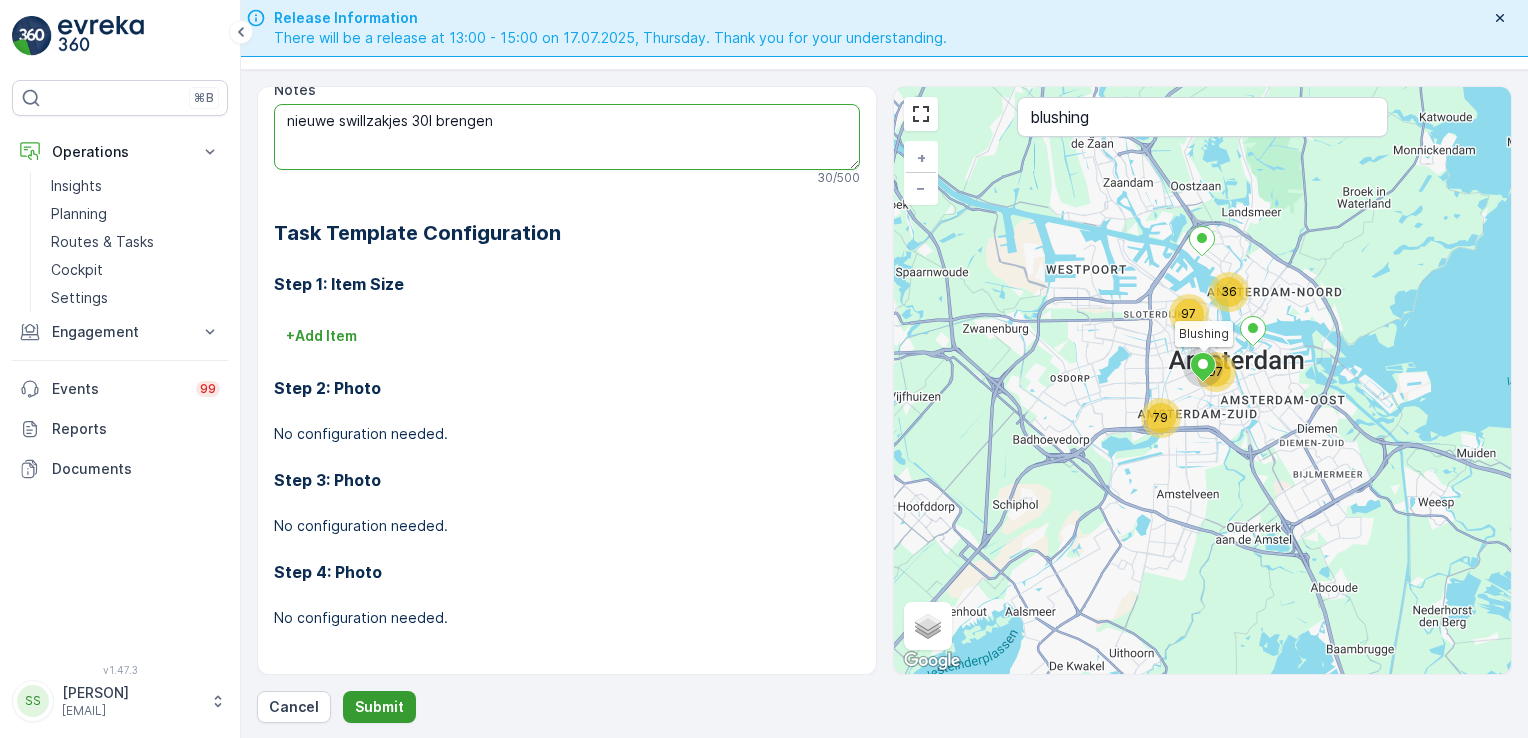 type on "nieuwe swillzakjes 30l brengen" 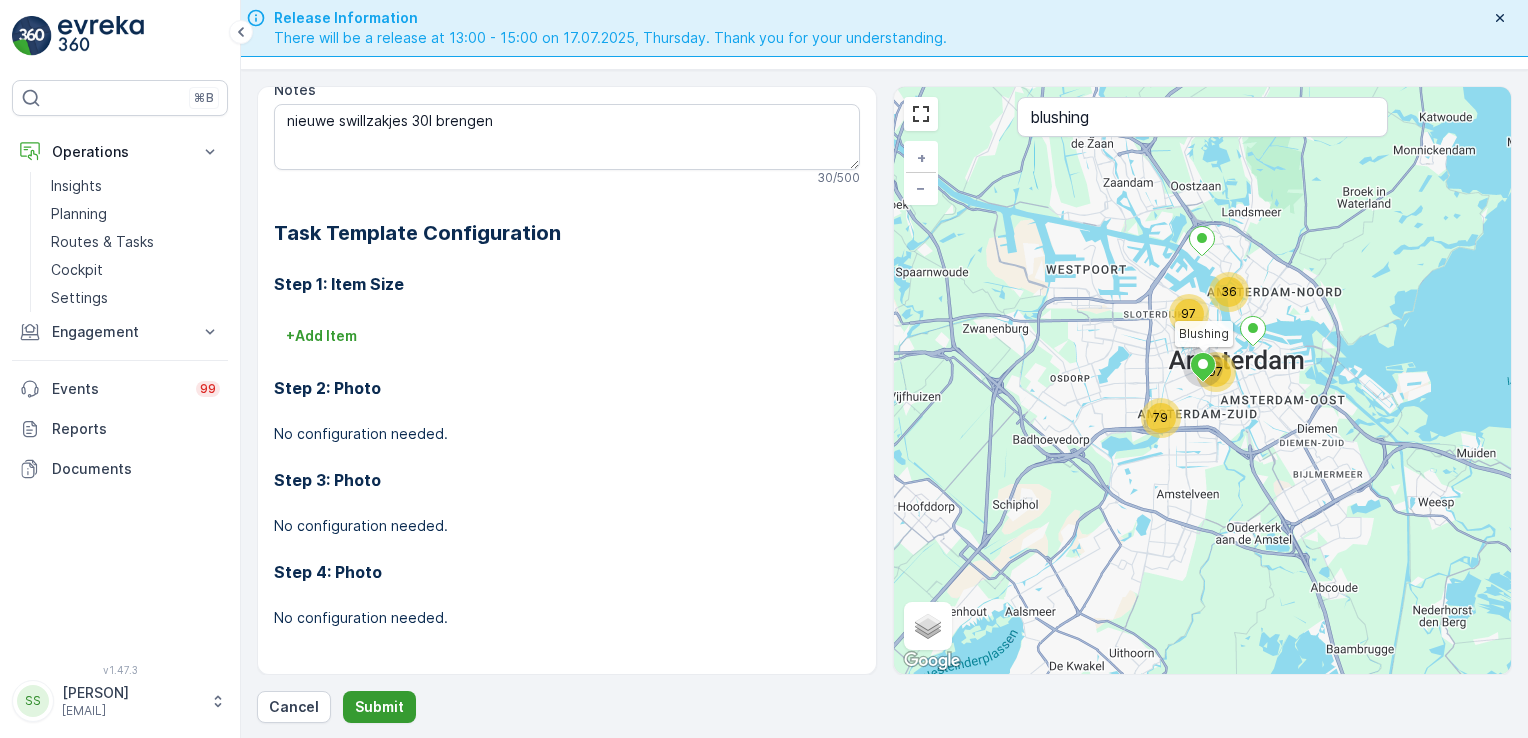 click on "Submit" at bounding box center [379, 707] 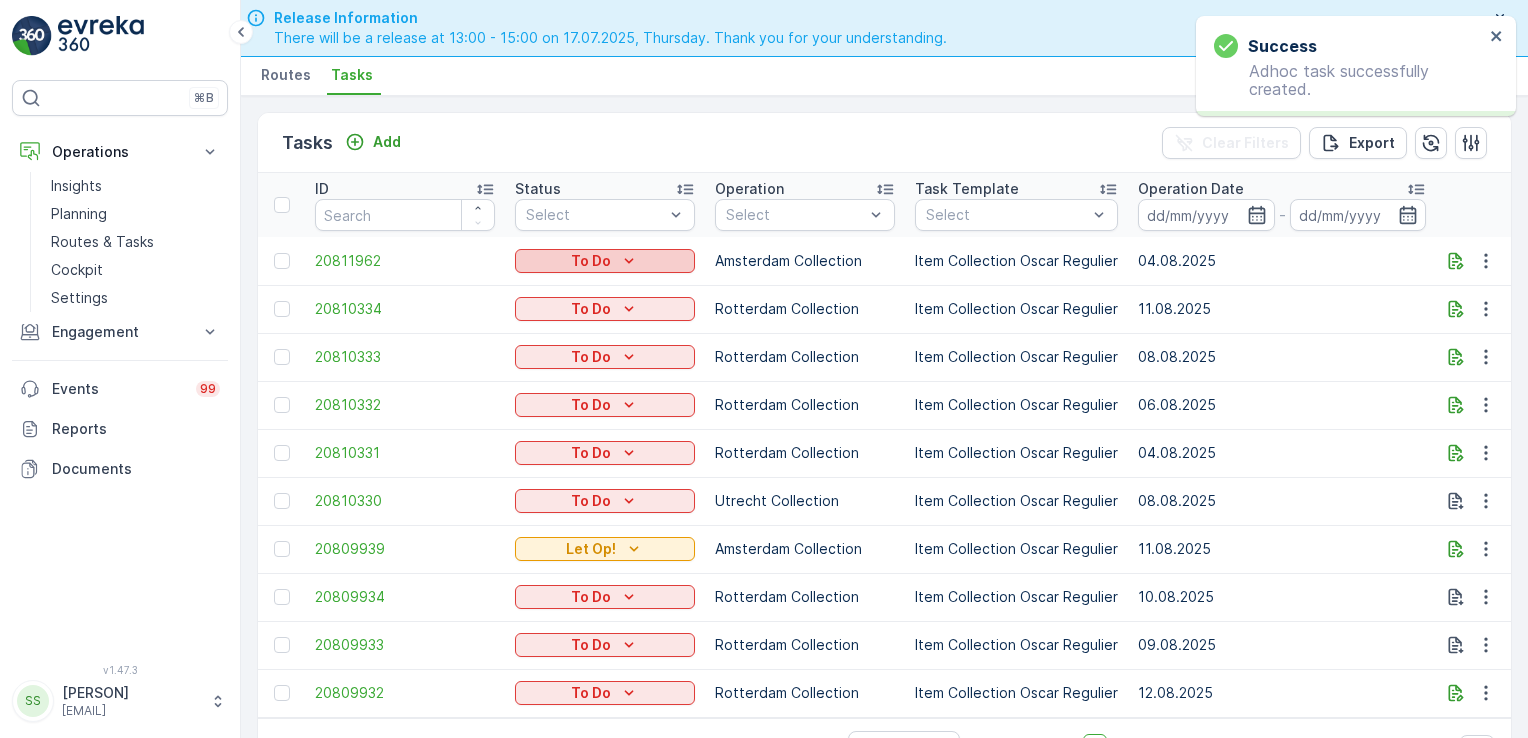 click on "To Do" at bounding box center (605, 261) 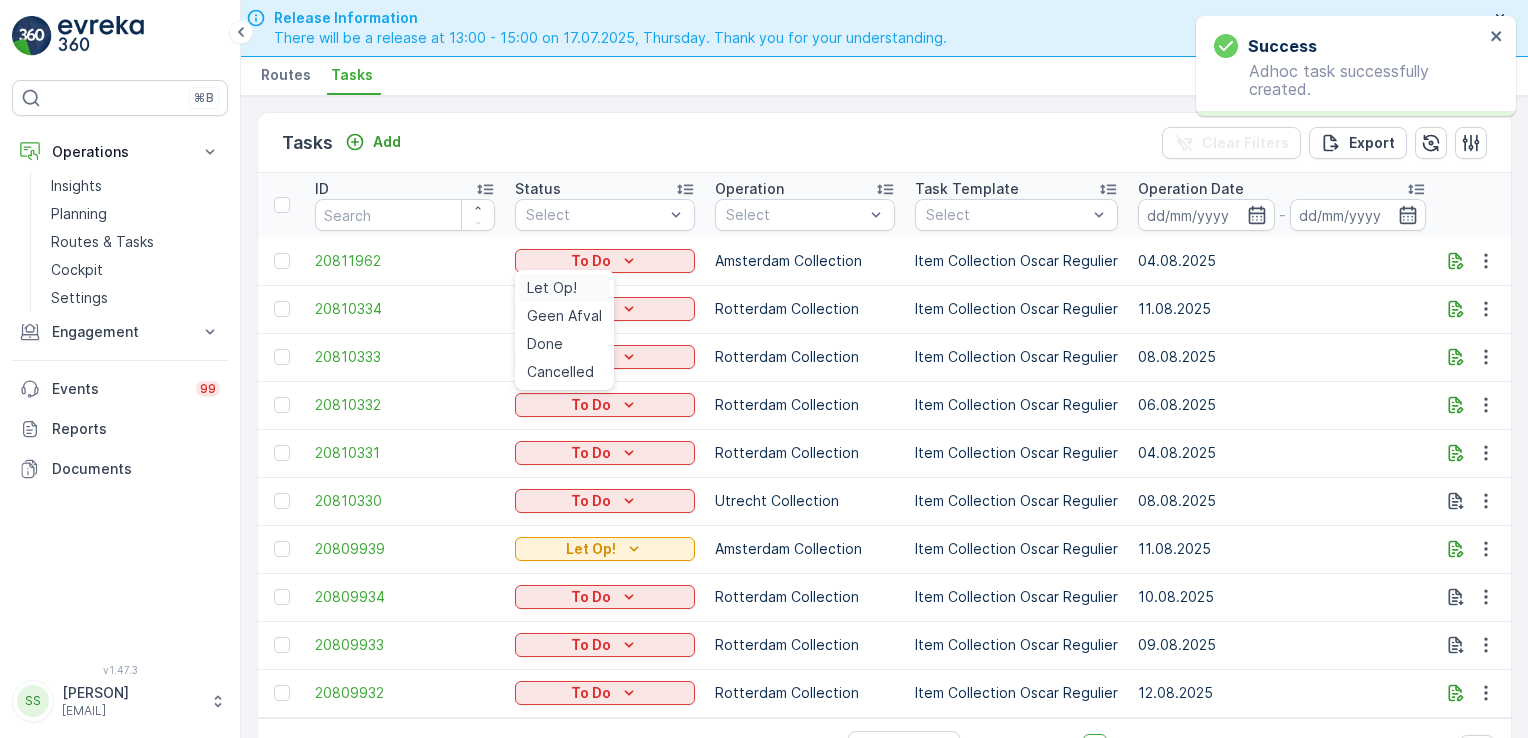 click on "Let Op!" at bounding box center (552, 288) 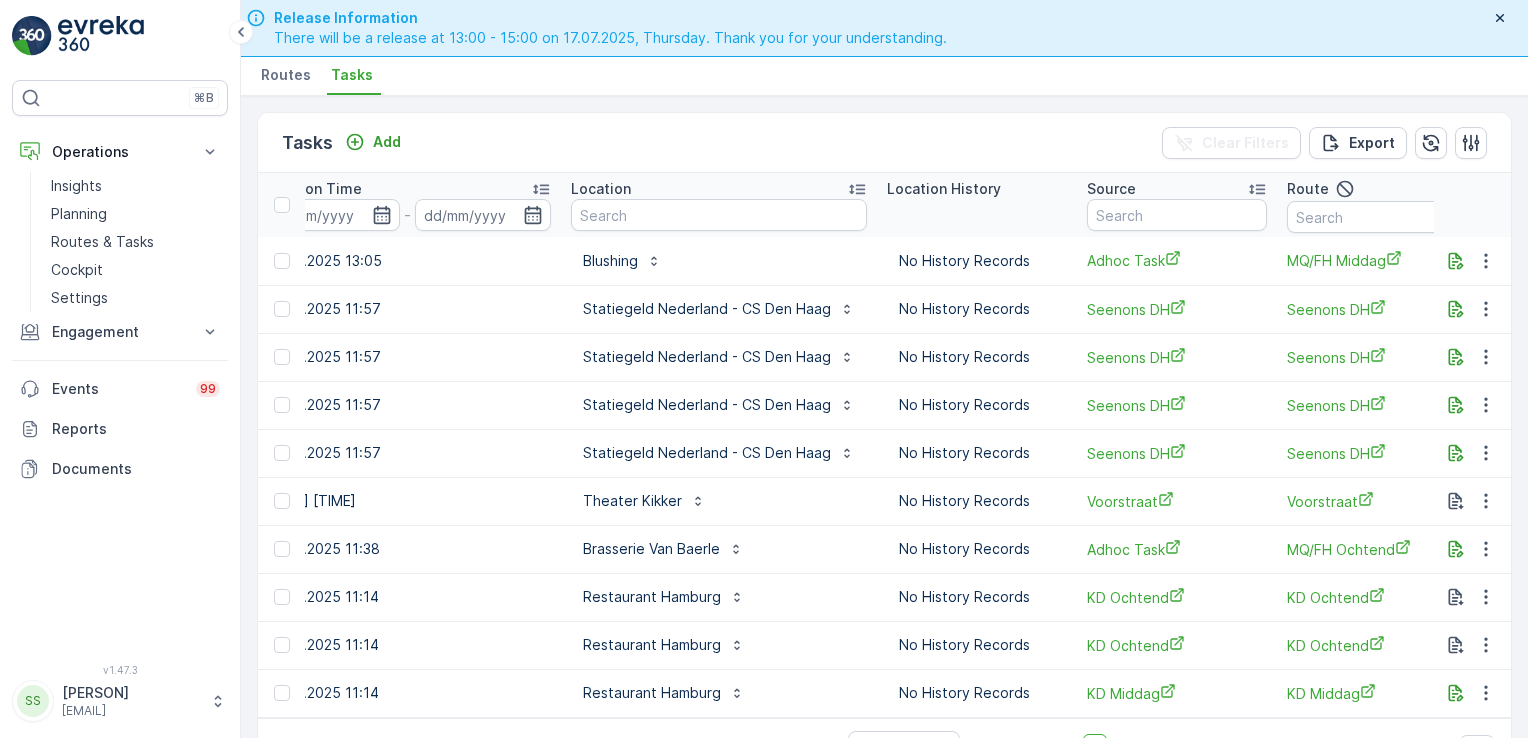 scroll, scrollTop: 0, scrollLeft: 1930, axis: horizontal 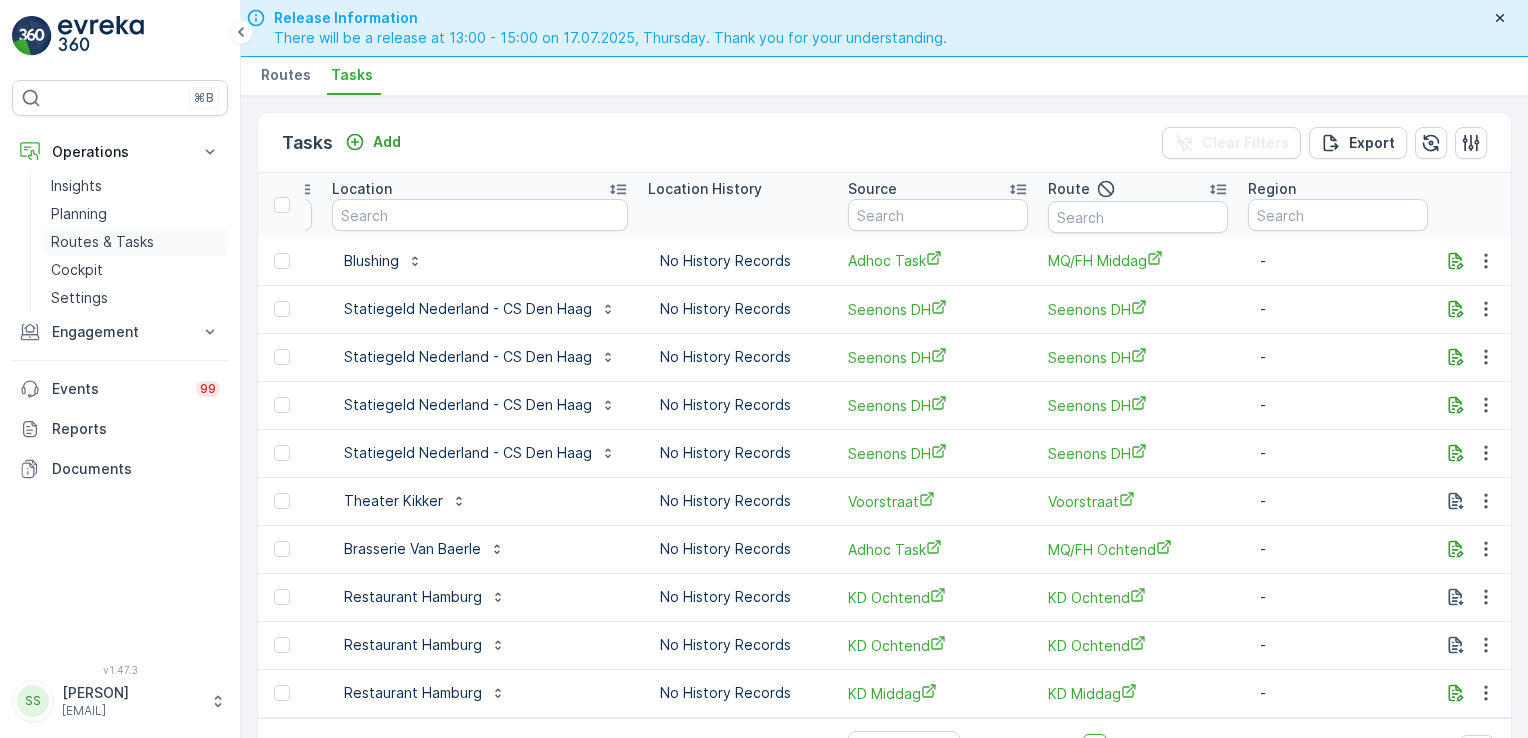 click on "Routes & Tasks" at bounding box center [102, 242] 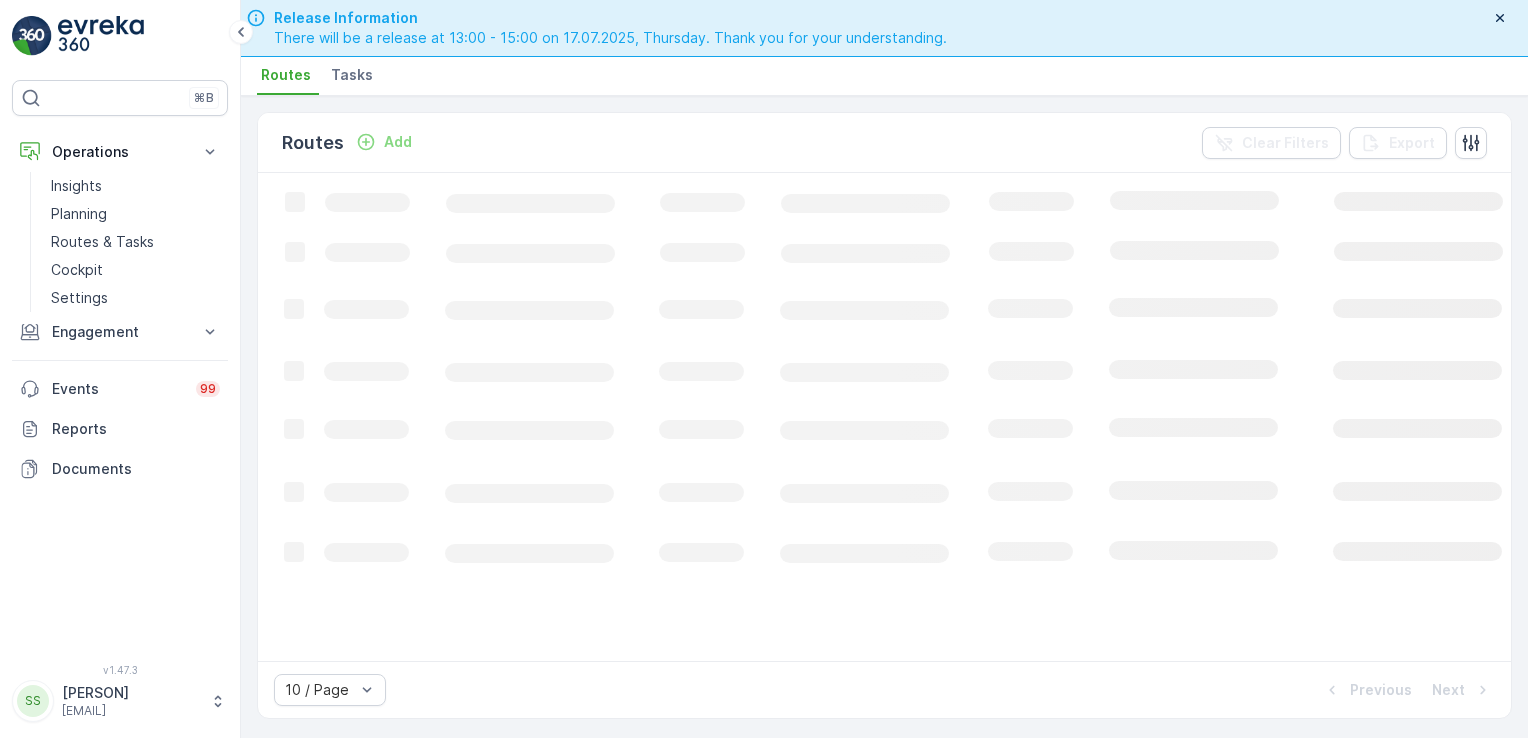 click on "Tasks" at bounding box center [352, 75] 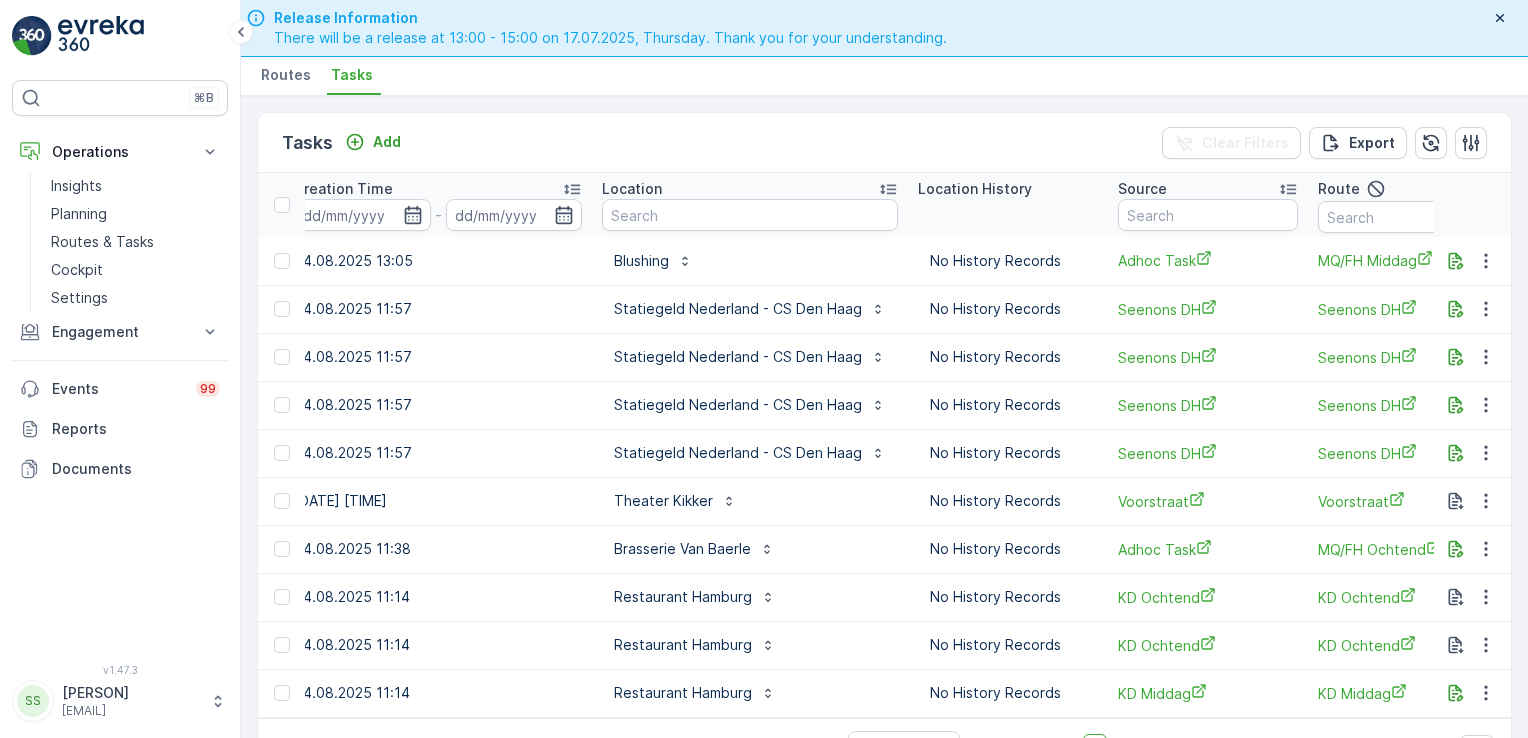 scroll, scrollTop: 0, scrollLeft: 1760, axis: horizontal 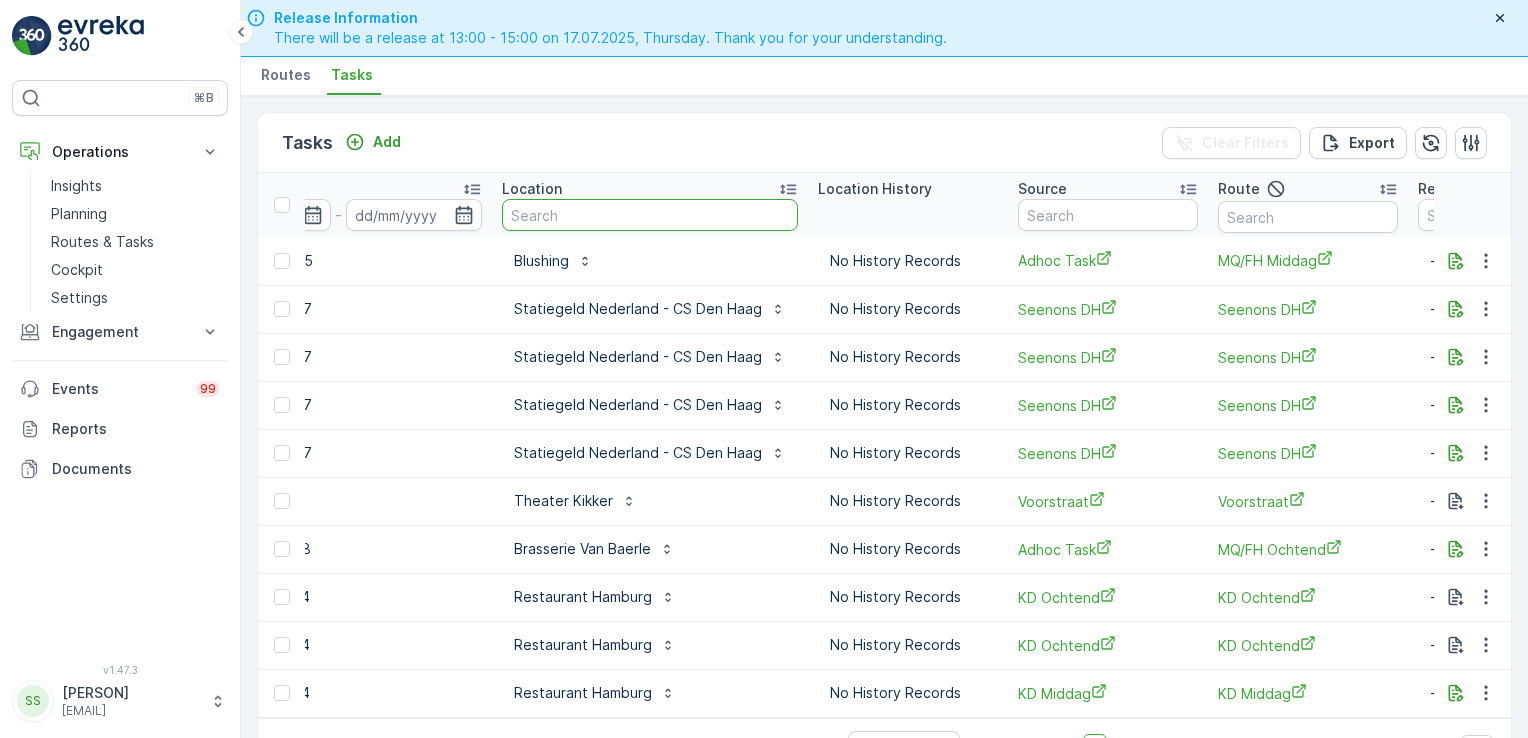 click at bounding box center [650, 215] 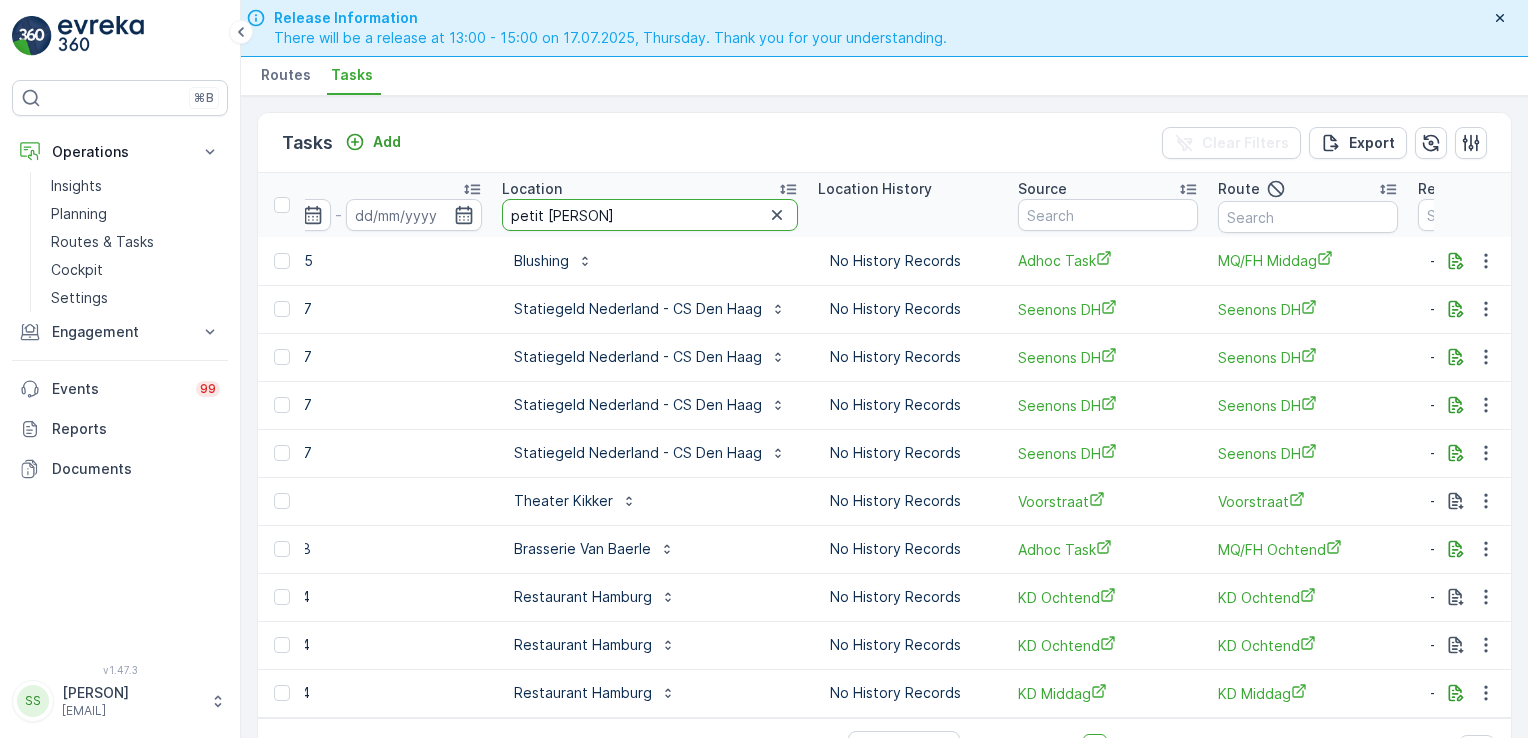 type on "petit [PERSON]" 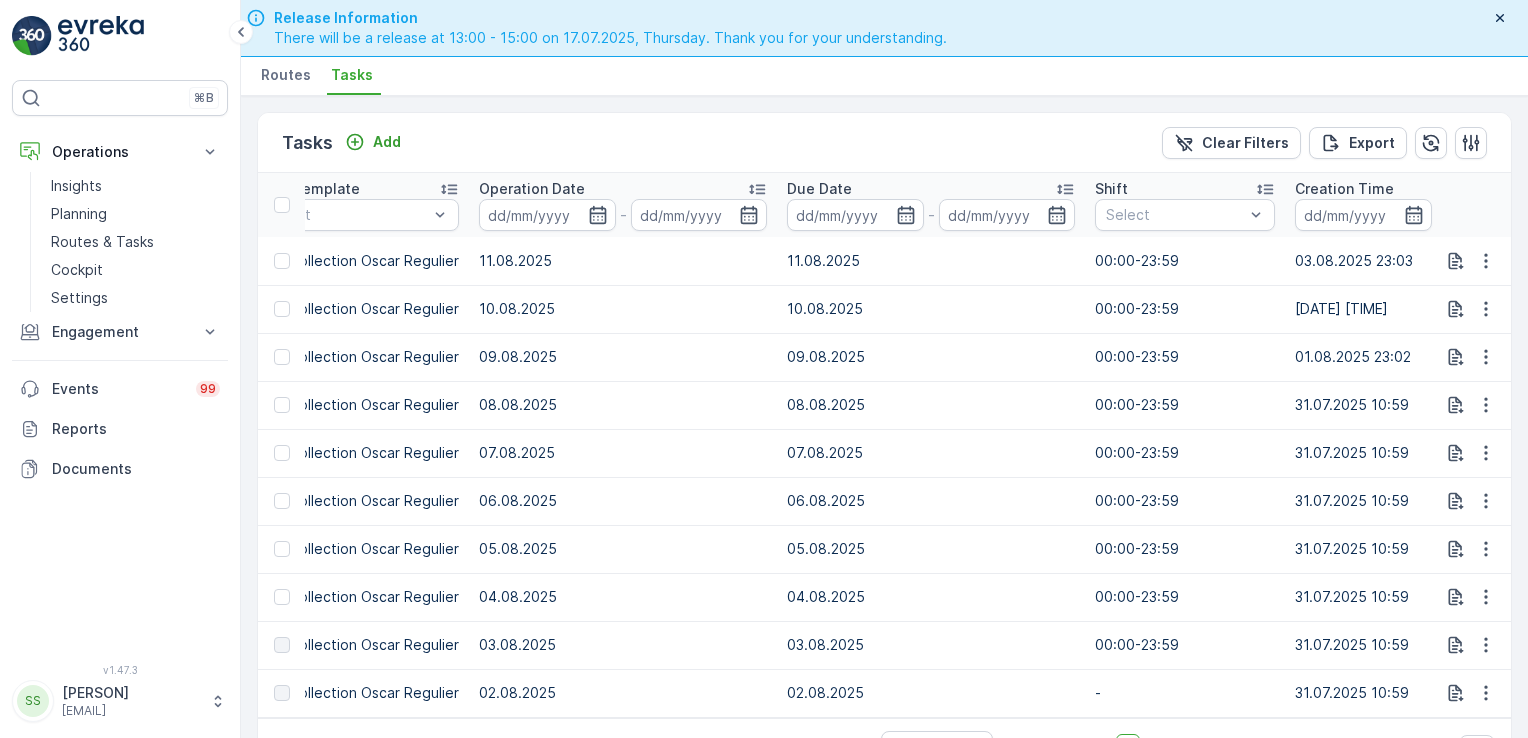 scroll, scrollTop: 0, scrollLeft: 652, axis: horizontal 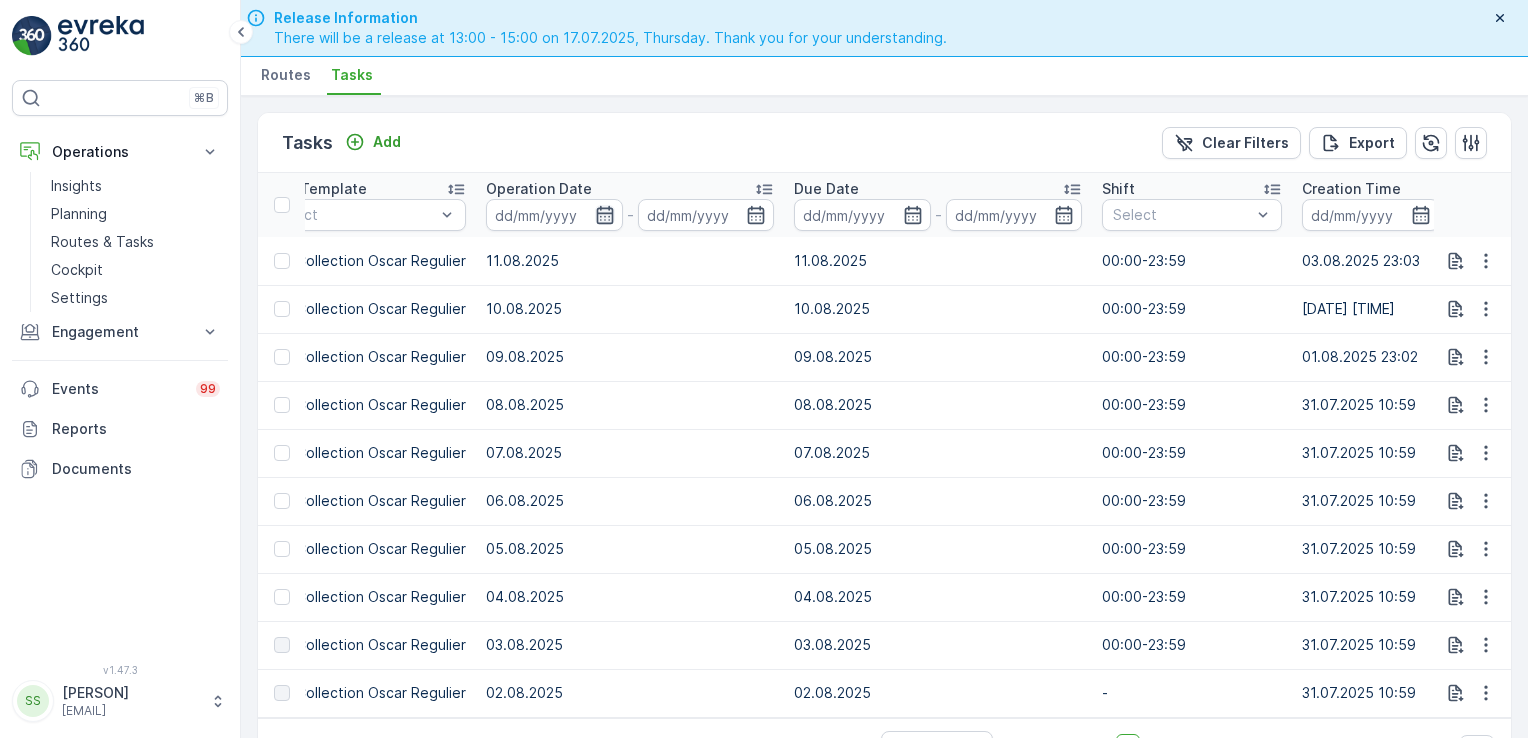 click 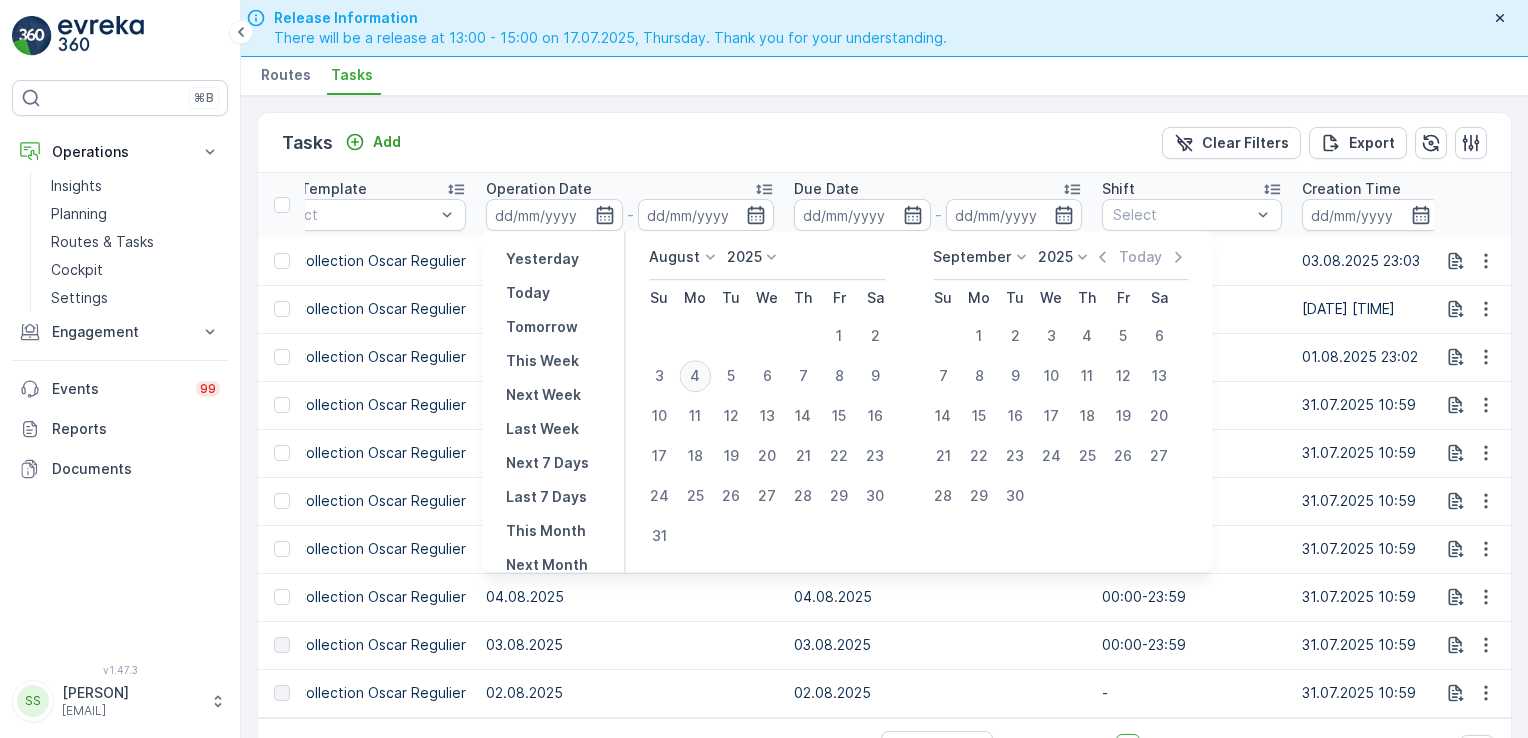 click on "4" at bounding box center [695, 376] 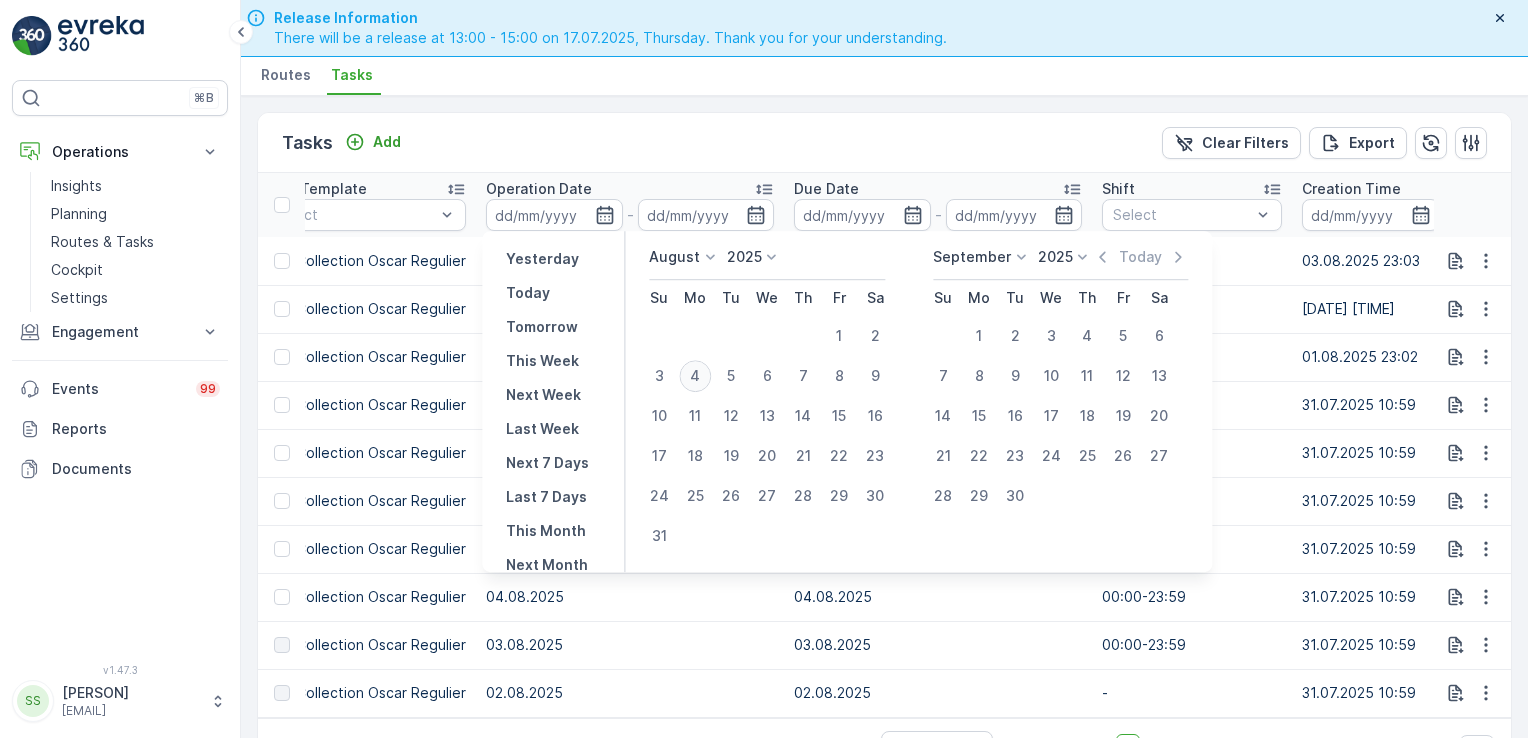 type on "04.08.2025" 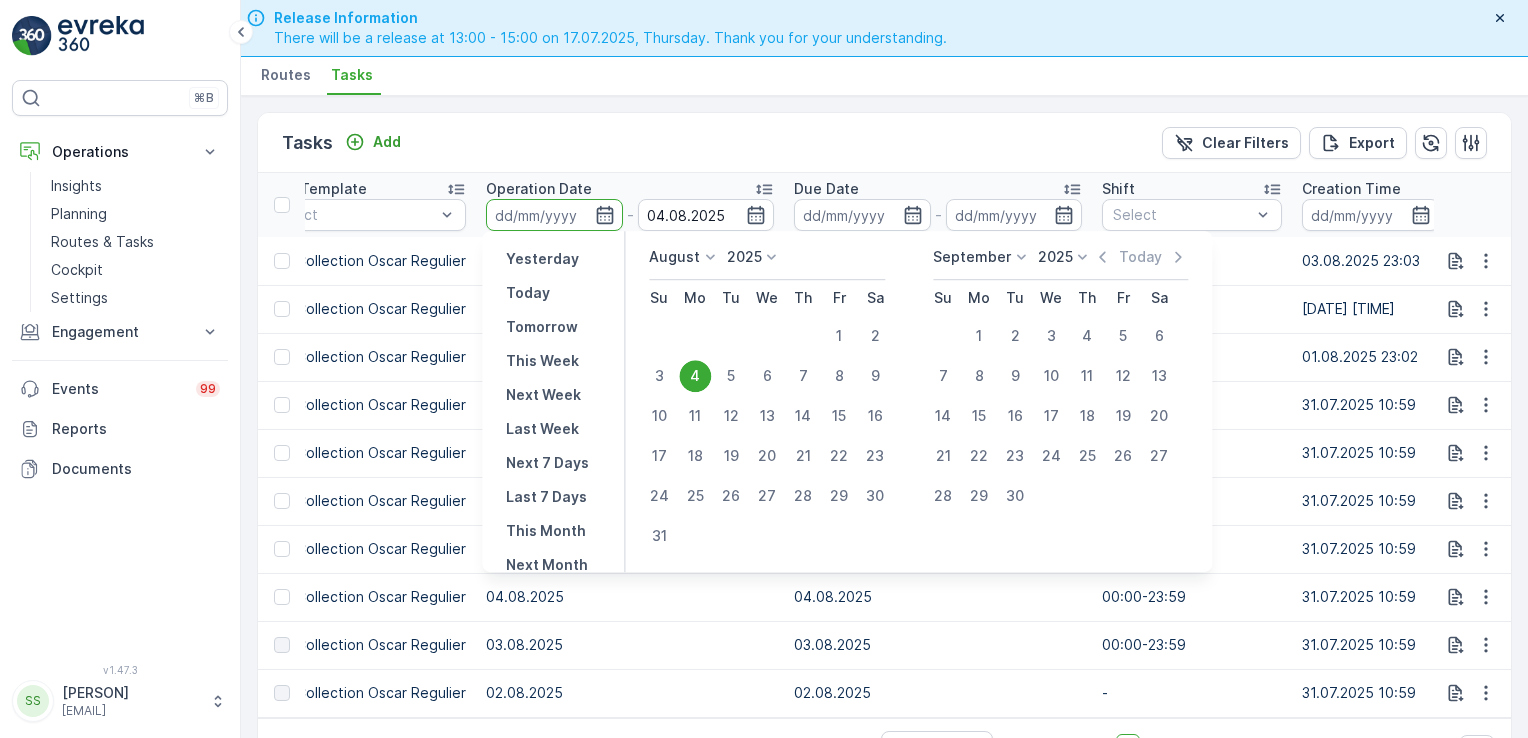 click on "4" at bounding box center (695, 376) 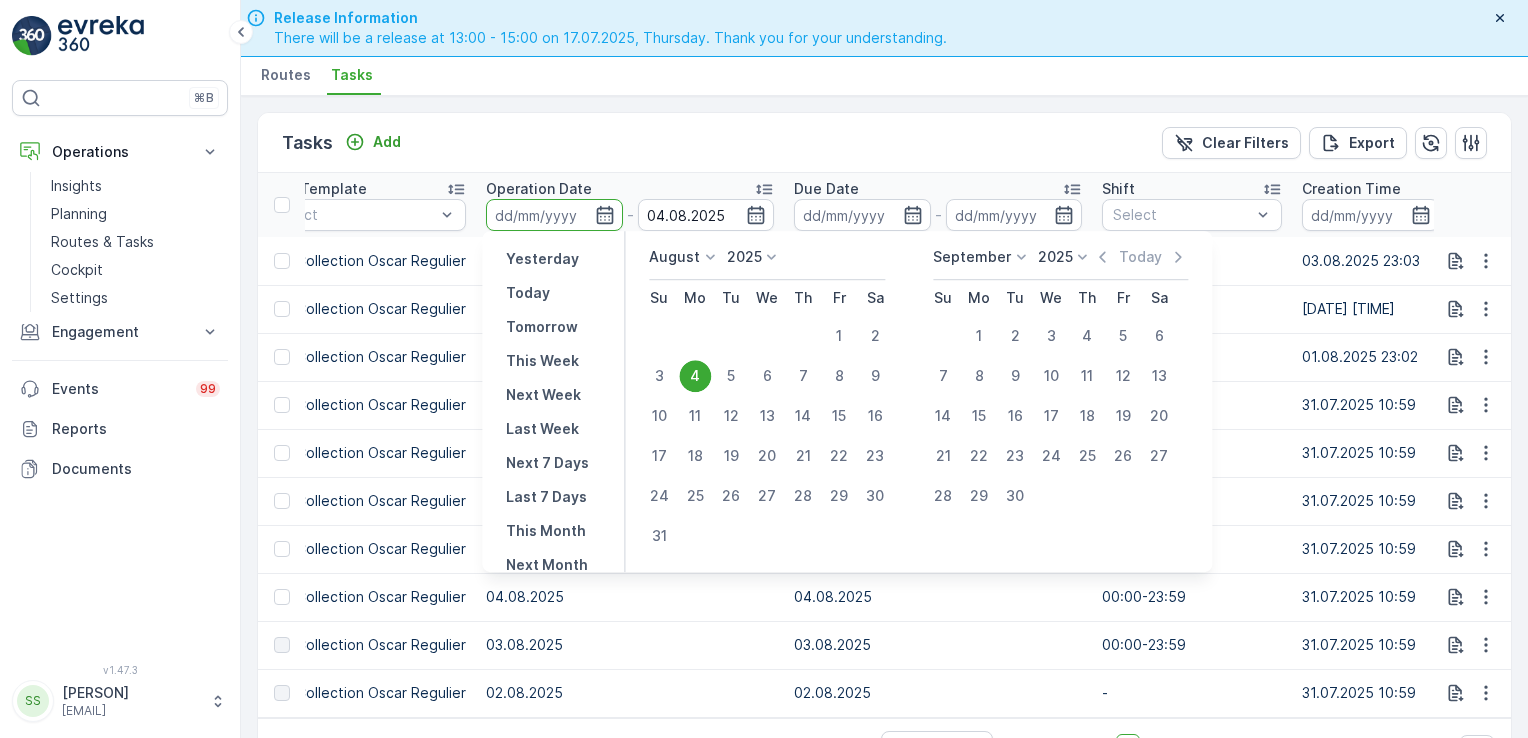 type on "04.08.2025" 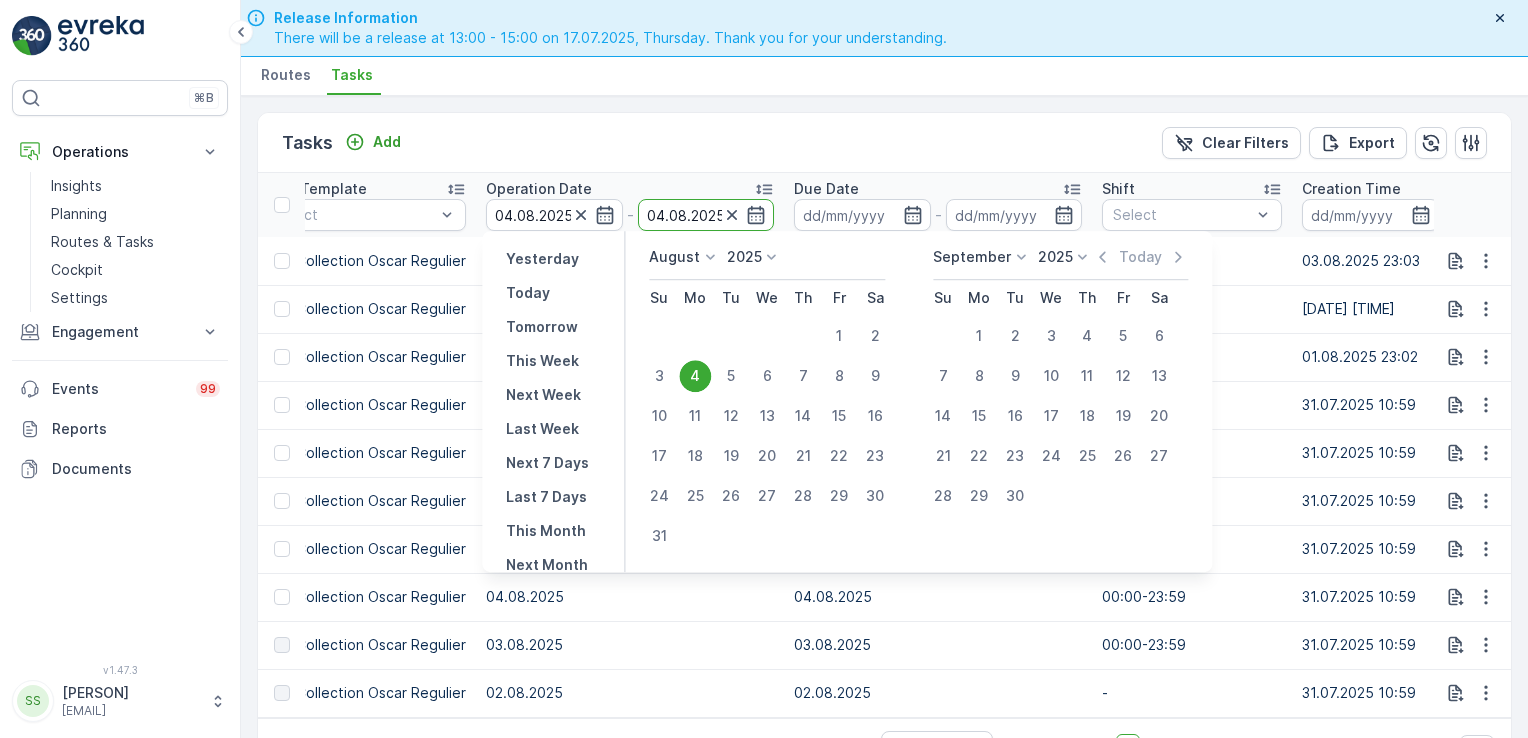 click on "4" at bounding box center [695, 376] 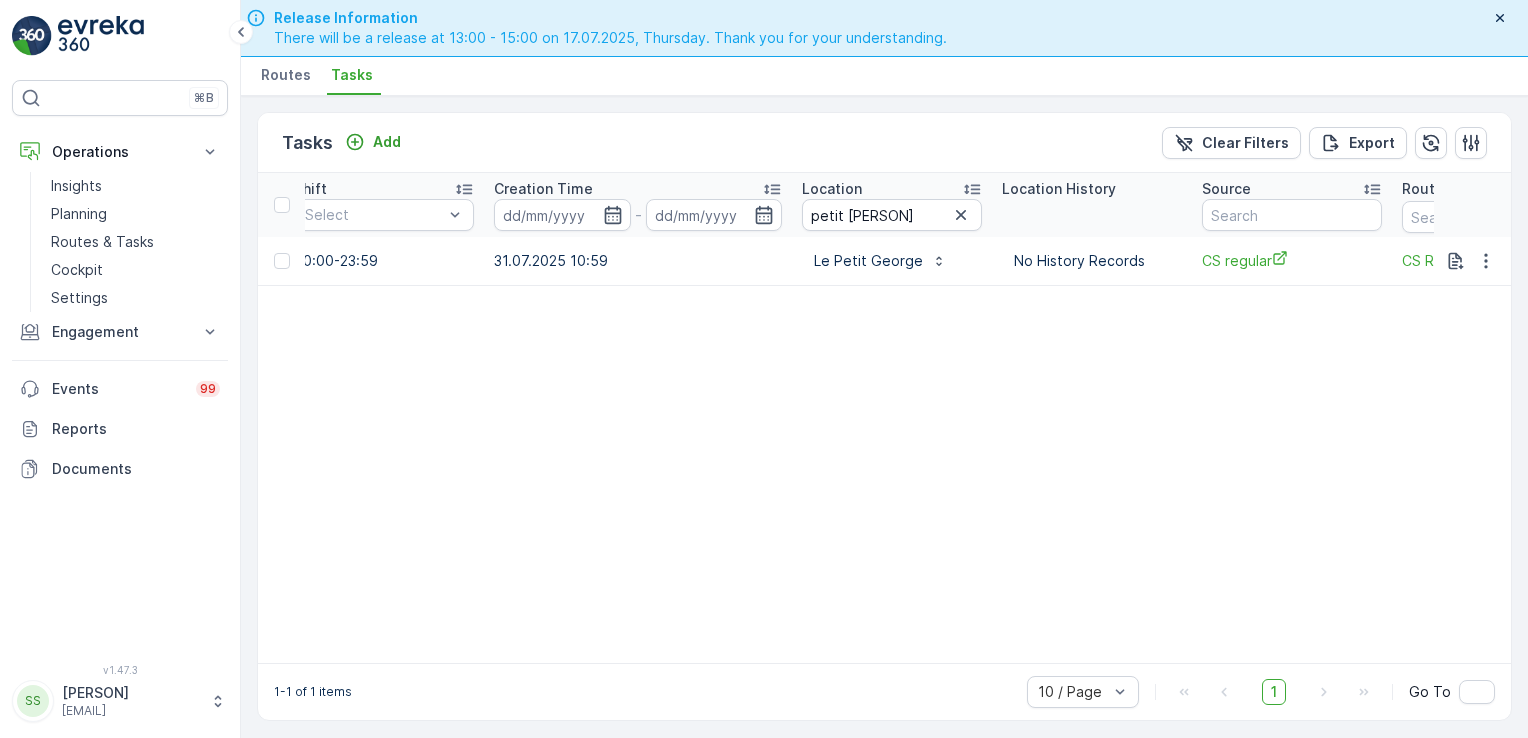 scroll, scrollTop: 0, scrollLeft: 1820, axis: horizontal 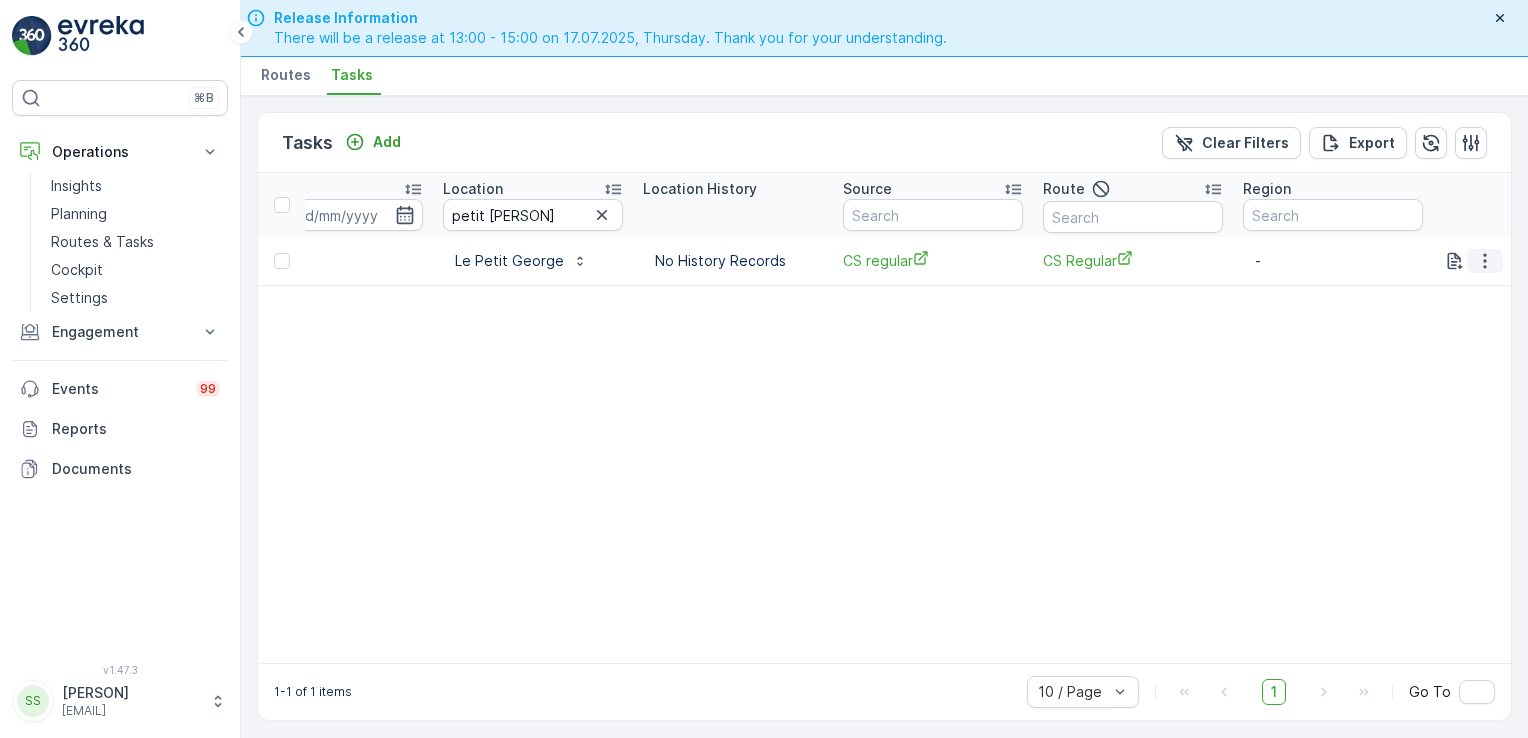 click 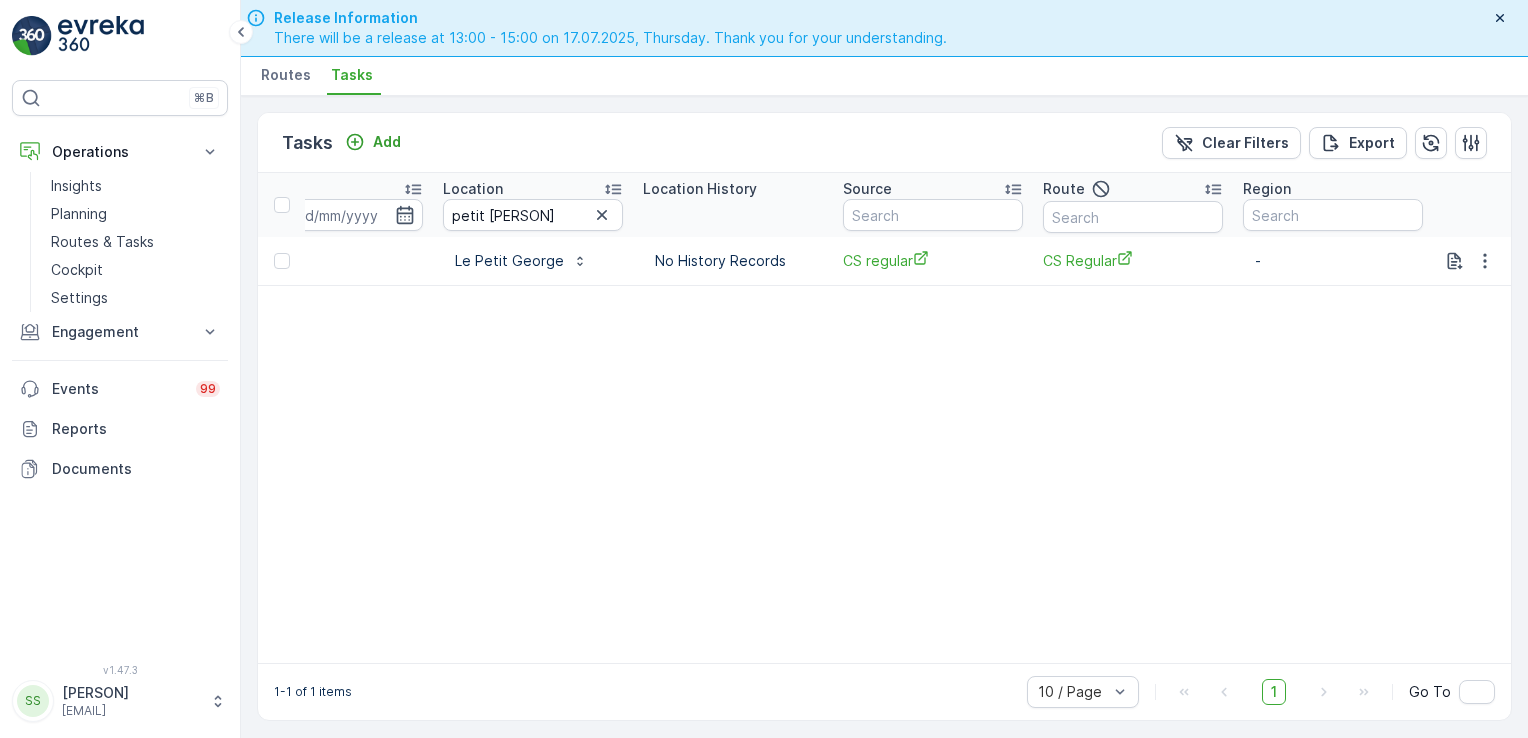 click on "ID Status Select Operation Select Task Template Select Operation Date [DATE] - [DATE] Due Date - Shift Select Creation Time - Location petit [PERSON] Location History Source Route Region [NUMBER] To Do [CITY] Collection Item Collection Oscar Regulier [DATE] [DATE] [TIME] [DATE] [TIME] Le Petit [PERSON] No History Records CS regular CS Regular -" at bounding box center (-25, 418) 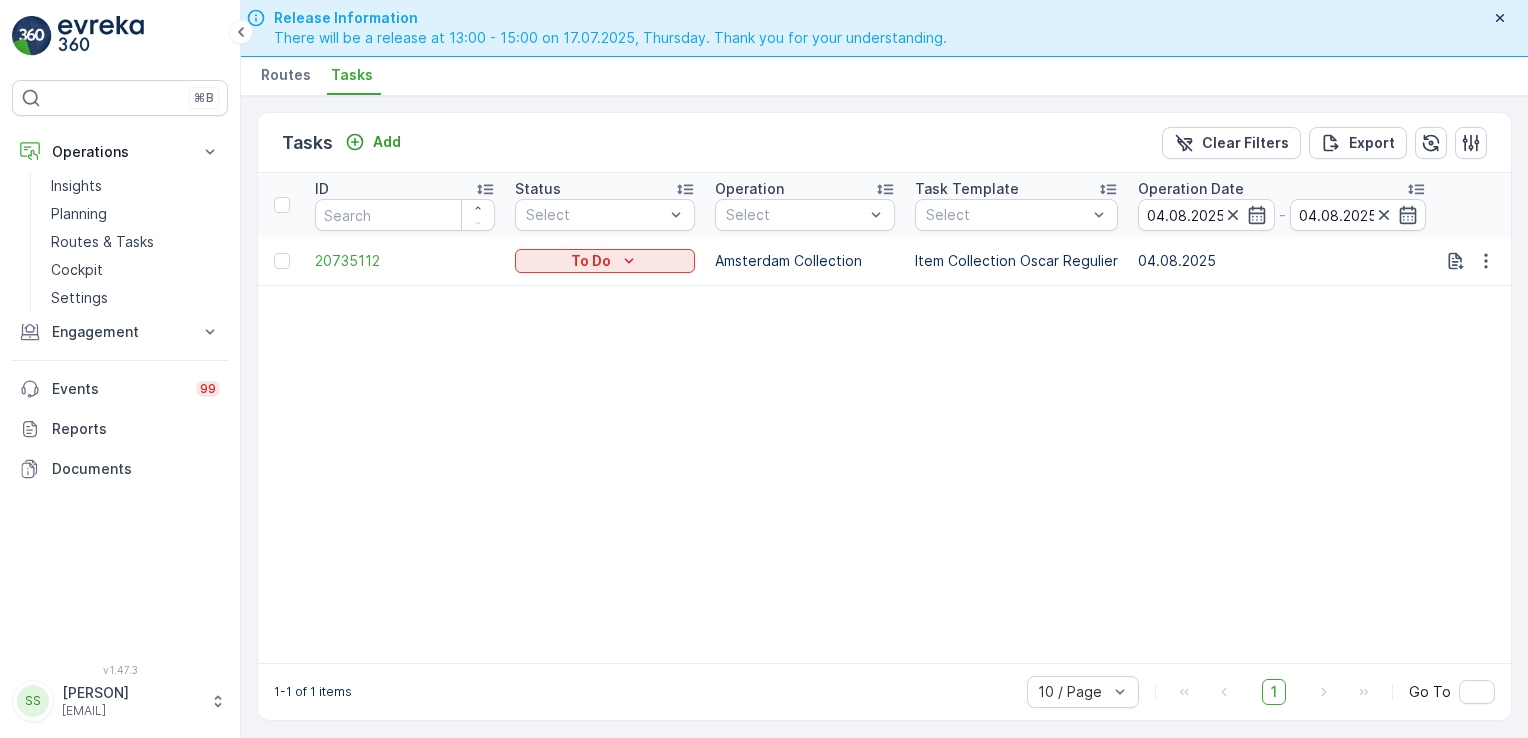 scroll, scrollTop: 0, scrollLeft: 108, axis: horizontal 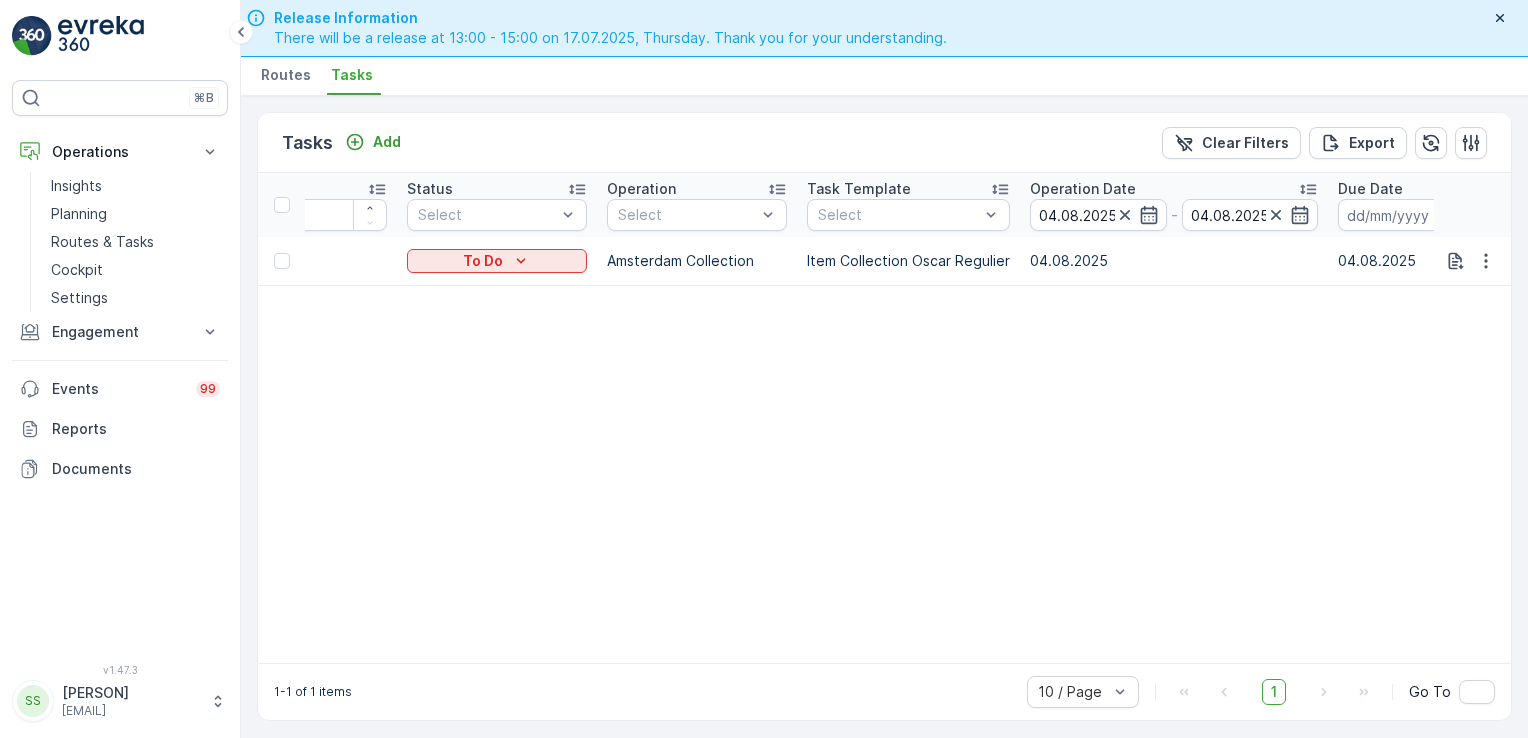 click on "ID Status Select Operation Select Task Template Select Operation Date [DATE] - [DATE] Due Date - Shift Select Creation Time - Location petit [PERSON] Location History Source Route Region [NUMBER] To Do [CITY] Collection Item Collection Oscar Regulier [DATE] [DATE] [TIME] [DATE] [TIME] Le Petit [PERSON] No History Records CS regular CS Regular -" at bounding box center (1686, 418) 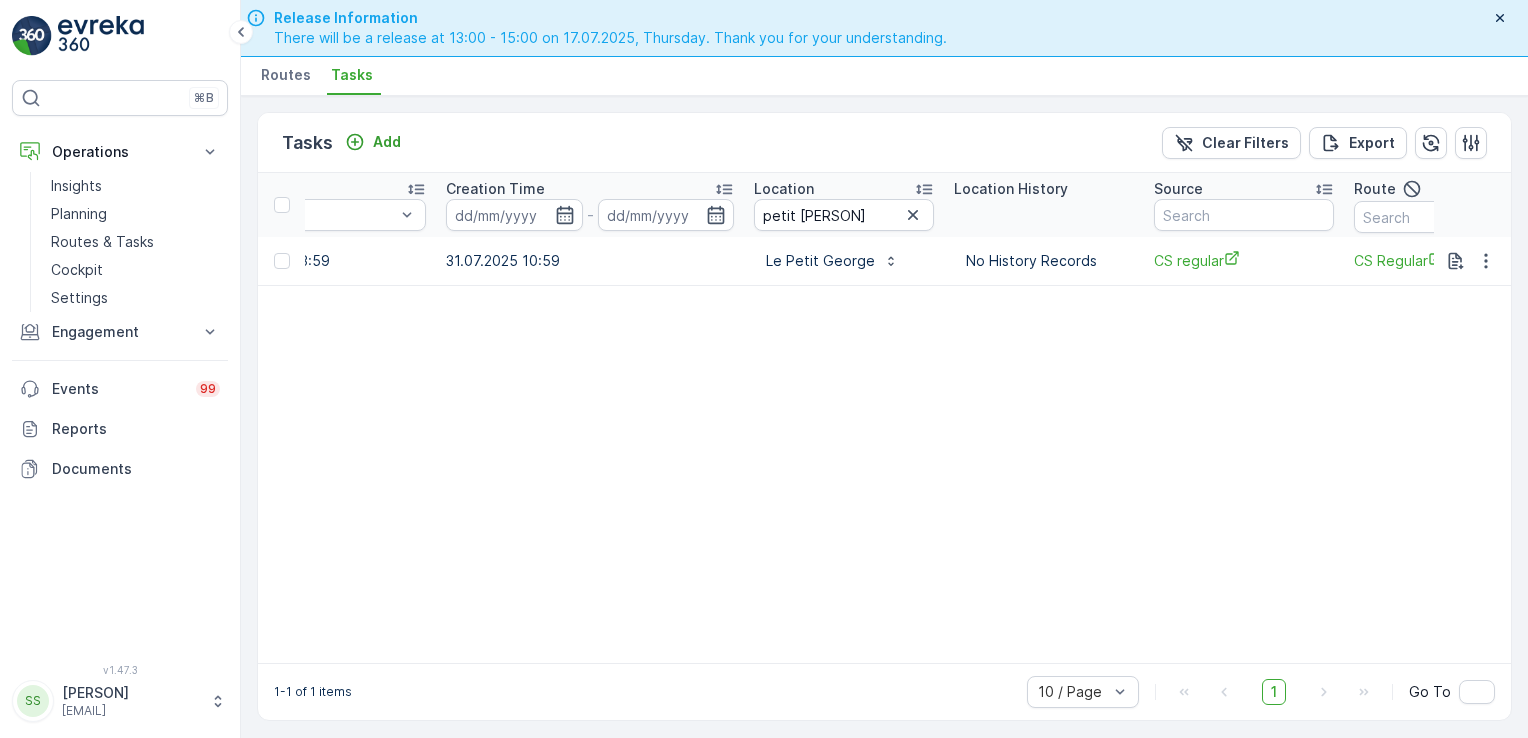 scroll, scrollTop: 0, scrollLeft: 1548, axis: horizontal 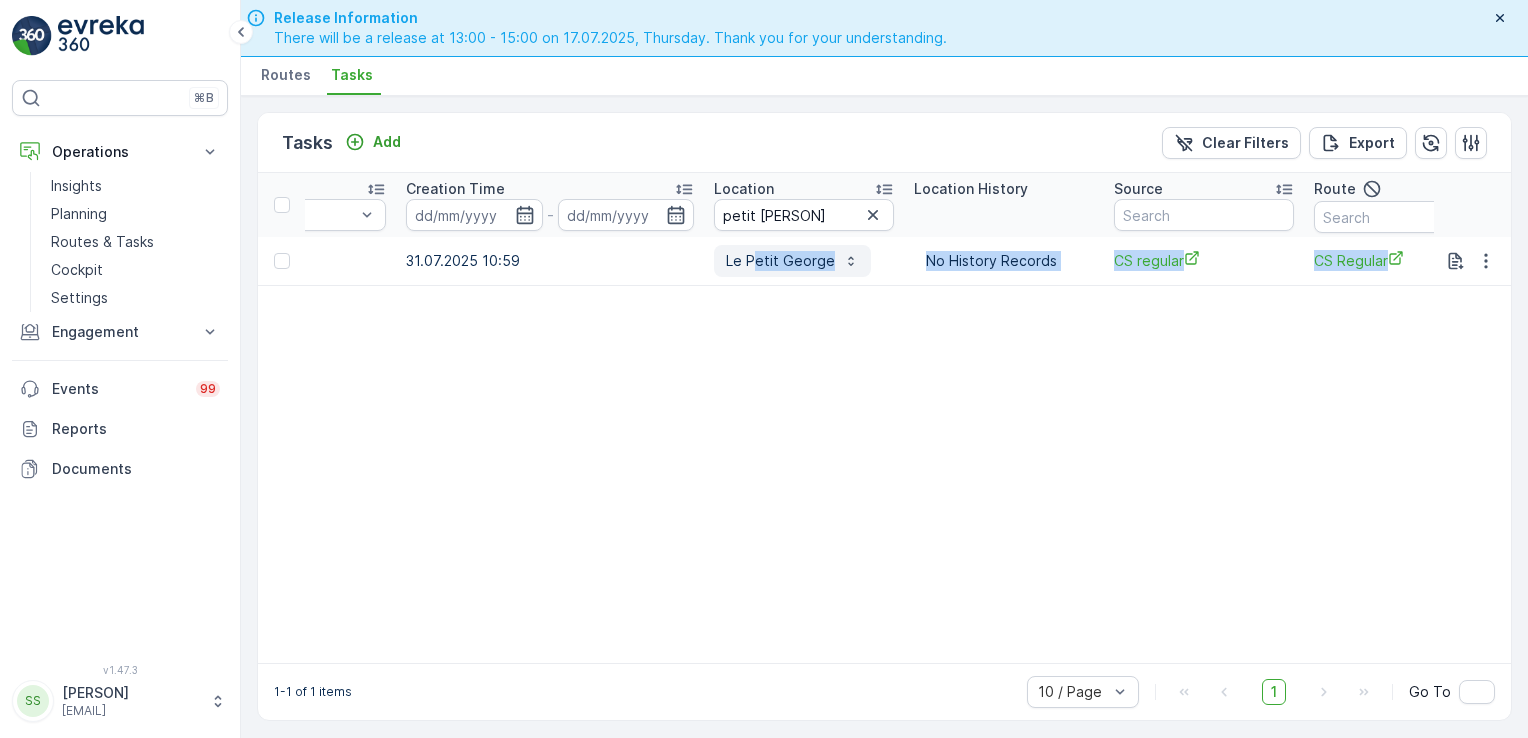 drag, startPoint x: 767, startPoint y: 301, endPoint x: 748, endPoint y: 270, distance: 36.359318 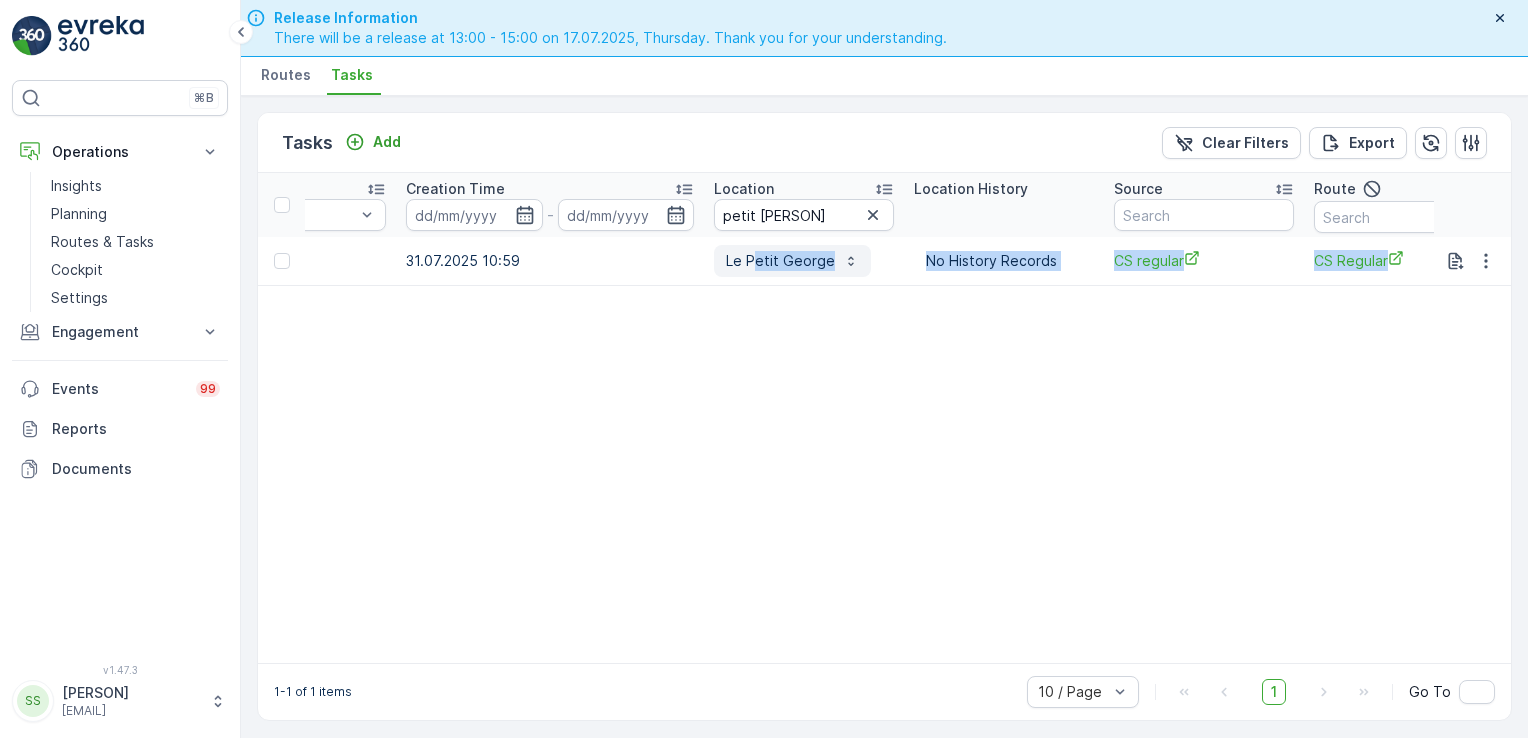 click on "ID Status Select Operation Select Task Template Select Operation Date [DATE] - [DATE] Due Date - Shift Select Creation Time - Location petit [PERSON] Location History Source Route Region [NUMBER] To Do [CITY] Collection Item Collection Oscar Regulier [DATE] [DATE] [TIME] [DATE] [TIME] Le Petit [PERSON] No History Records CS regular CS Regular -" at bounding box center [246, 418] 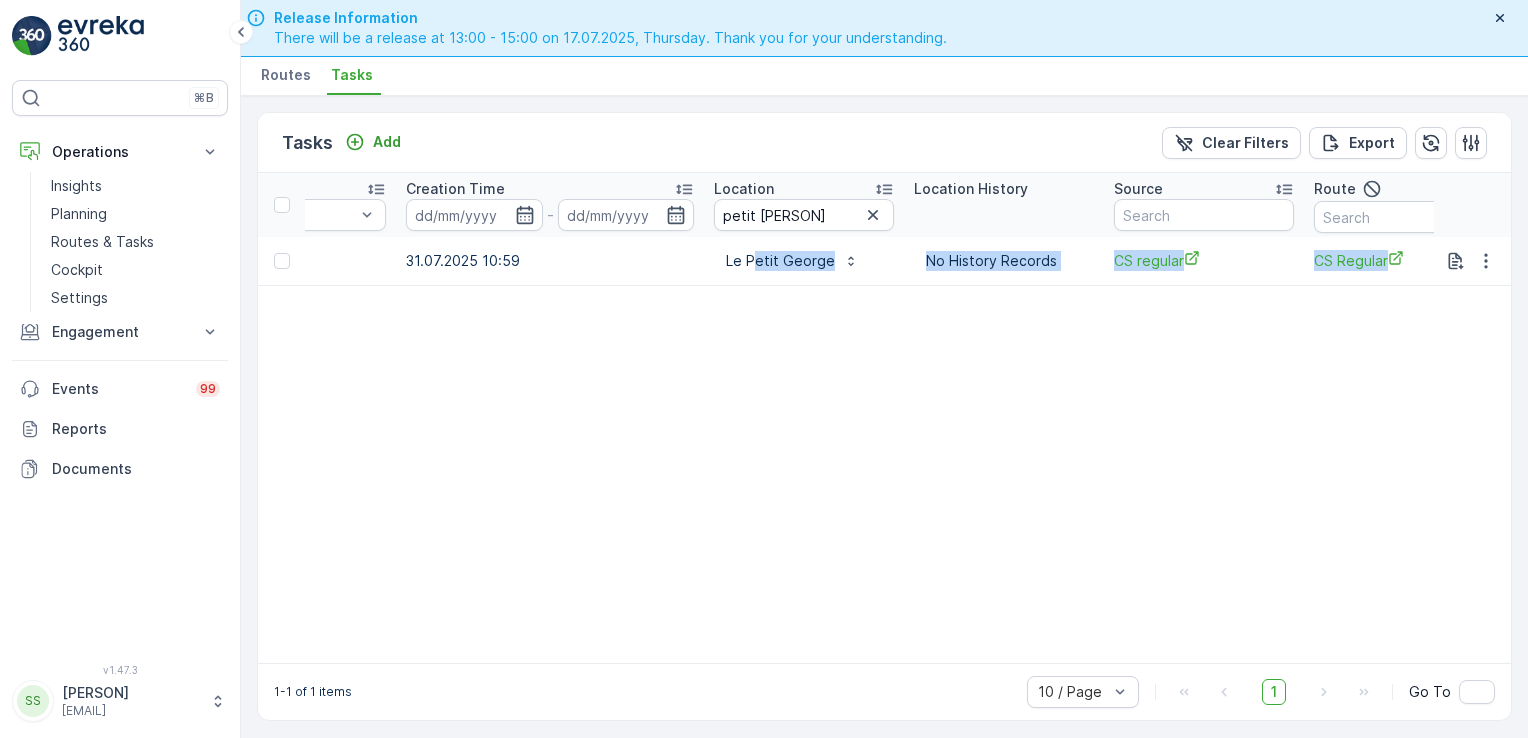 drag, startPoint x: 748, startPoint y: 270, endPoint x: 777, endPoint y: 315, distance: 53.535034 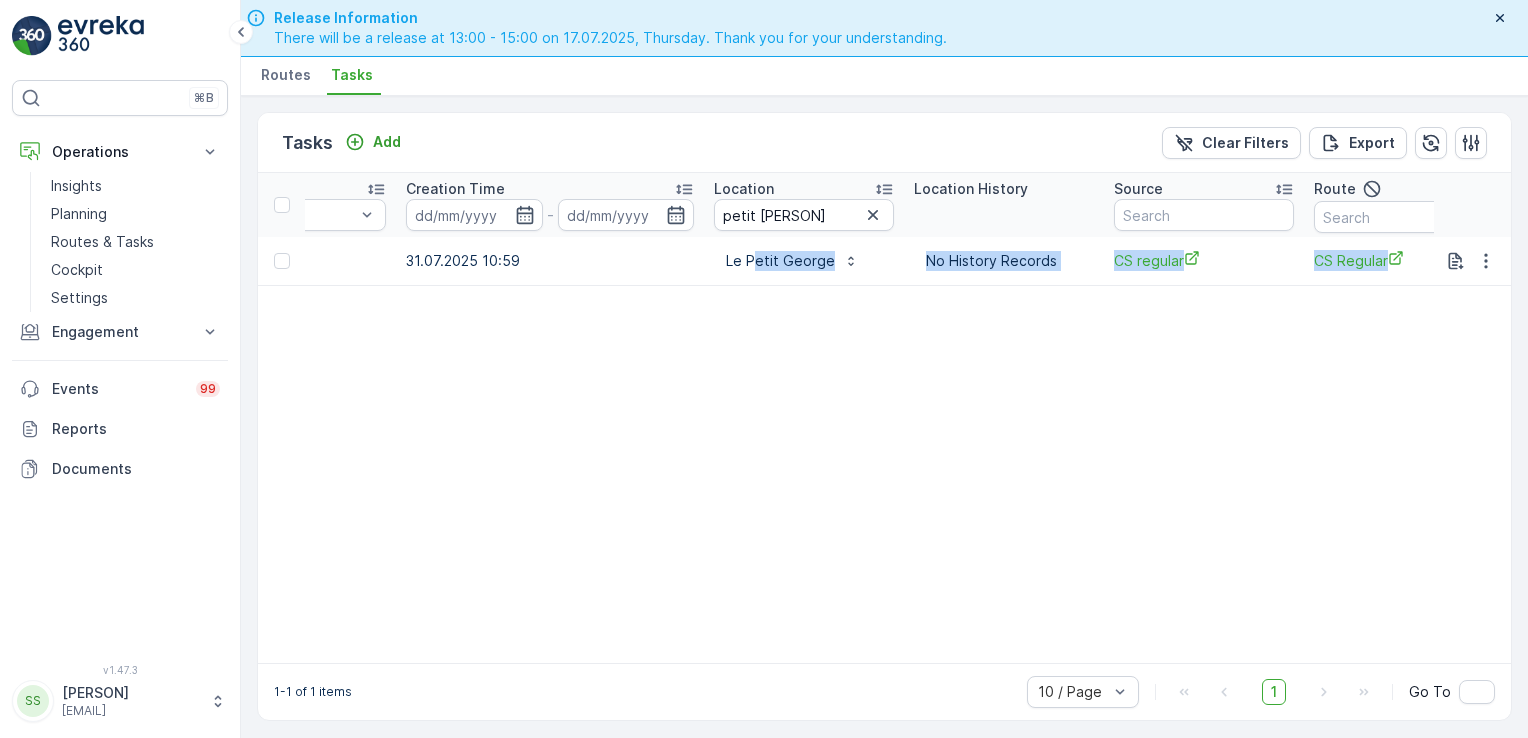 click on "ID Status Select Operation Select Task Template Select Operation Date [DATE] - [DATE] Due Date - Shift Select Creation Time - Location petit [PERSON] Location History Source Route Region [NUMBER] To Do [CITY] Collection Item Collection Oscar Regulier [DATE] [DATE] [TIME] [DATE] [TIME] Le Petit [PERSON] No History Records CS regular CS Regular -" at bounding box center (246, 418) 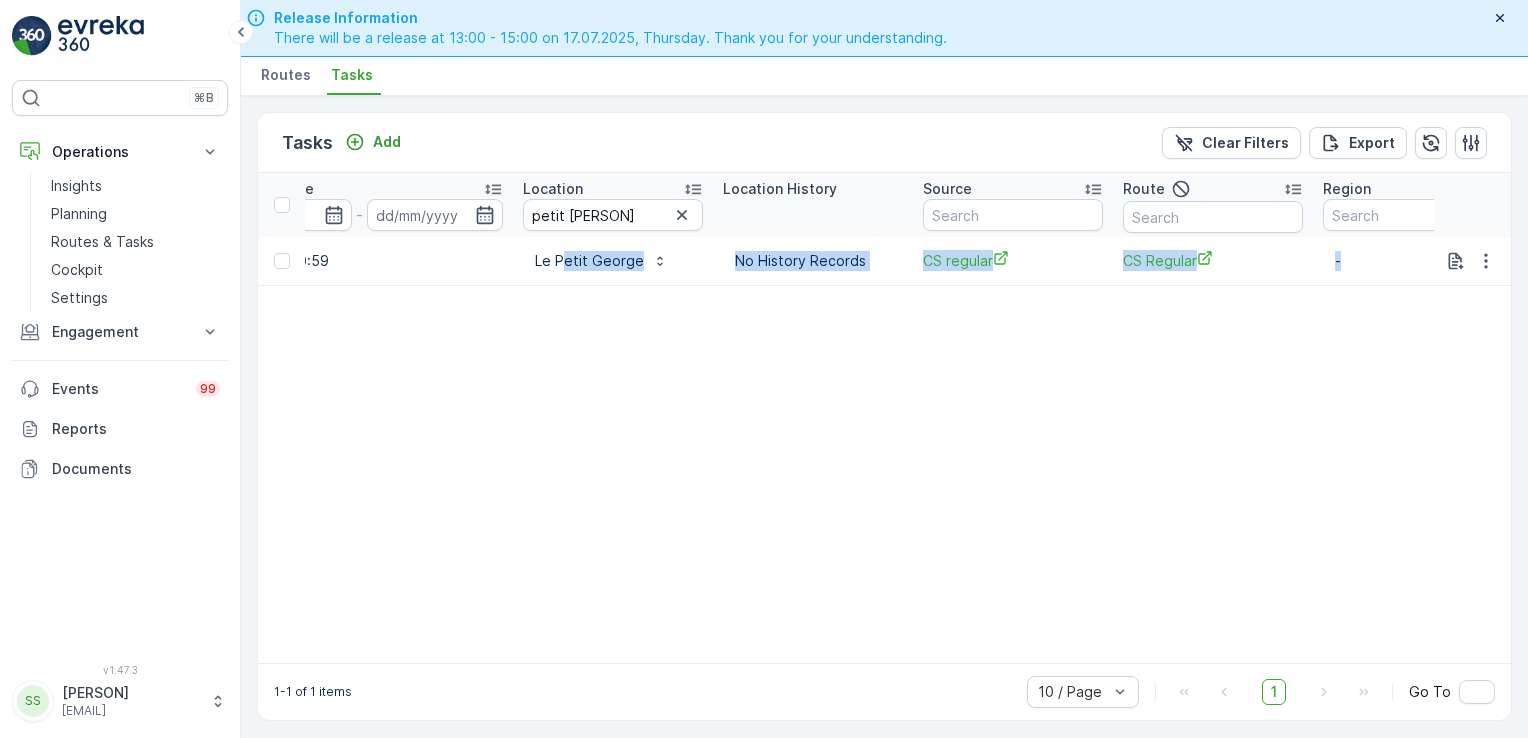 scroll, scrollTop: 0, scrollLeft: 1736, axis: horizontal 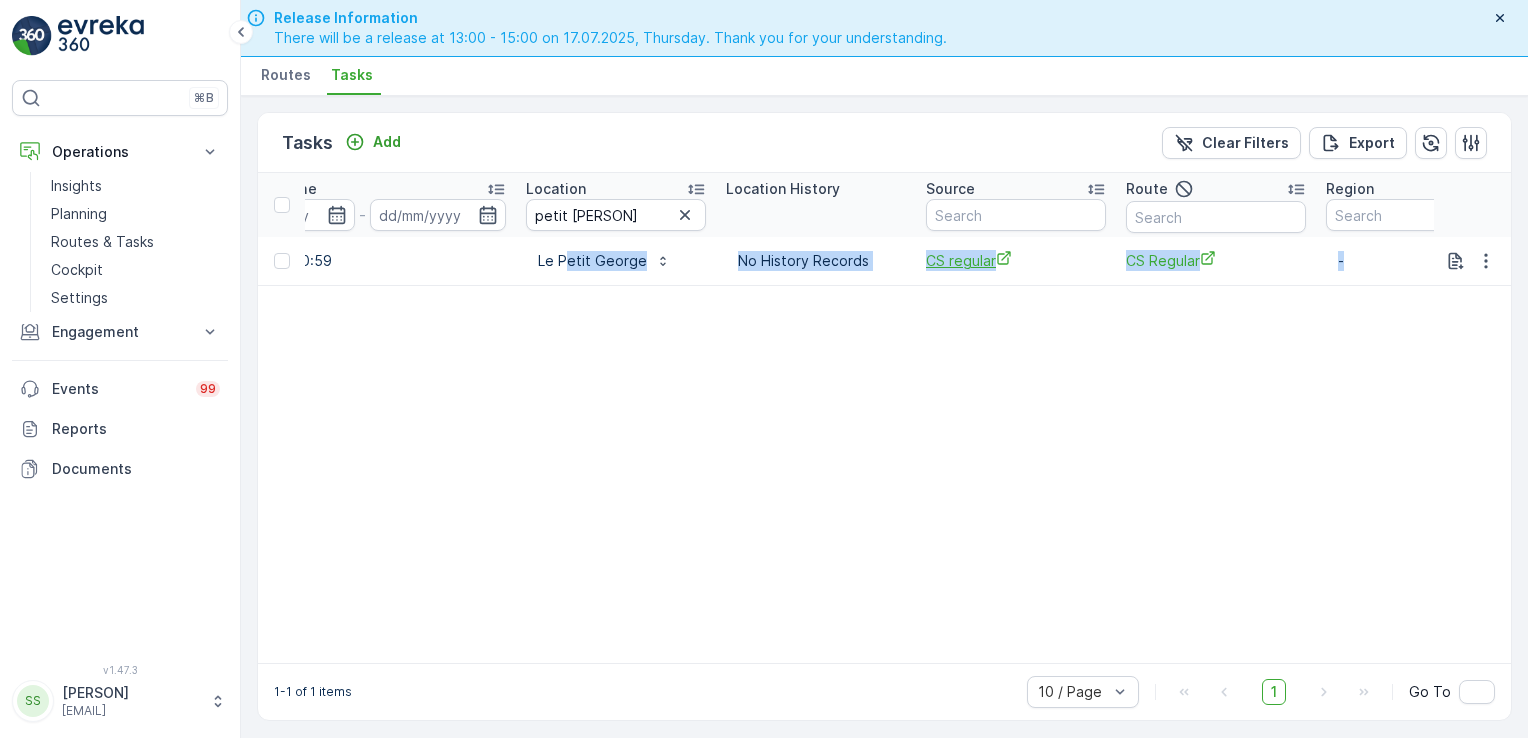 click on "CS regular" at bounding box center [1016, 260] 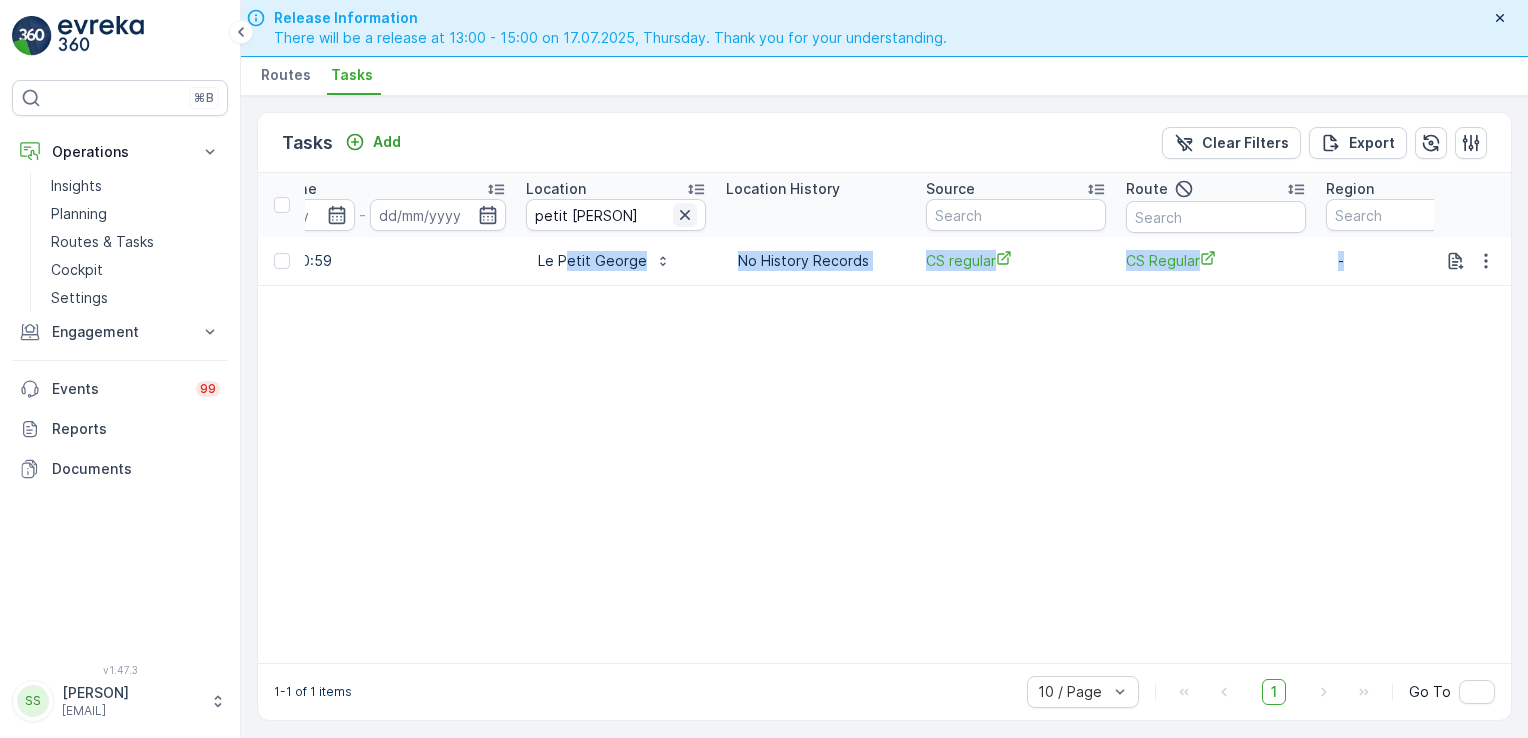 click 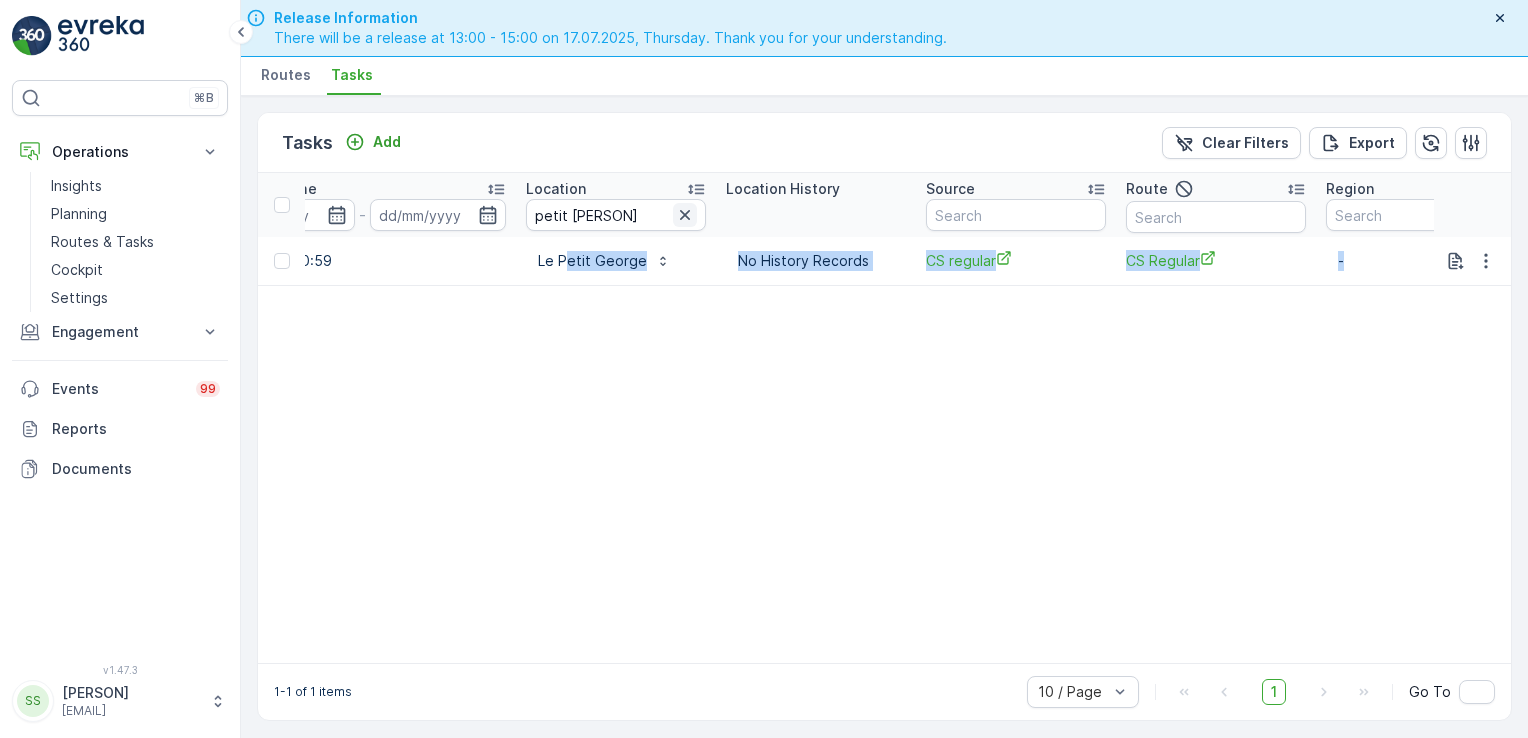 type 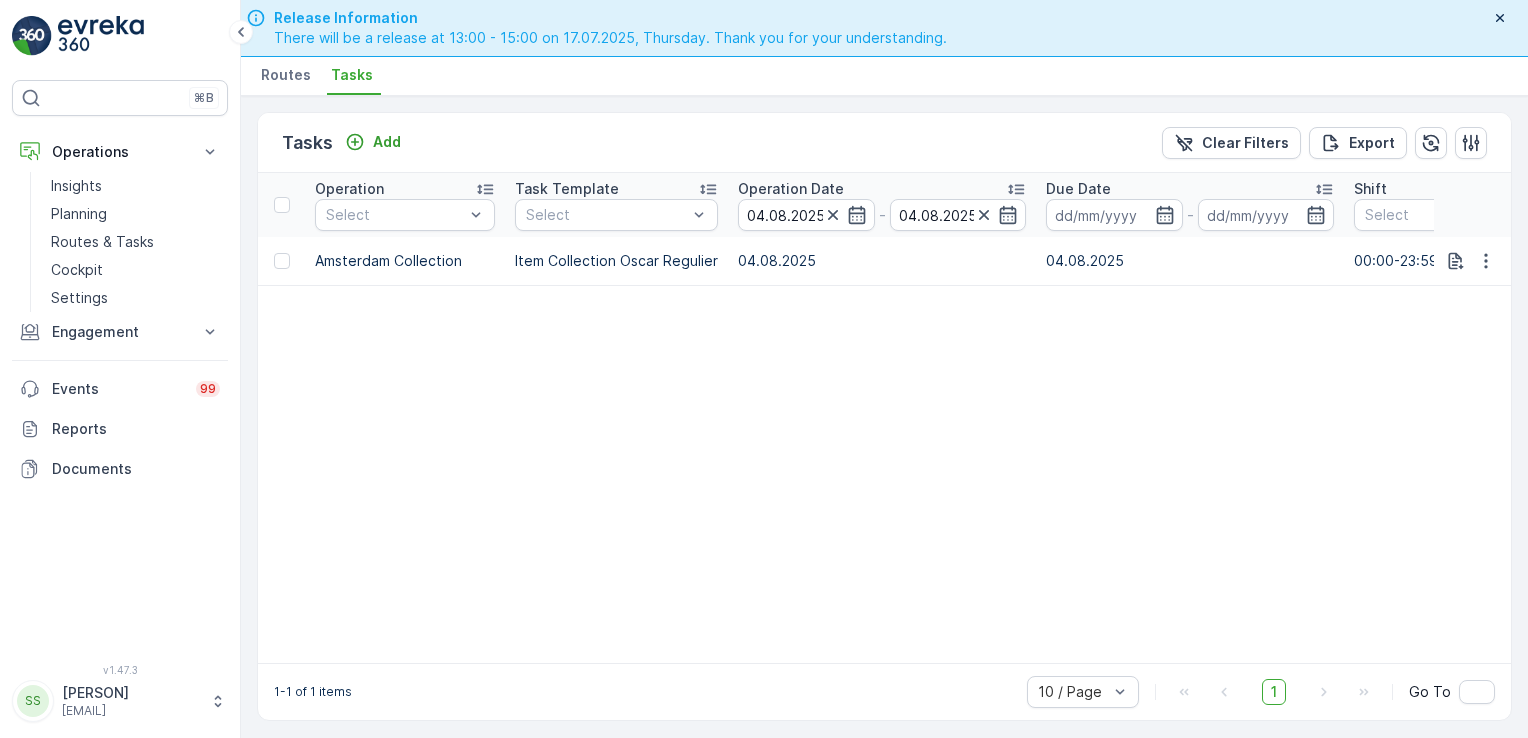scroll, scrollTop: 0, scrollLeft: 148, axis: horizontal 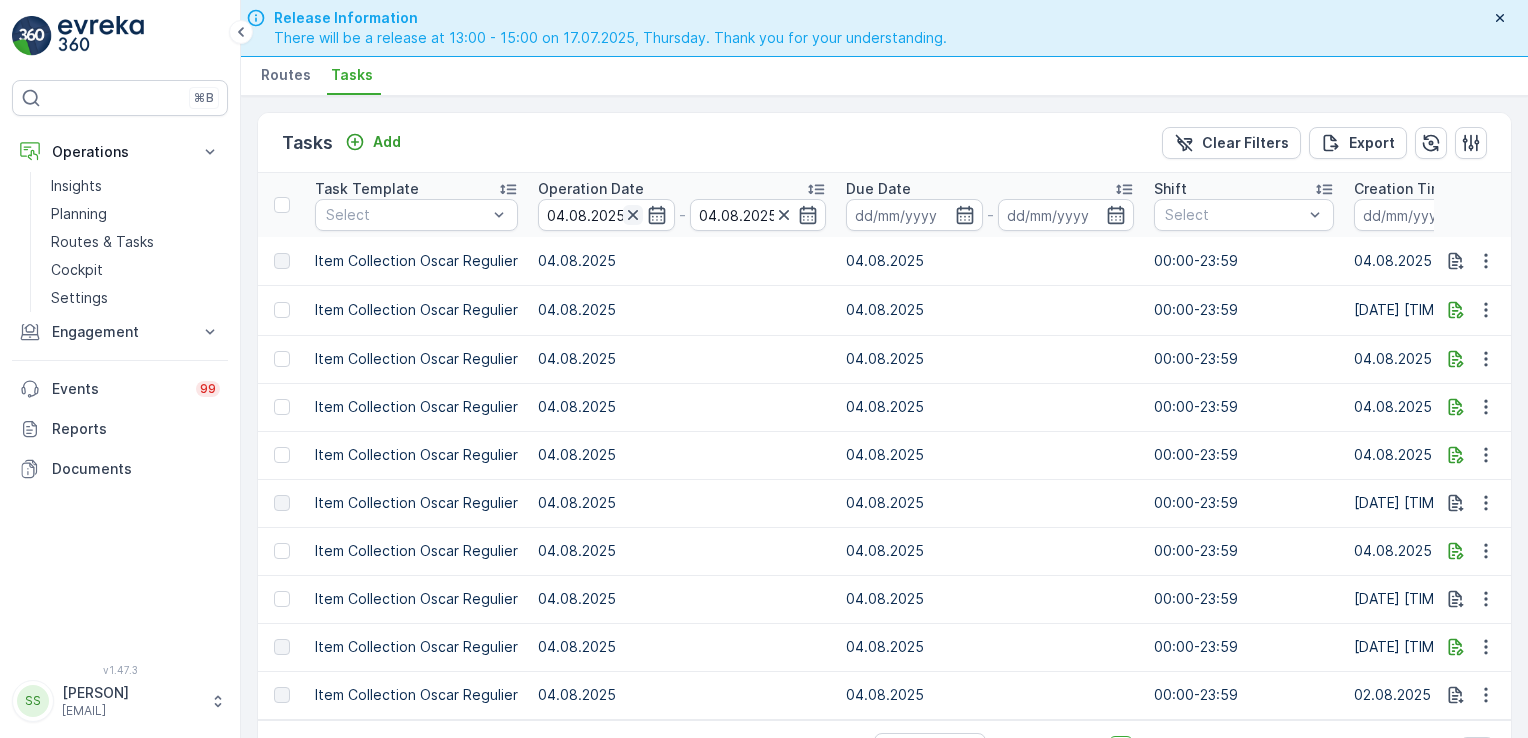 click 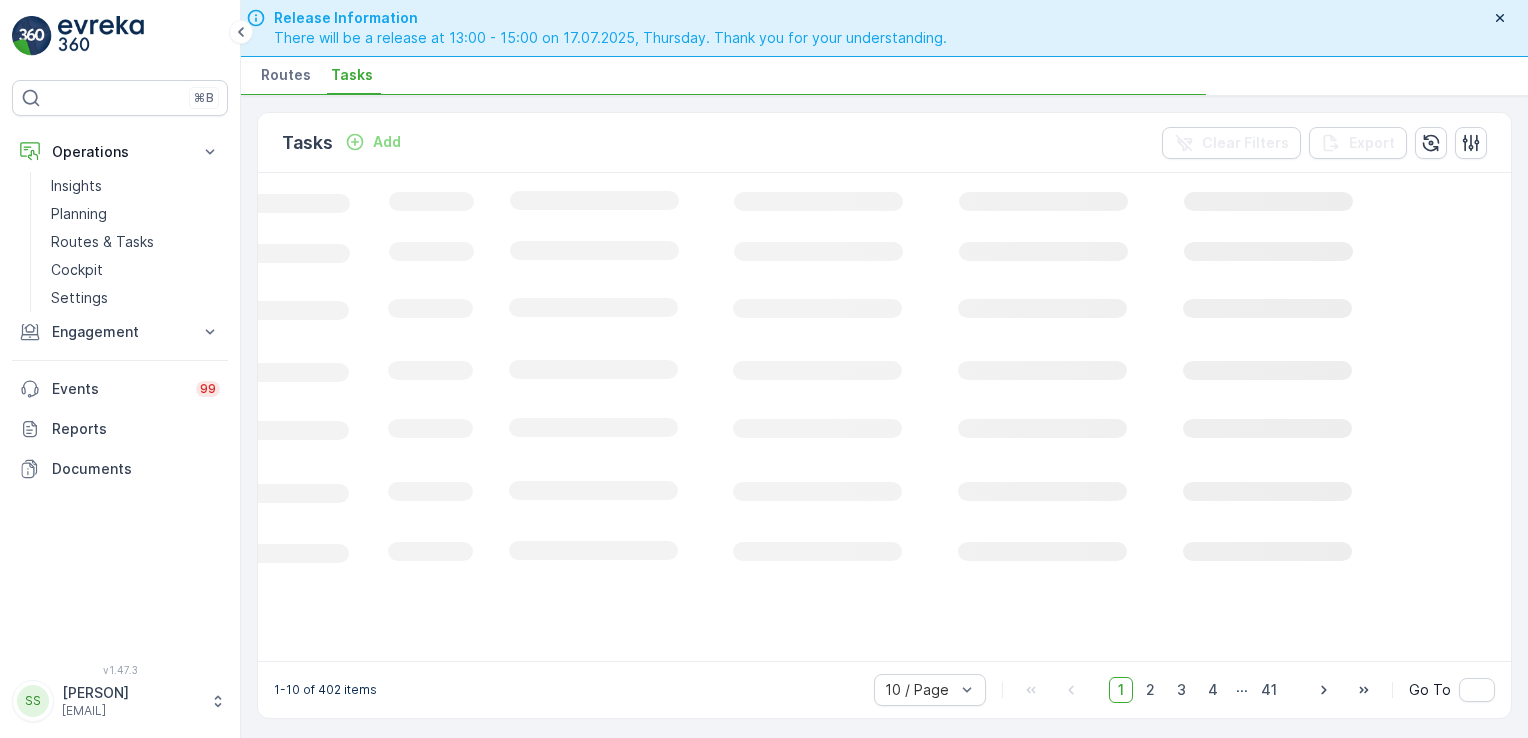click on "Loading..." 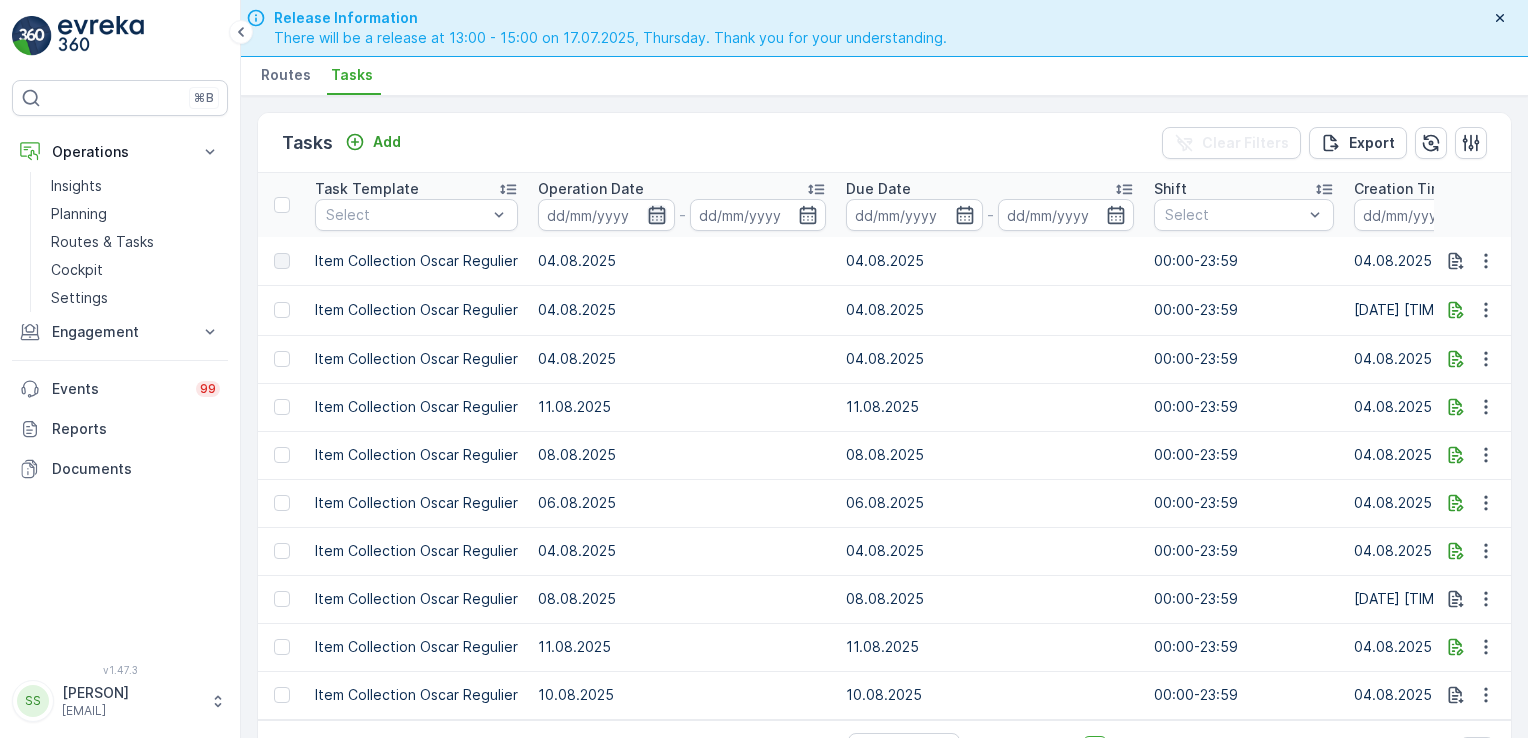 click 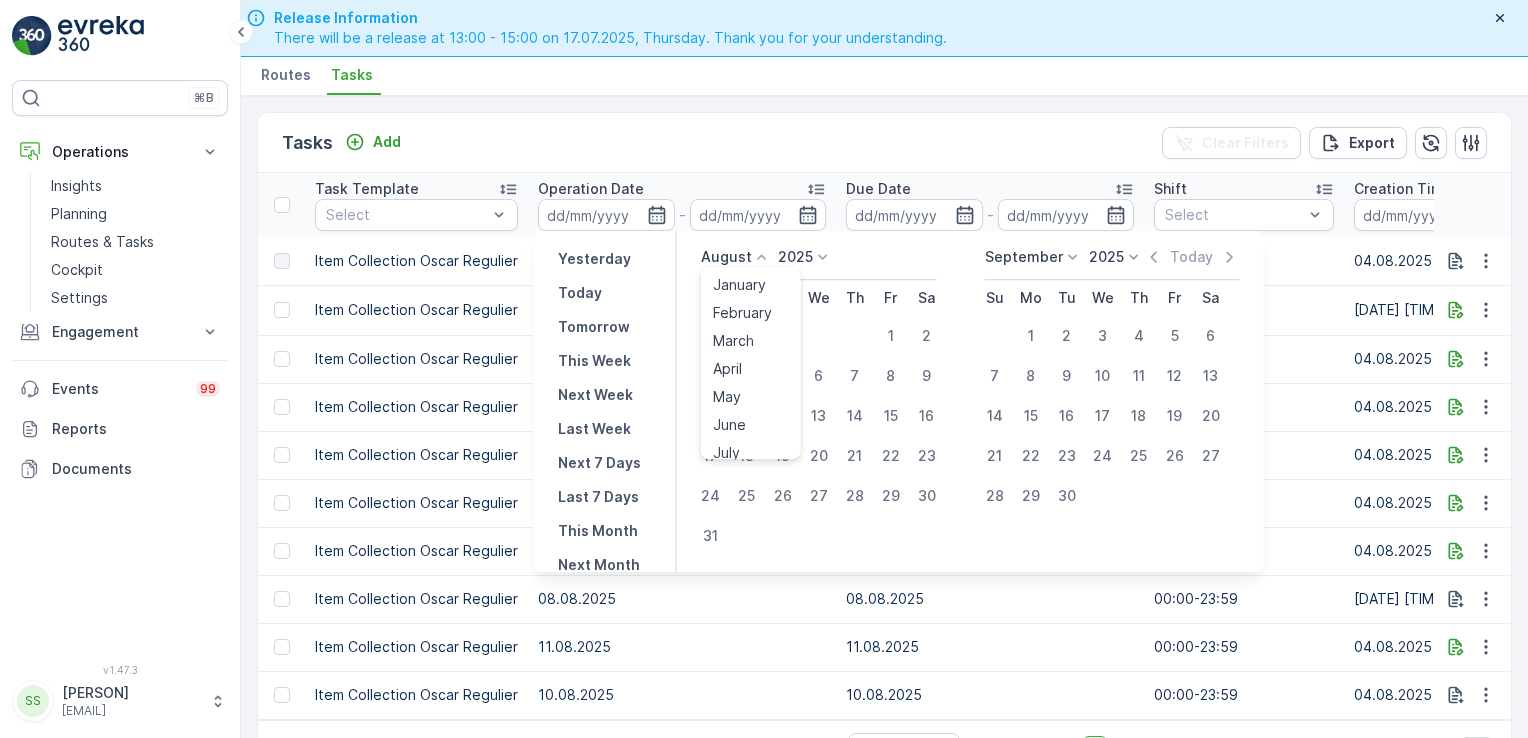 click on "August" at bounding box center (726, 257) 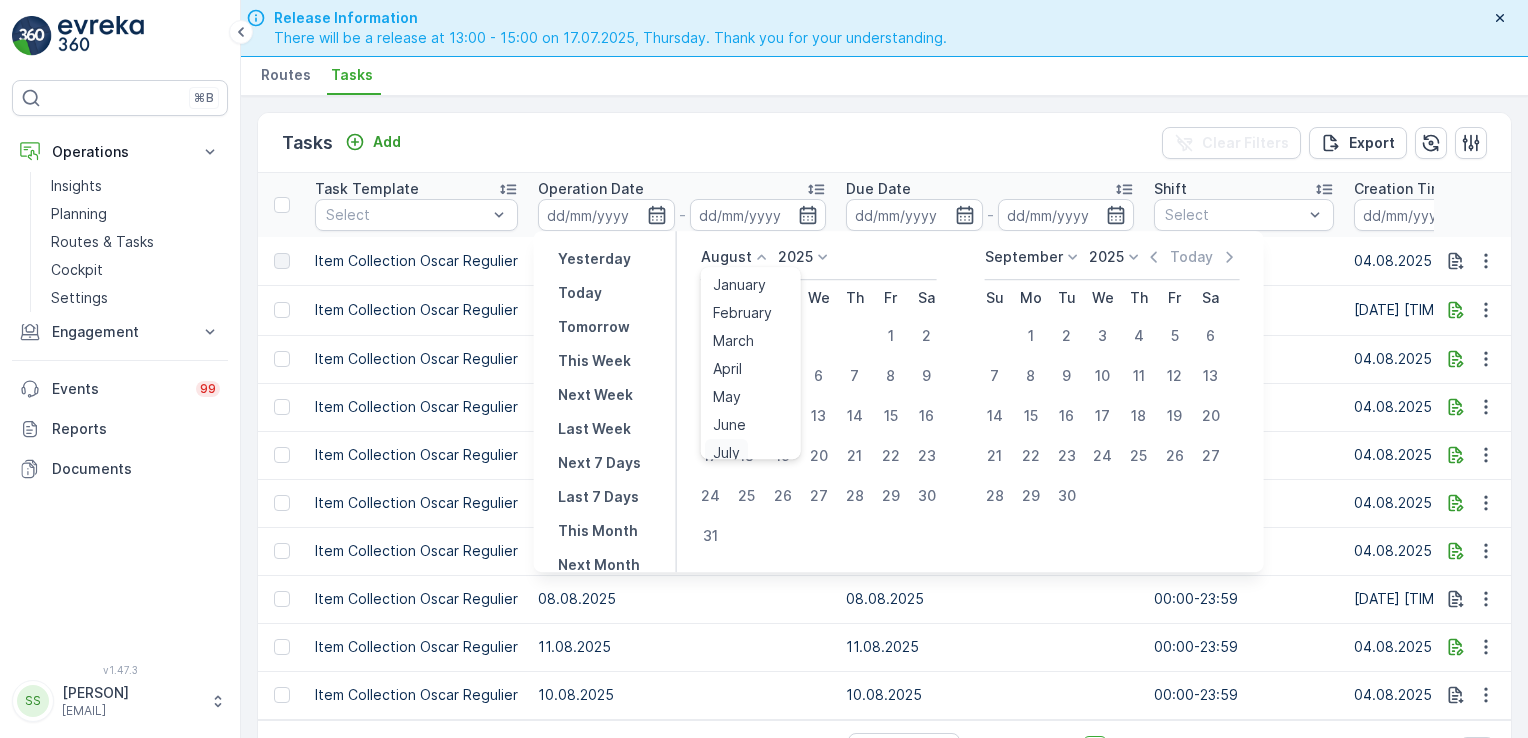 scroll, scrollTop: 8, scrollLeft: 0, axis: vertical 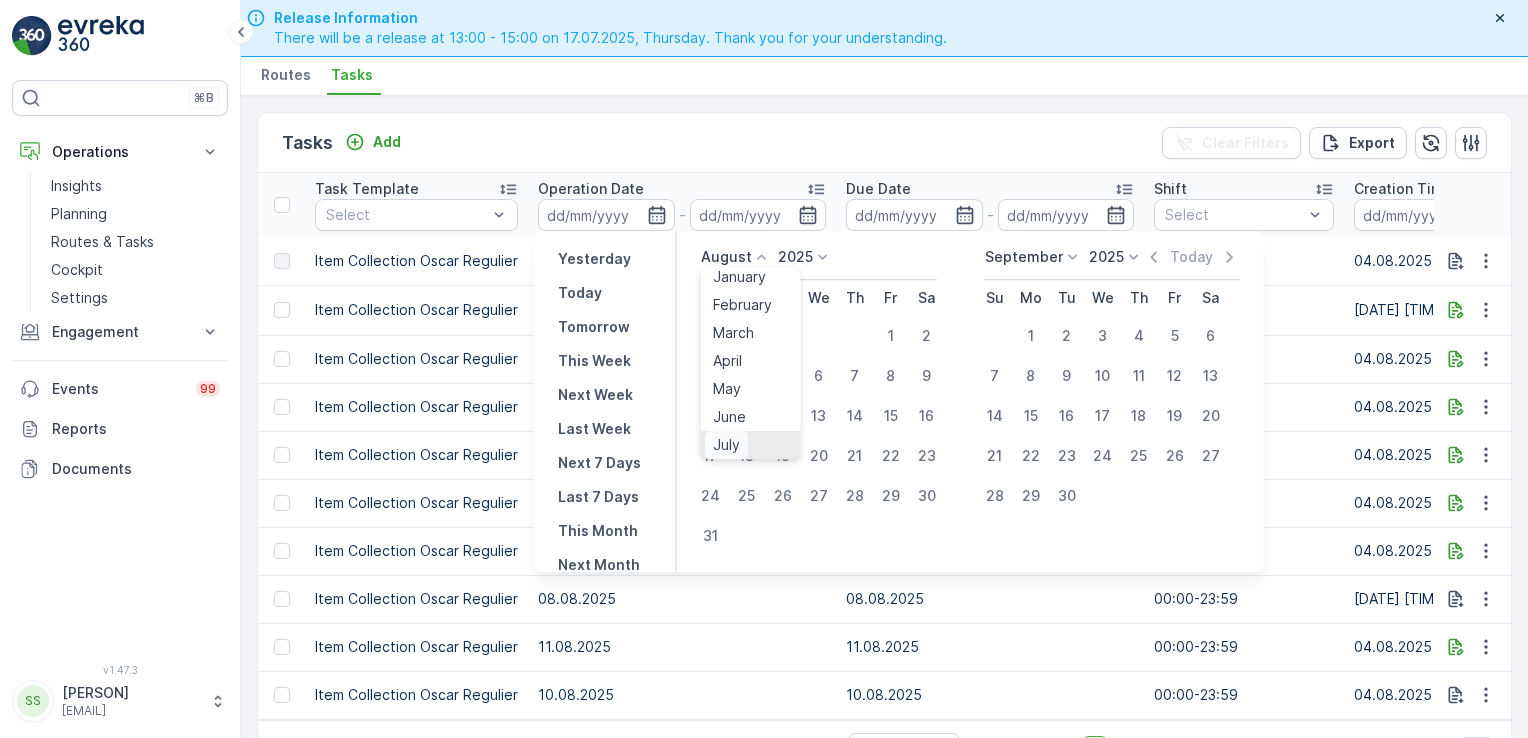 click on "July" at bounding box center [726, 445] 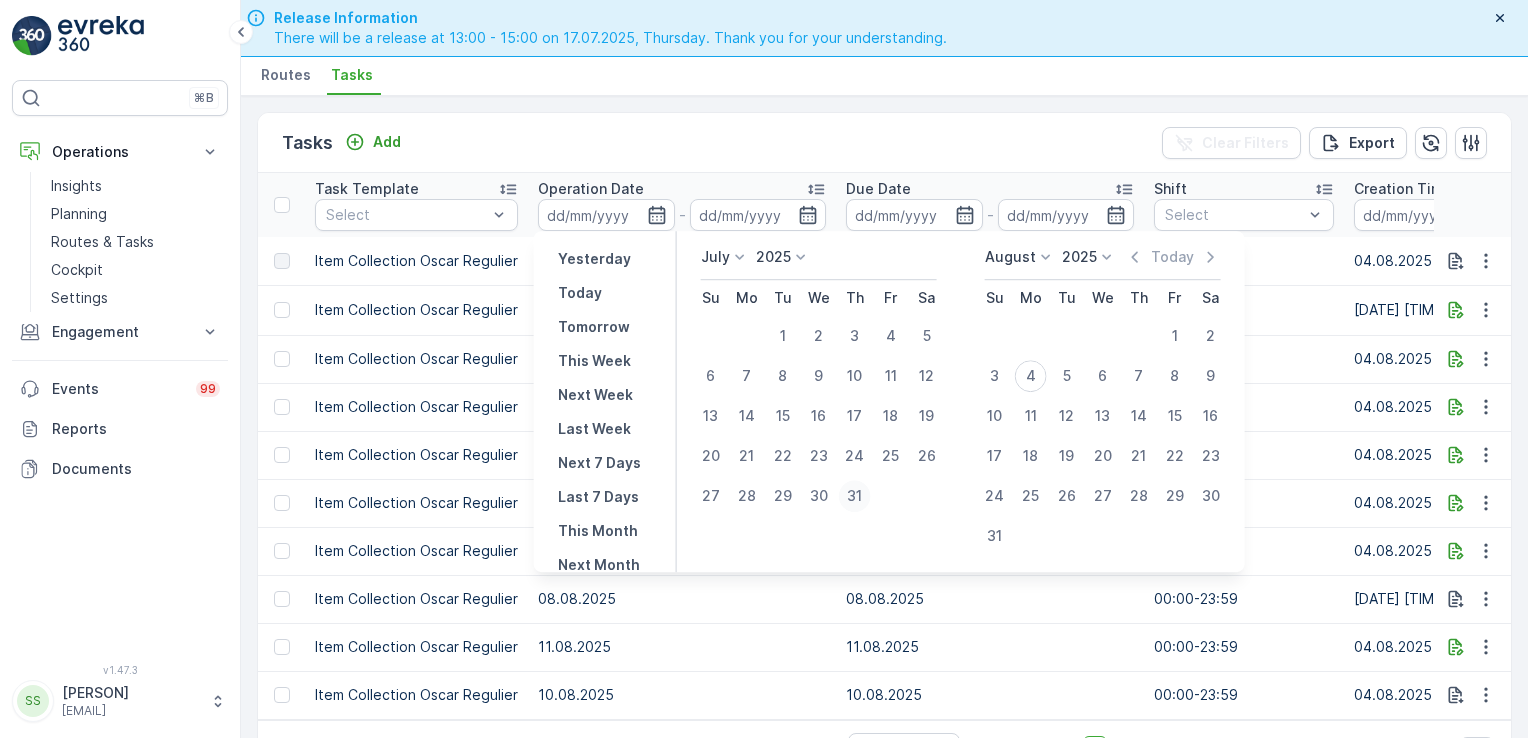click on "31" at bounding box center (855, 496) 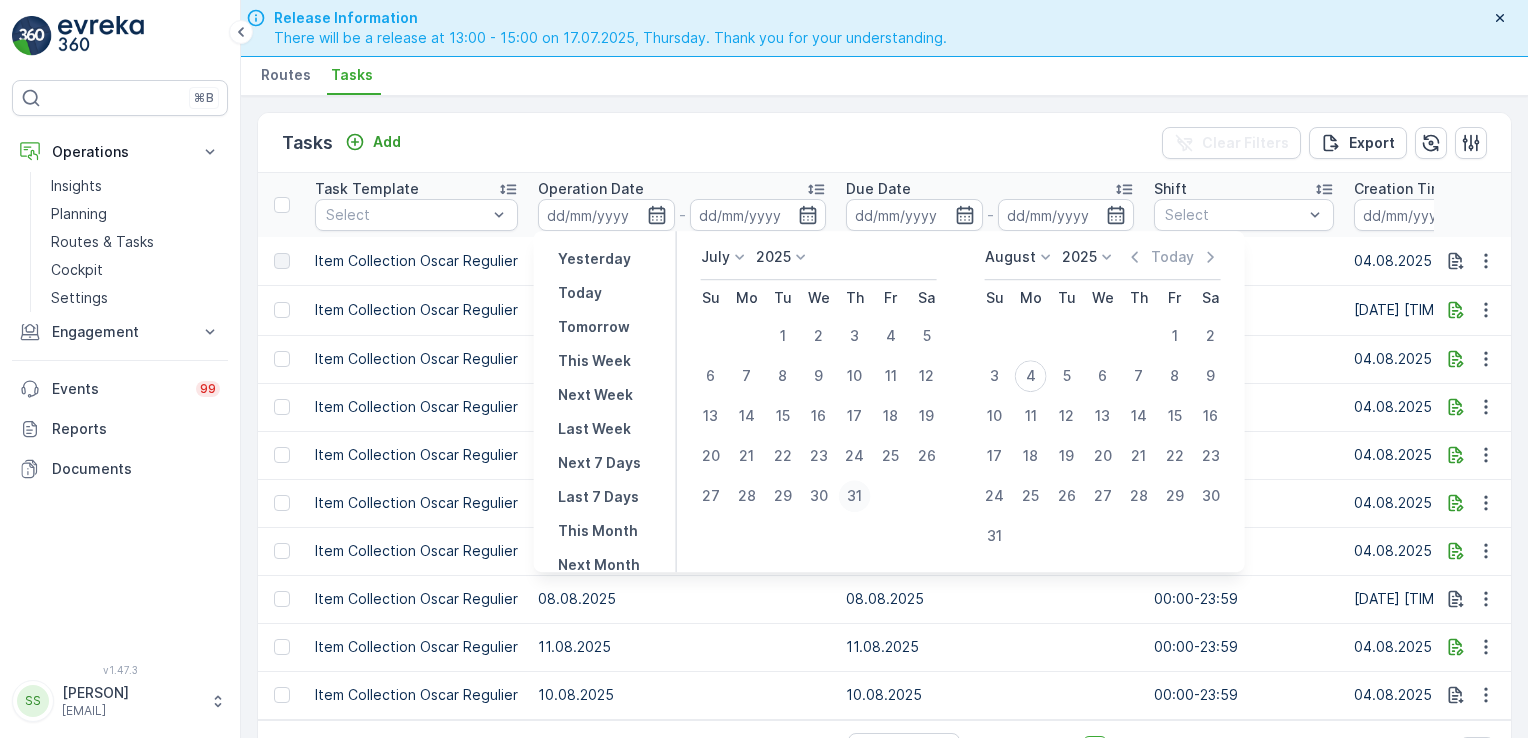 type on "31.07.2025" 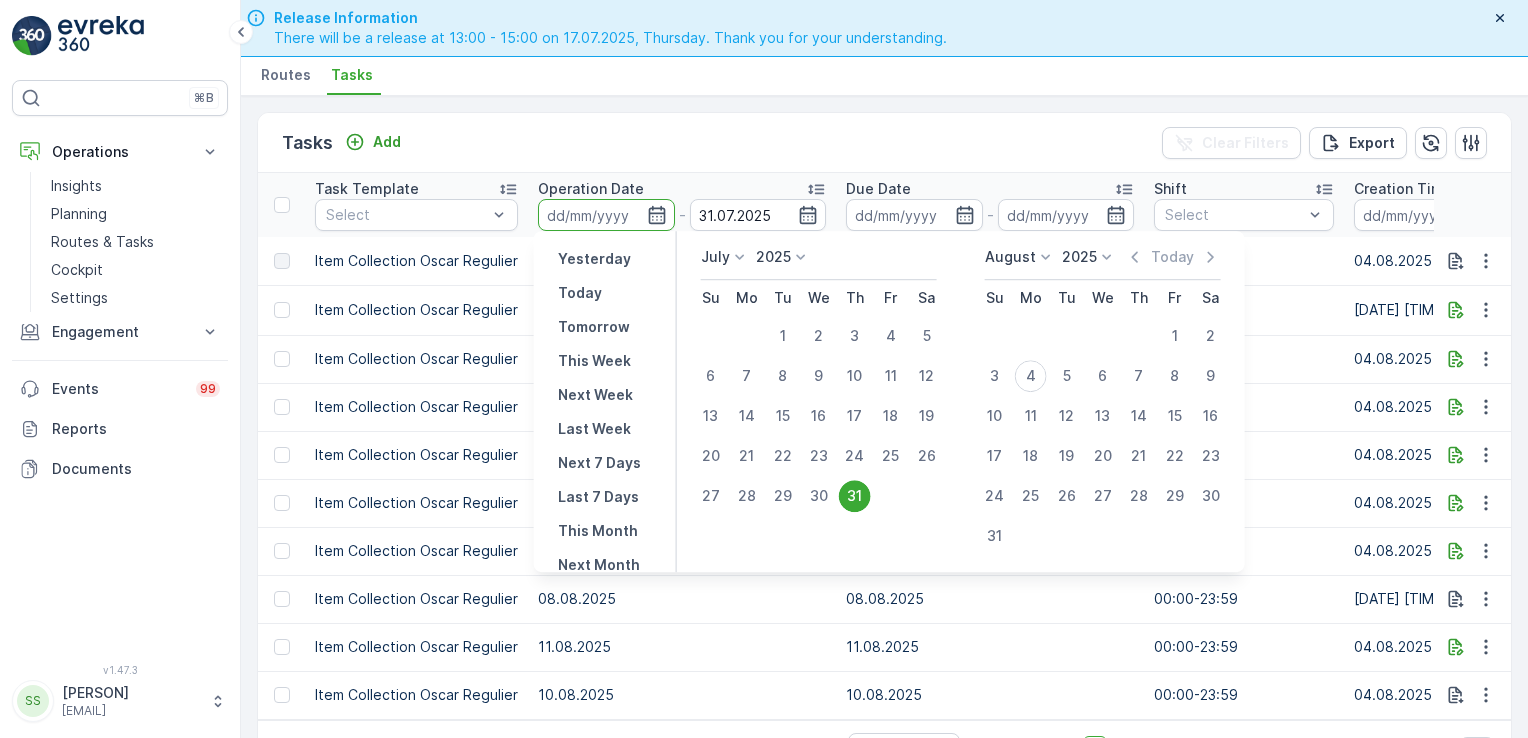 click on "31" at bounding box center (855, 496) 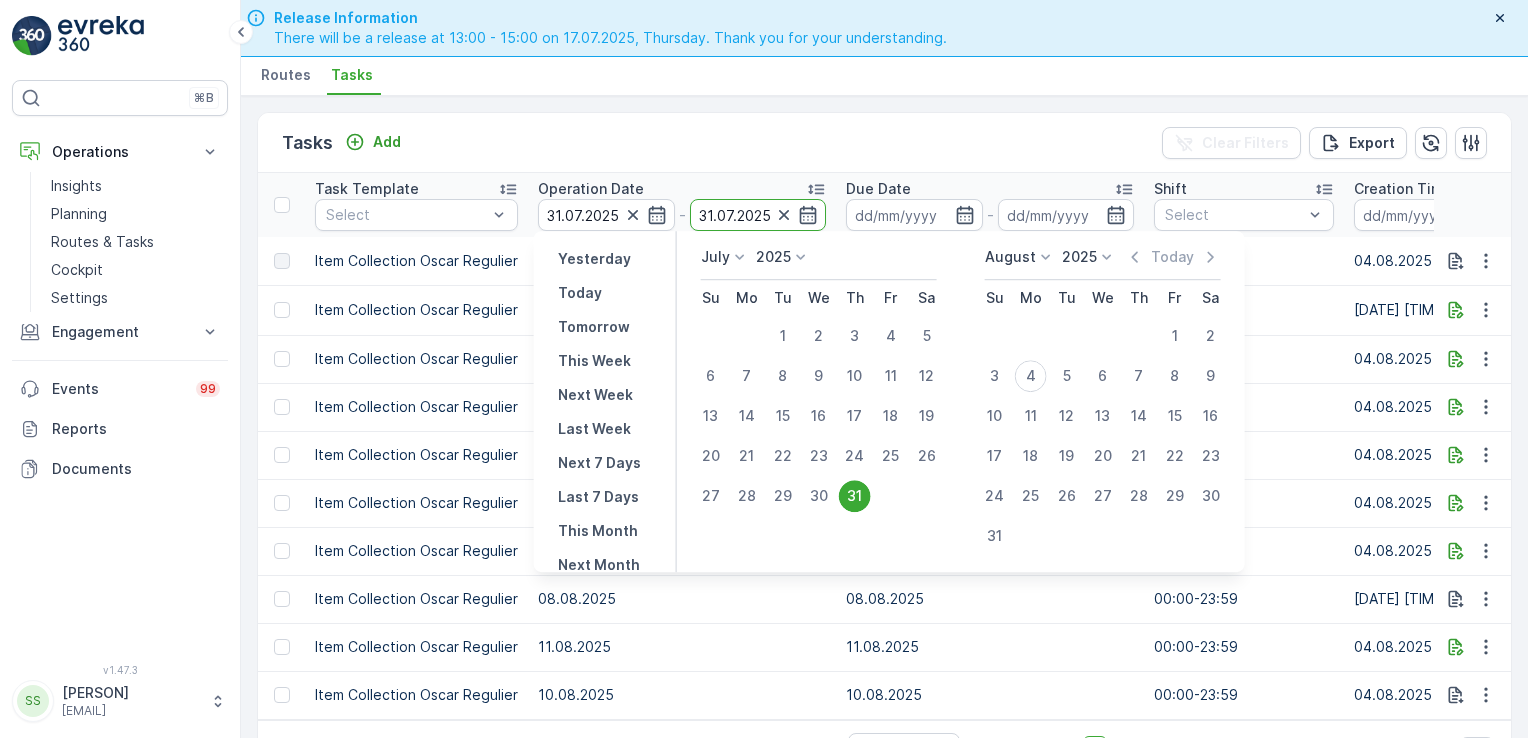 click on "31" at bounding box center (855, 496) 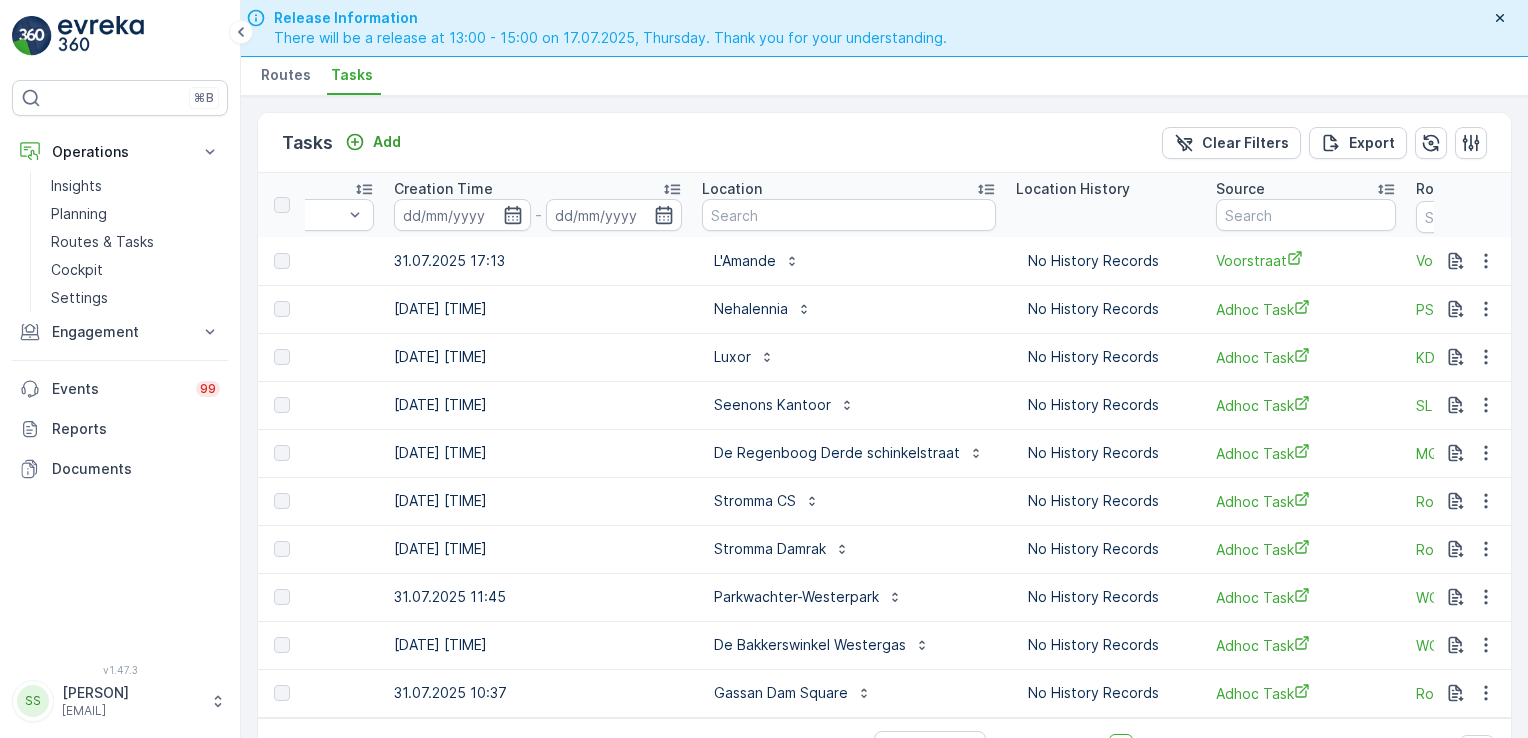 scroll, scrollTop: 0, scrollLeft: 1570, axis: horizontal 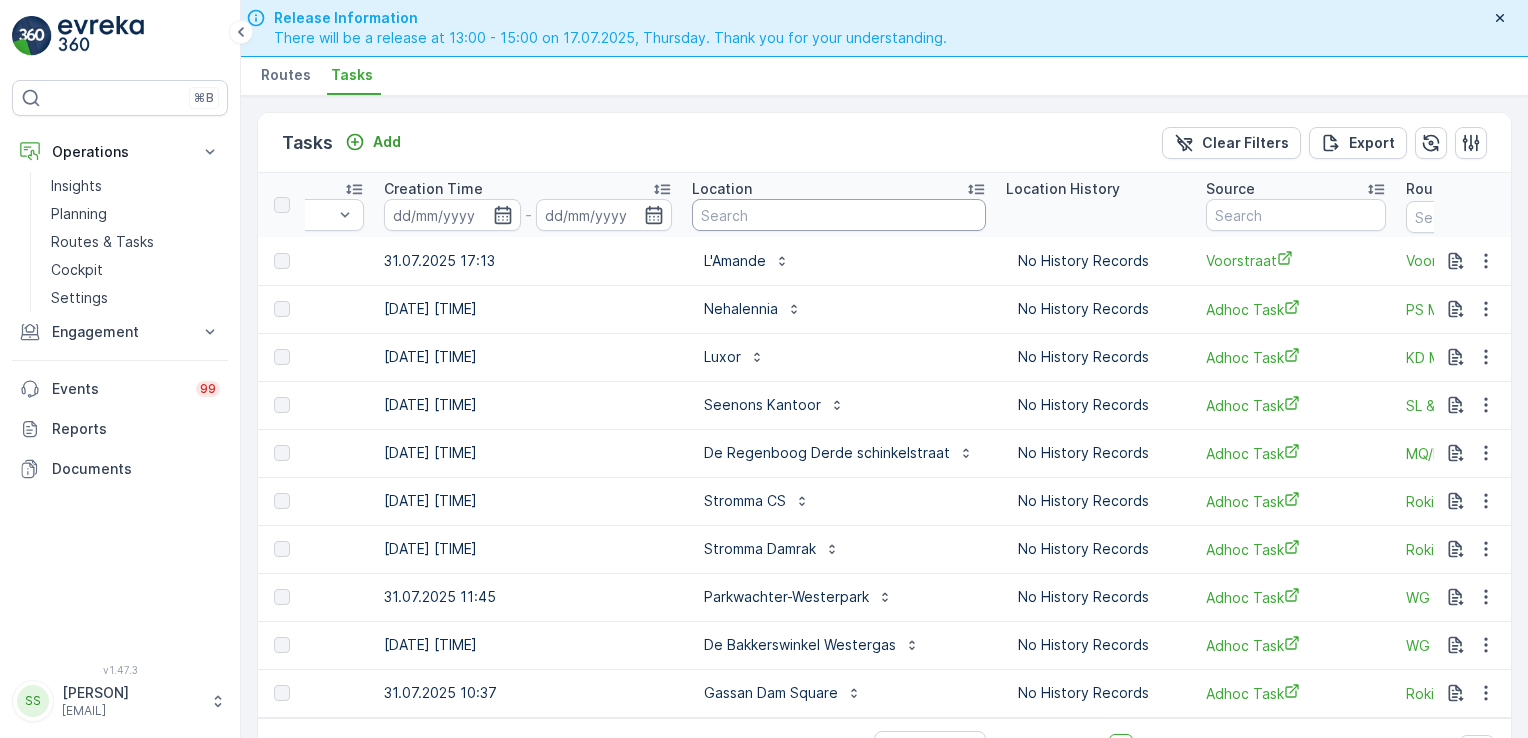 click at bounding box center (839, 215) 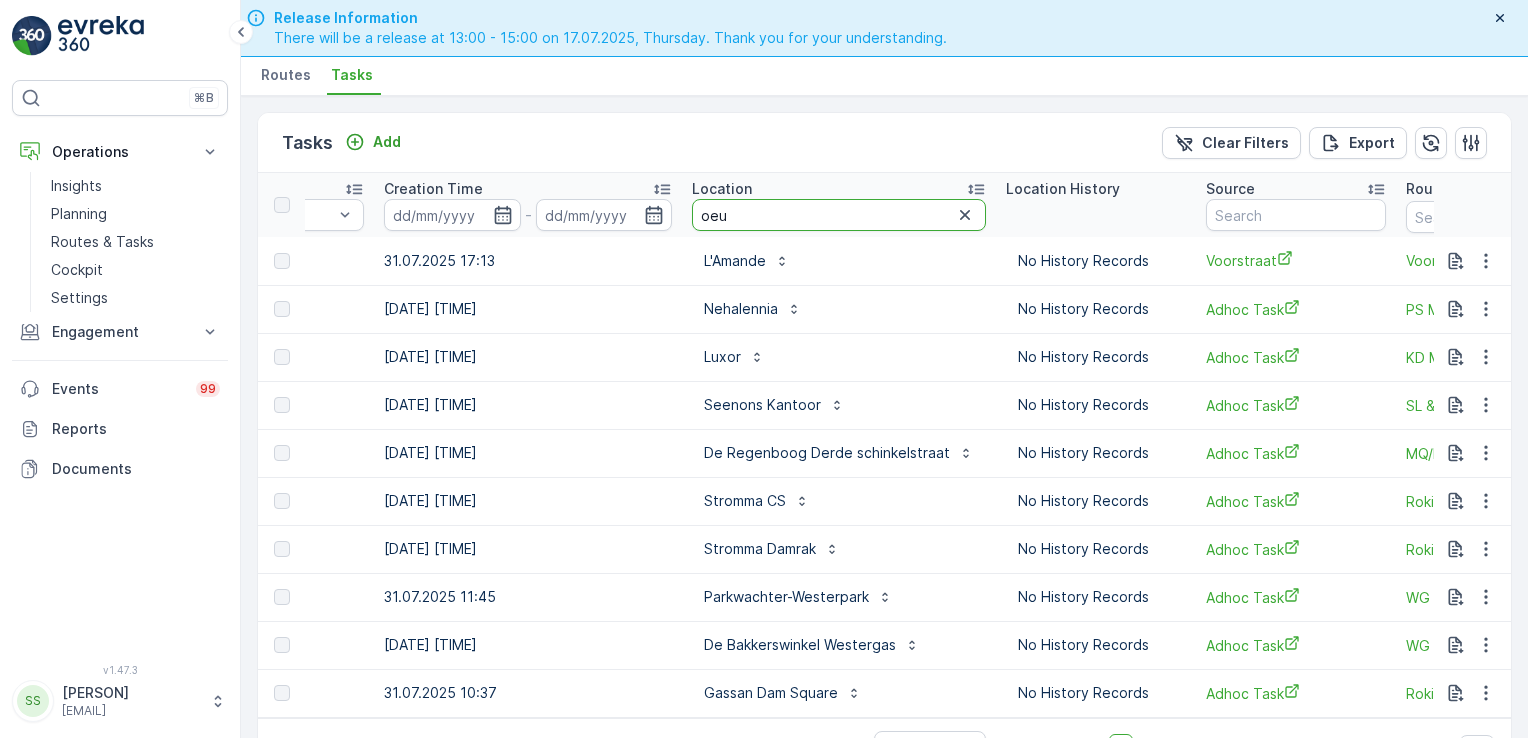 type on "oeuf" 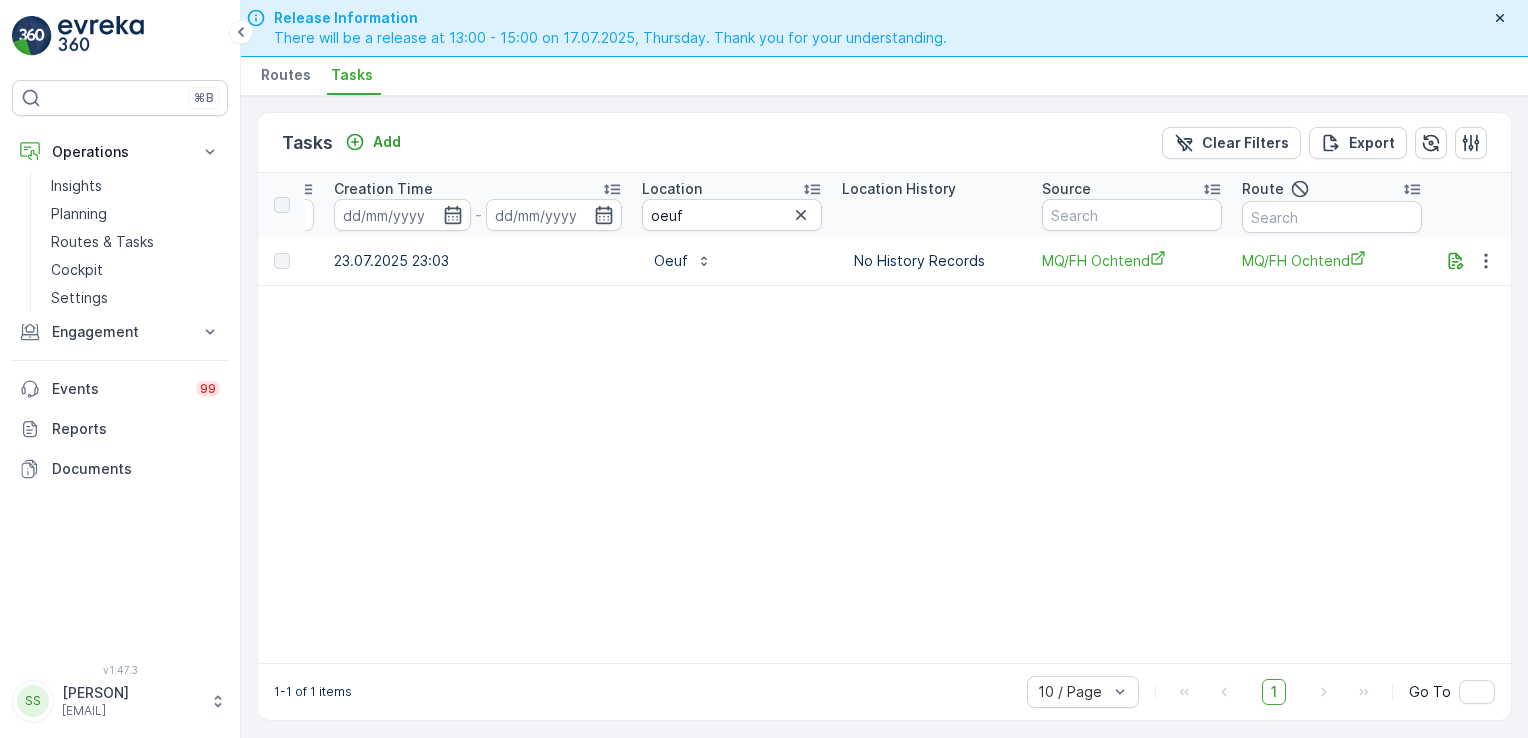 scroll, scrollTop: 0, scrollLeft: 1670, axis: horizontal 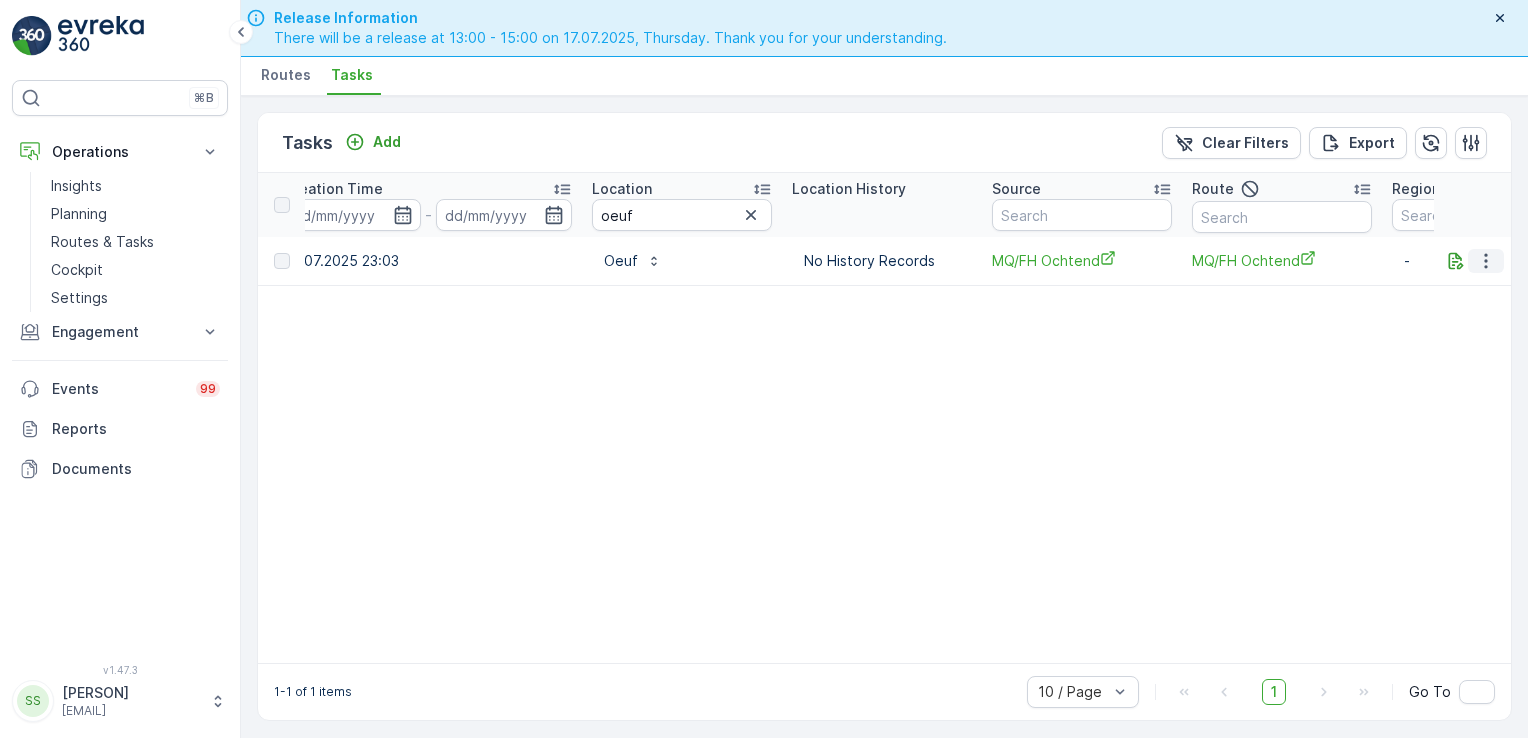 click 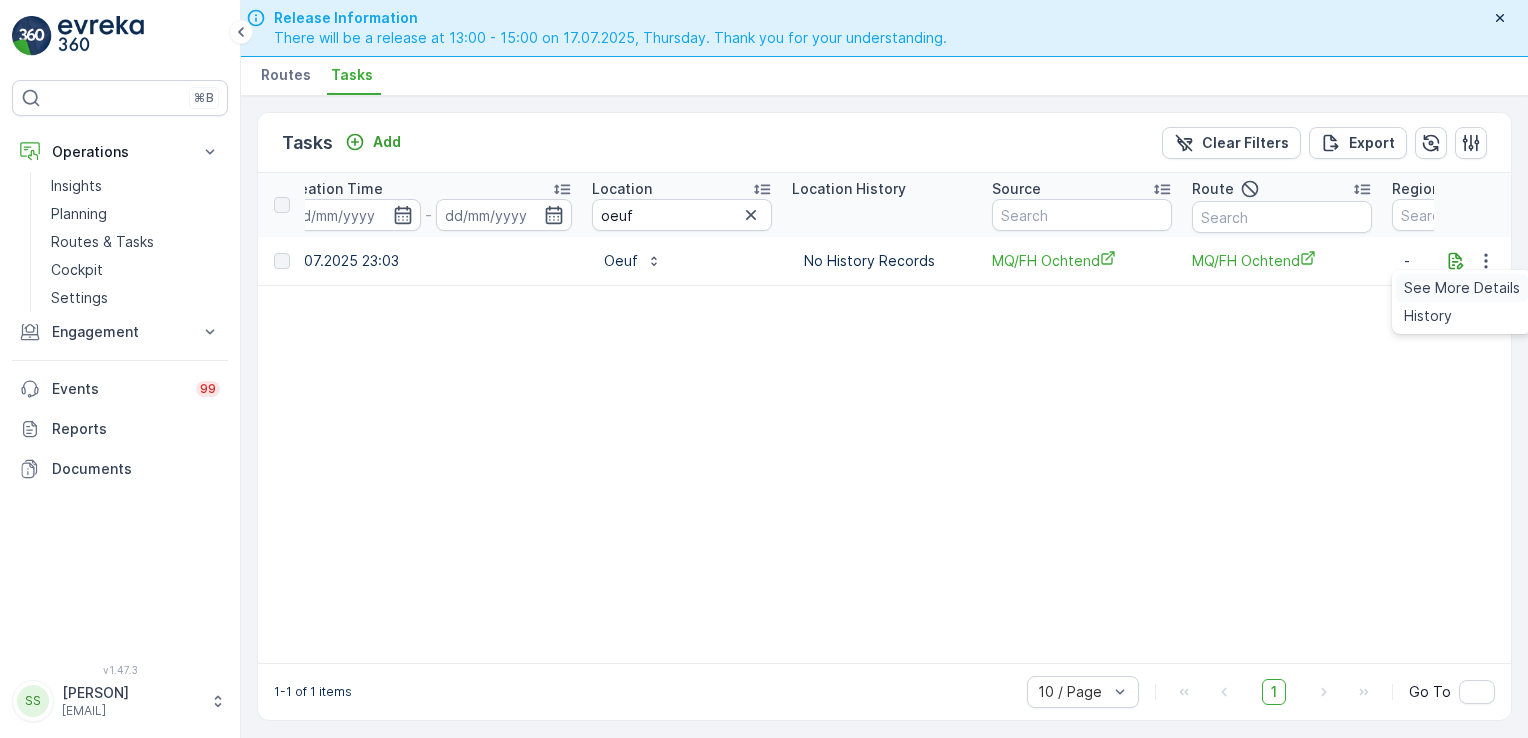 click on "See More Details" at bounding box center (1462, 288) 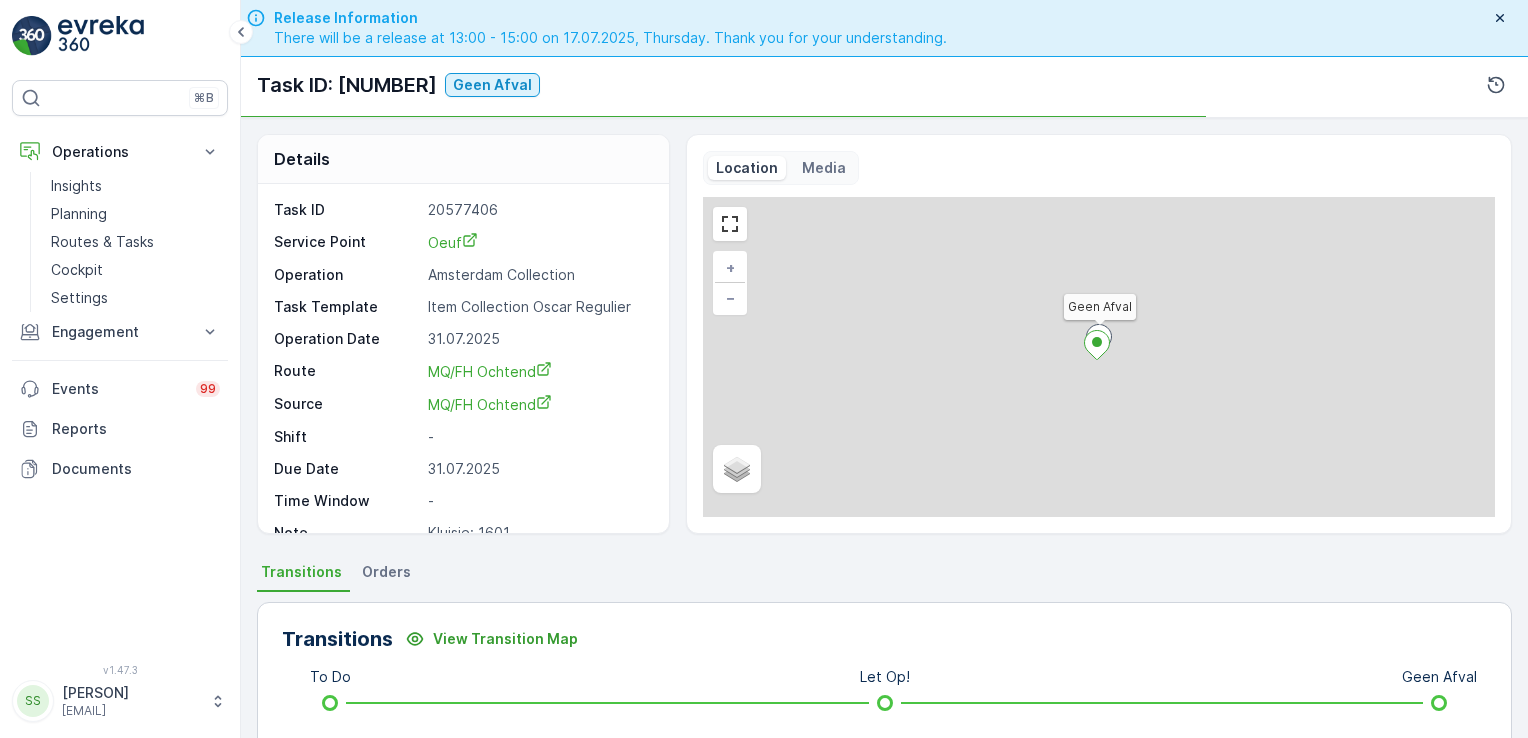scroll, scrollTop: 24, scrollLeft: 0, axis: vertical 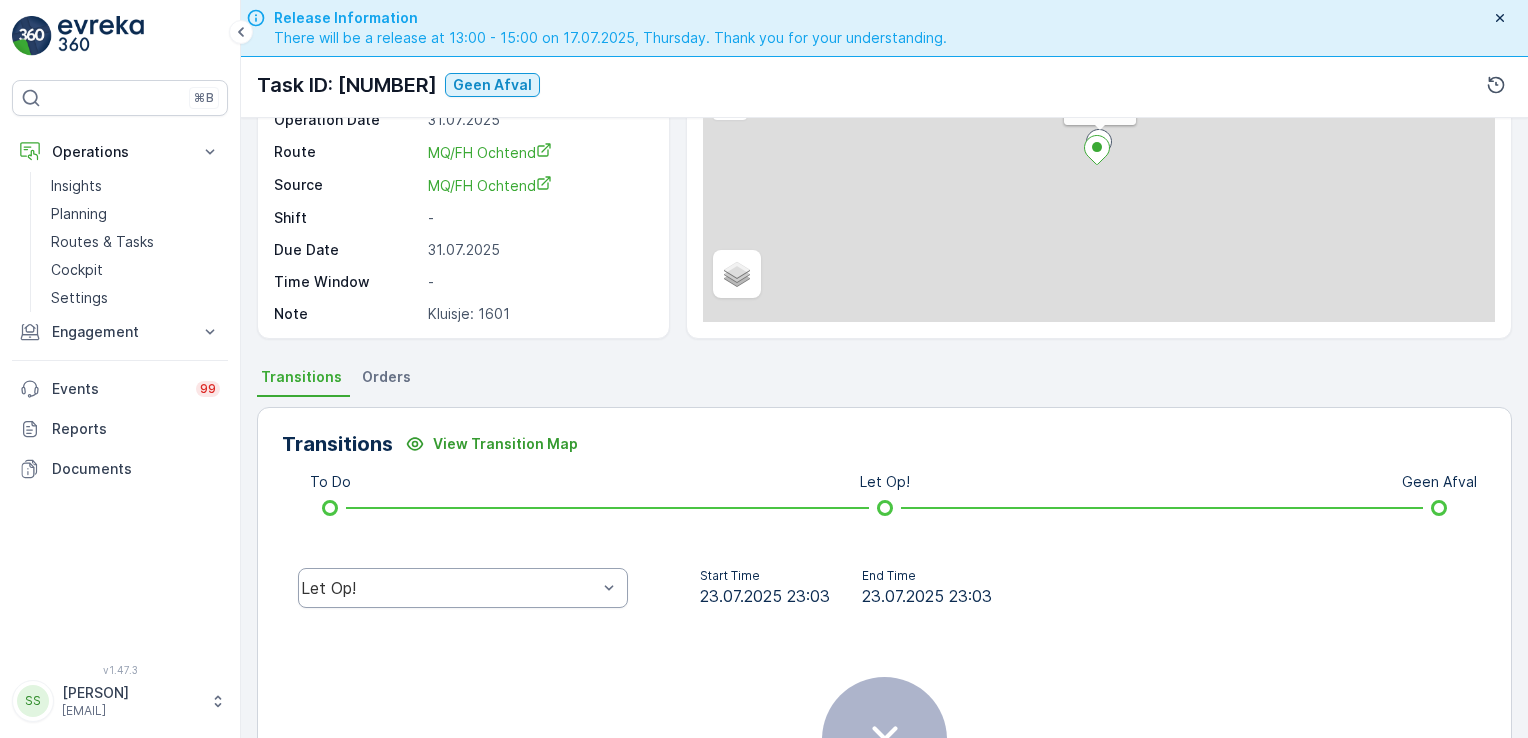click on "Let Op!" at bounding box center (463, 588) 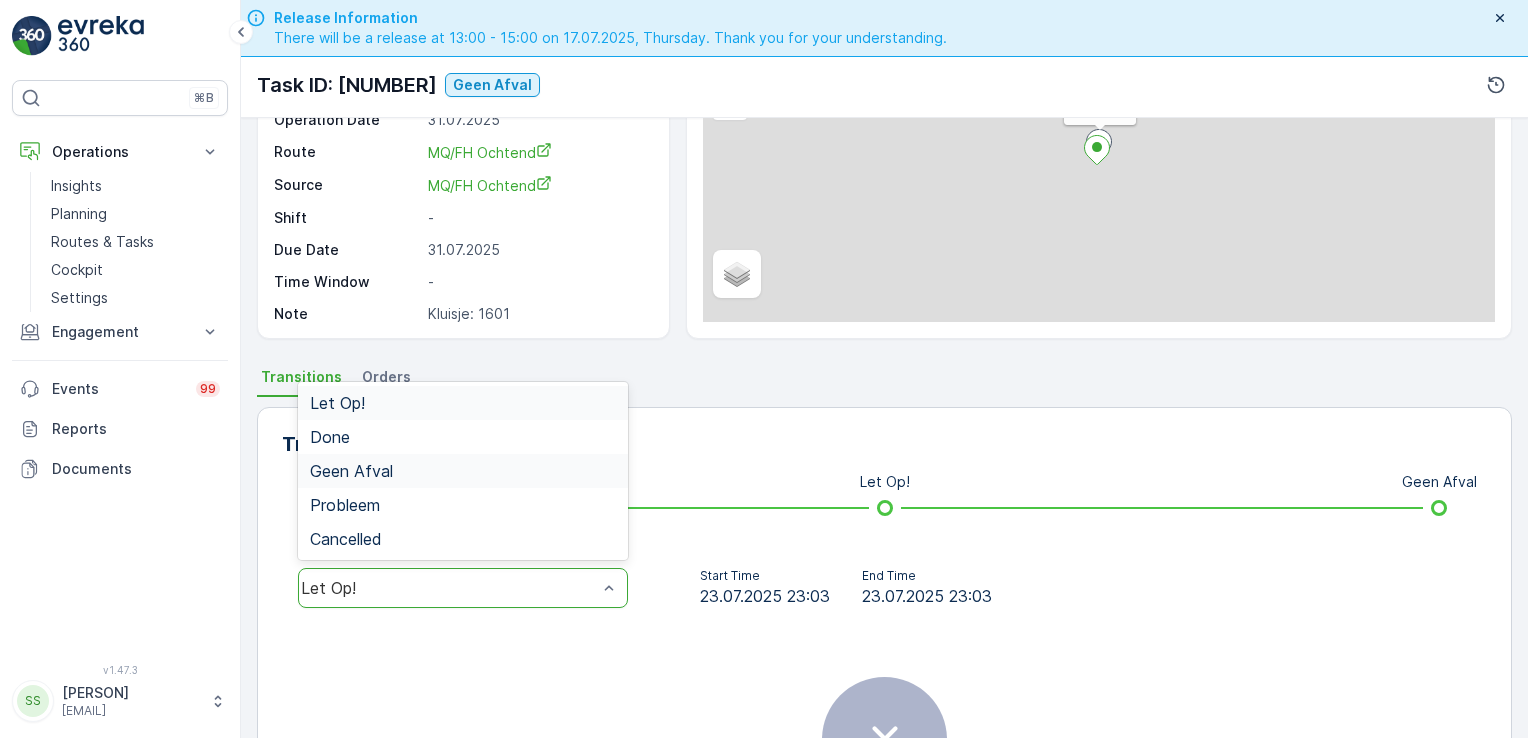 click on "Geen Afval" at bounding box center [463, 471] 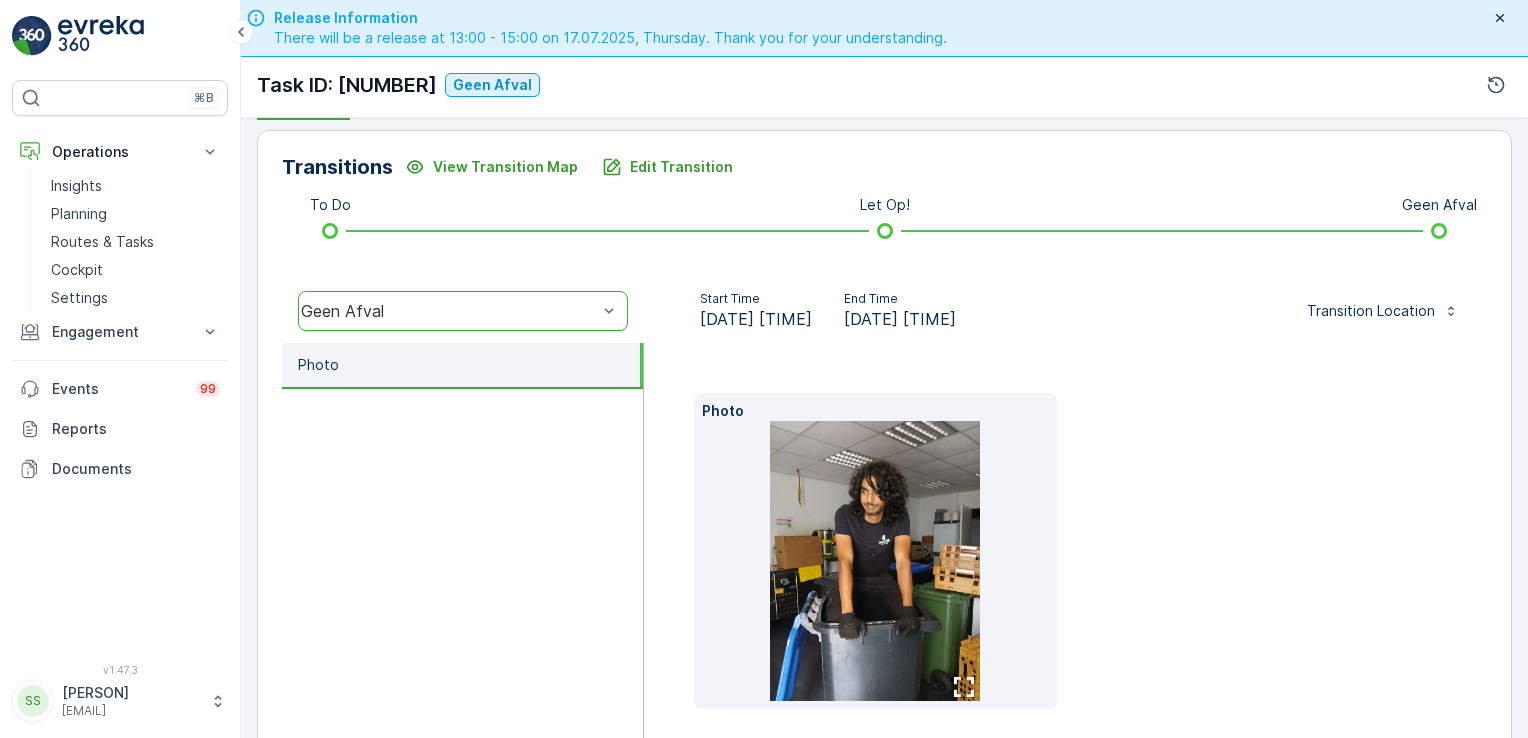 scroll, scrollTop: 487, scrollLeft: 0, axis: vertical 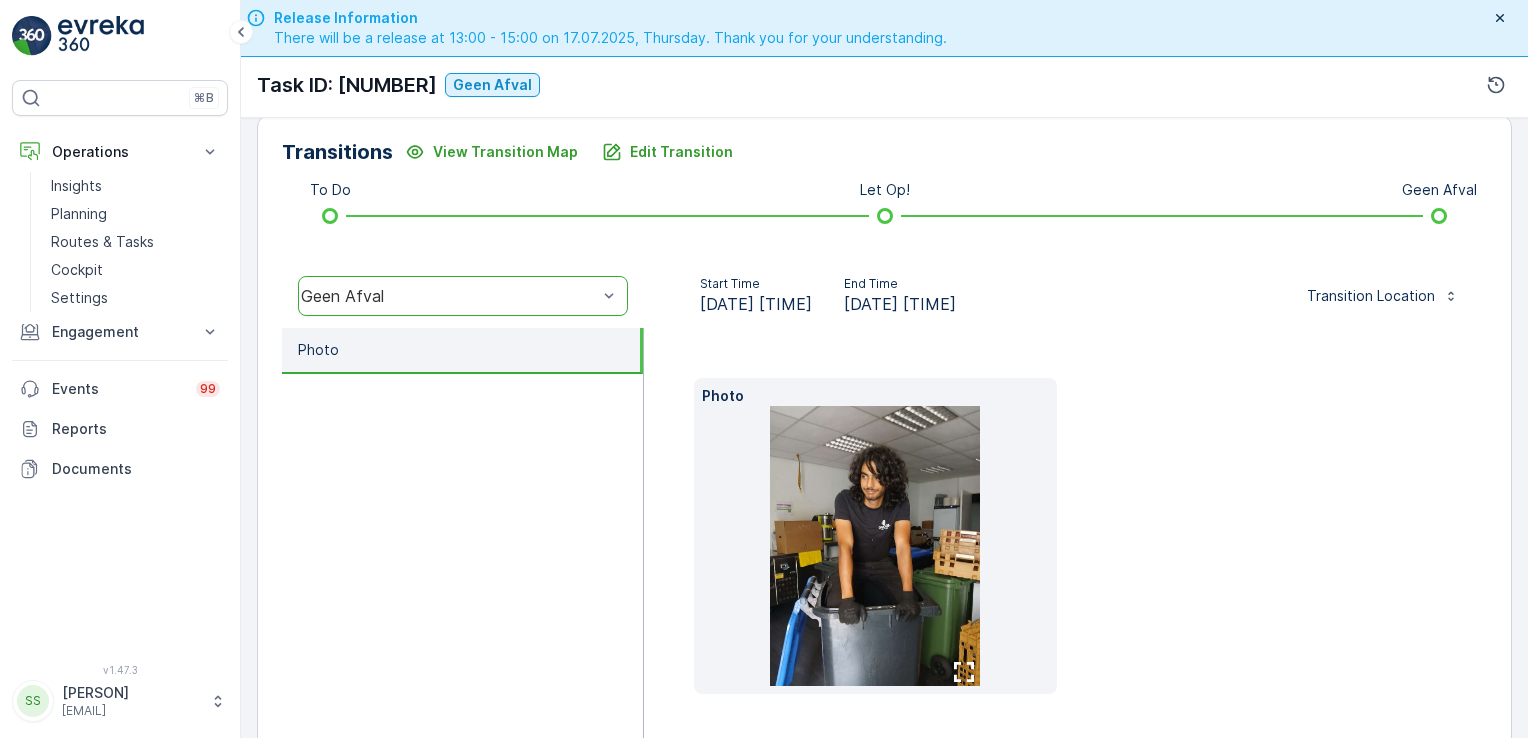 click on "Photo" at bounding box center [876, 396] 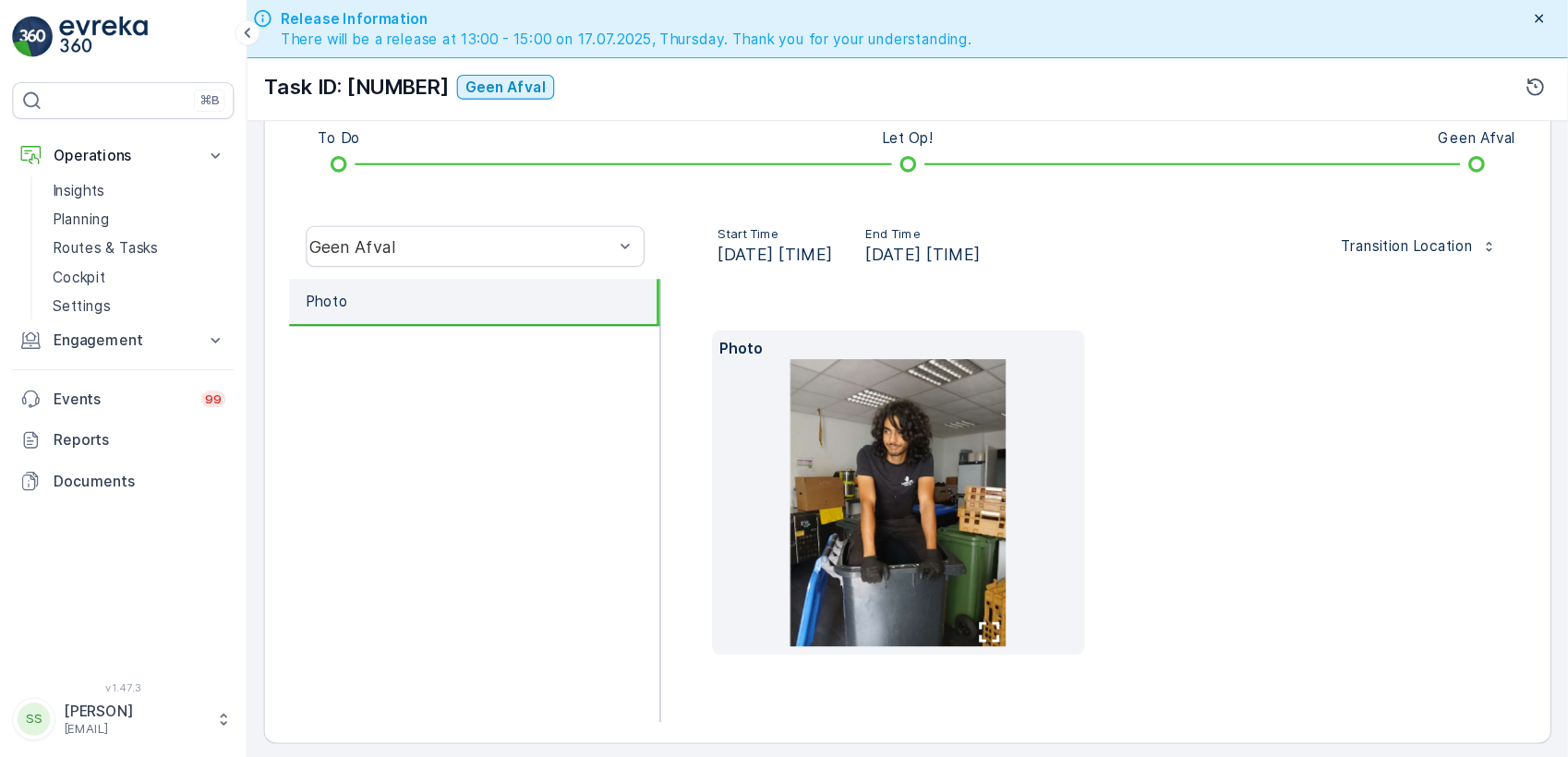 scroll, scrollTop: 510, scrollLeft: 0, axis: vertical 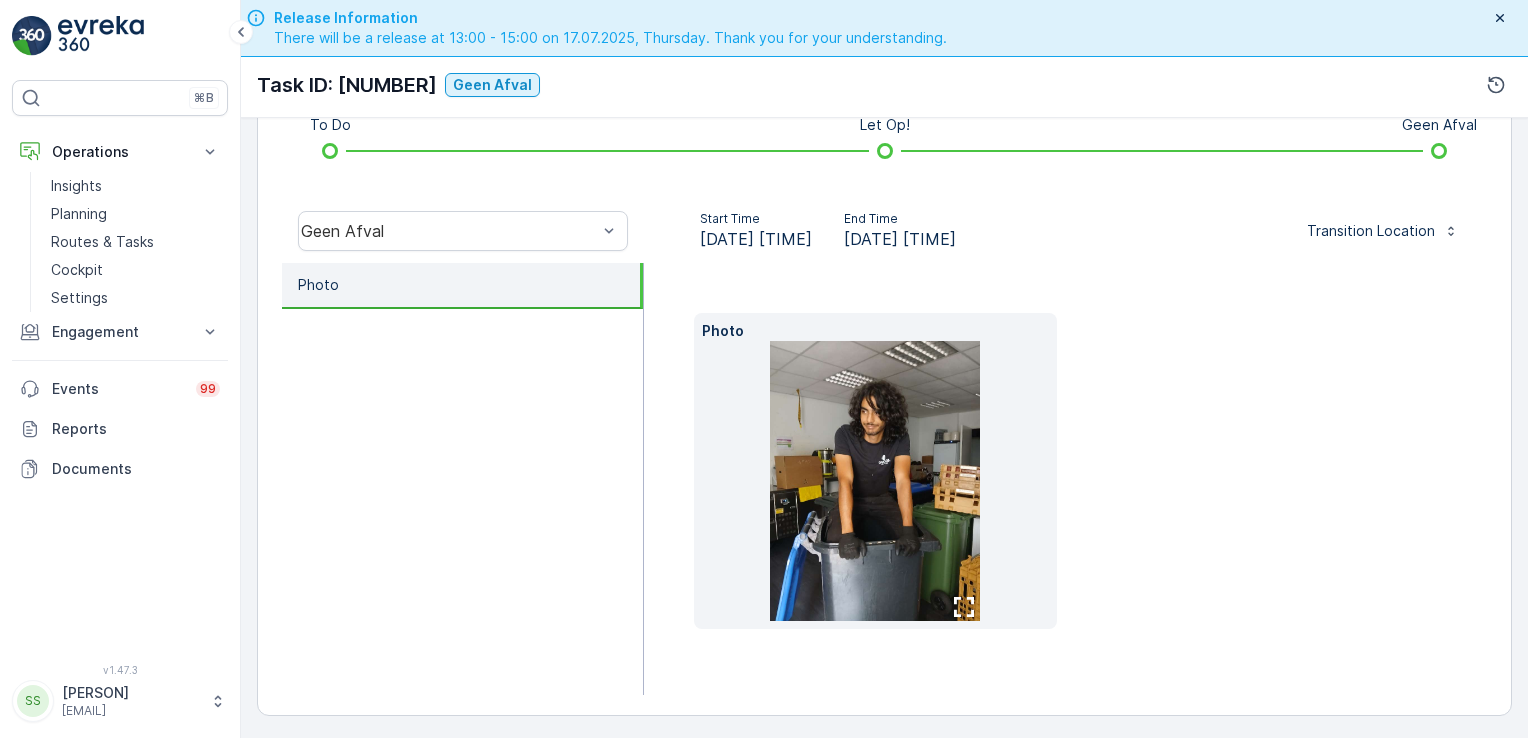 click at bounding box center [875, 481] 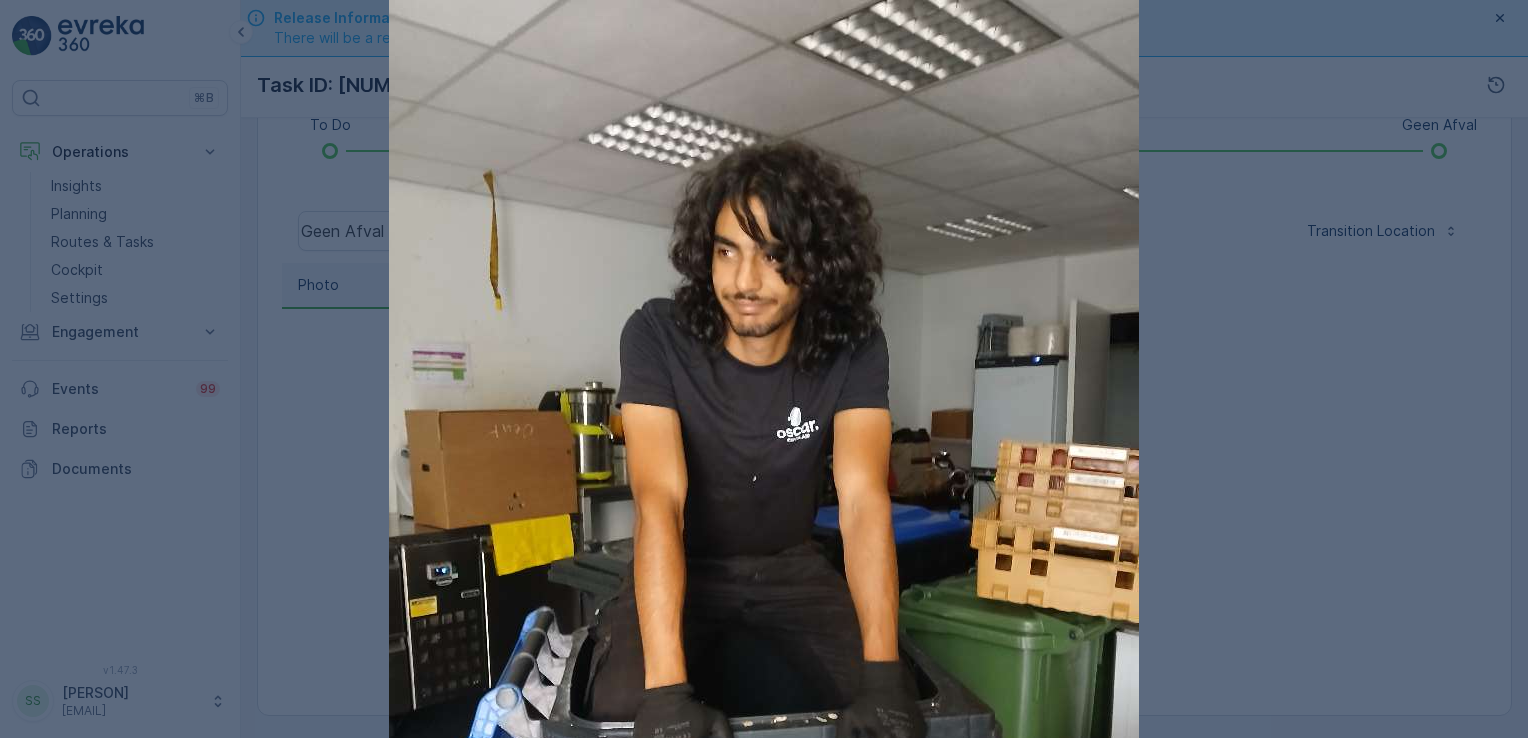 click at bounding box center (764, 369) 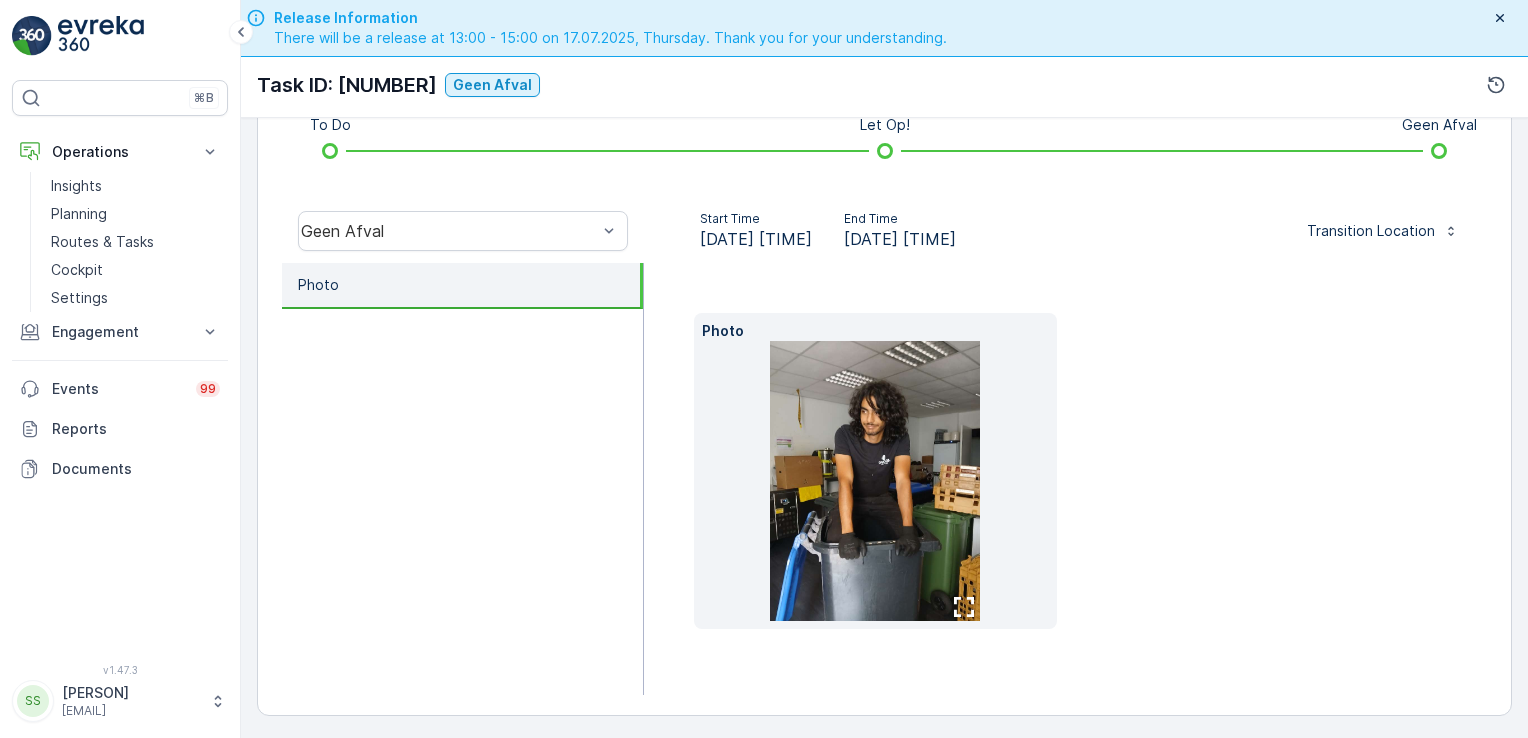 click 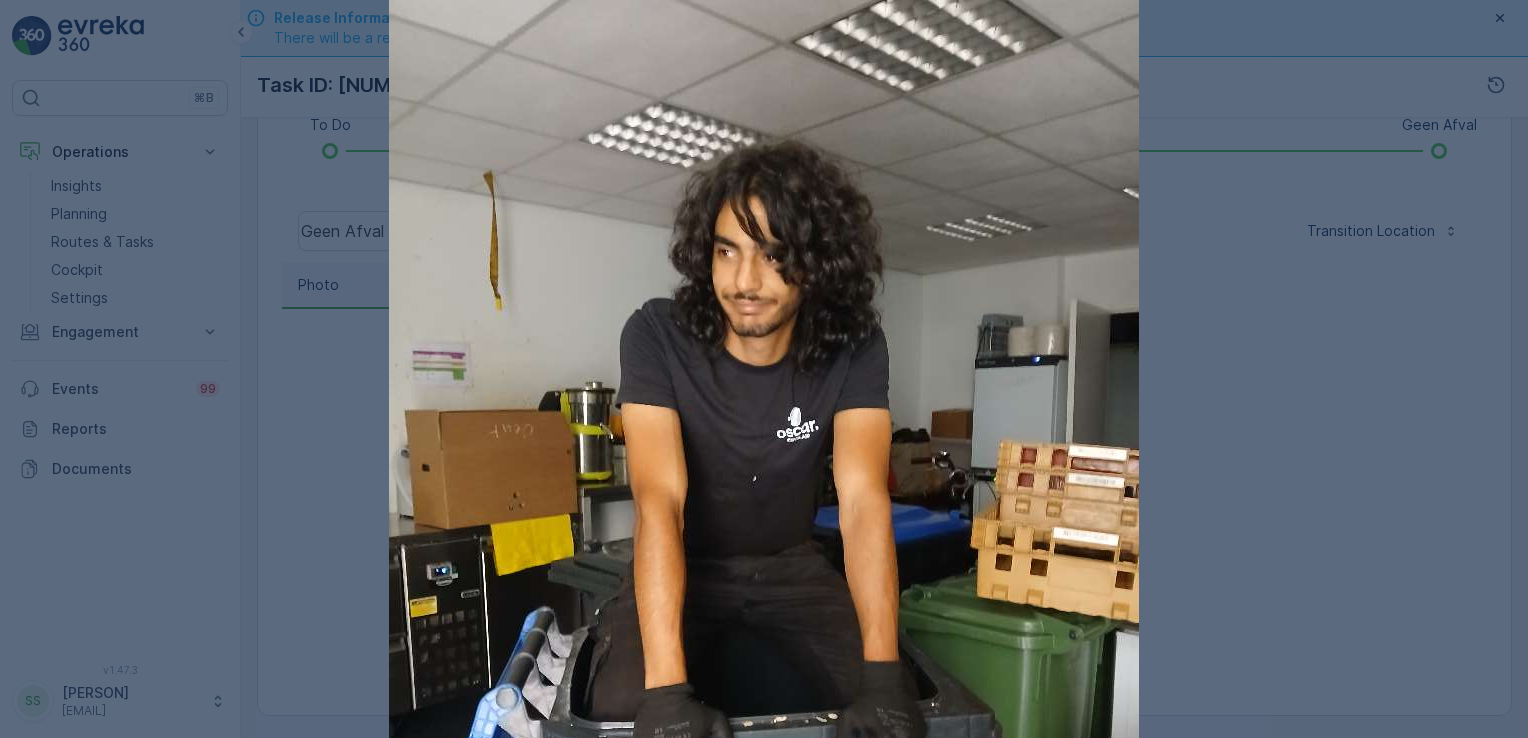 click at bounding box center (764, 369) 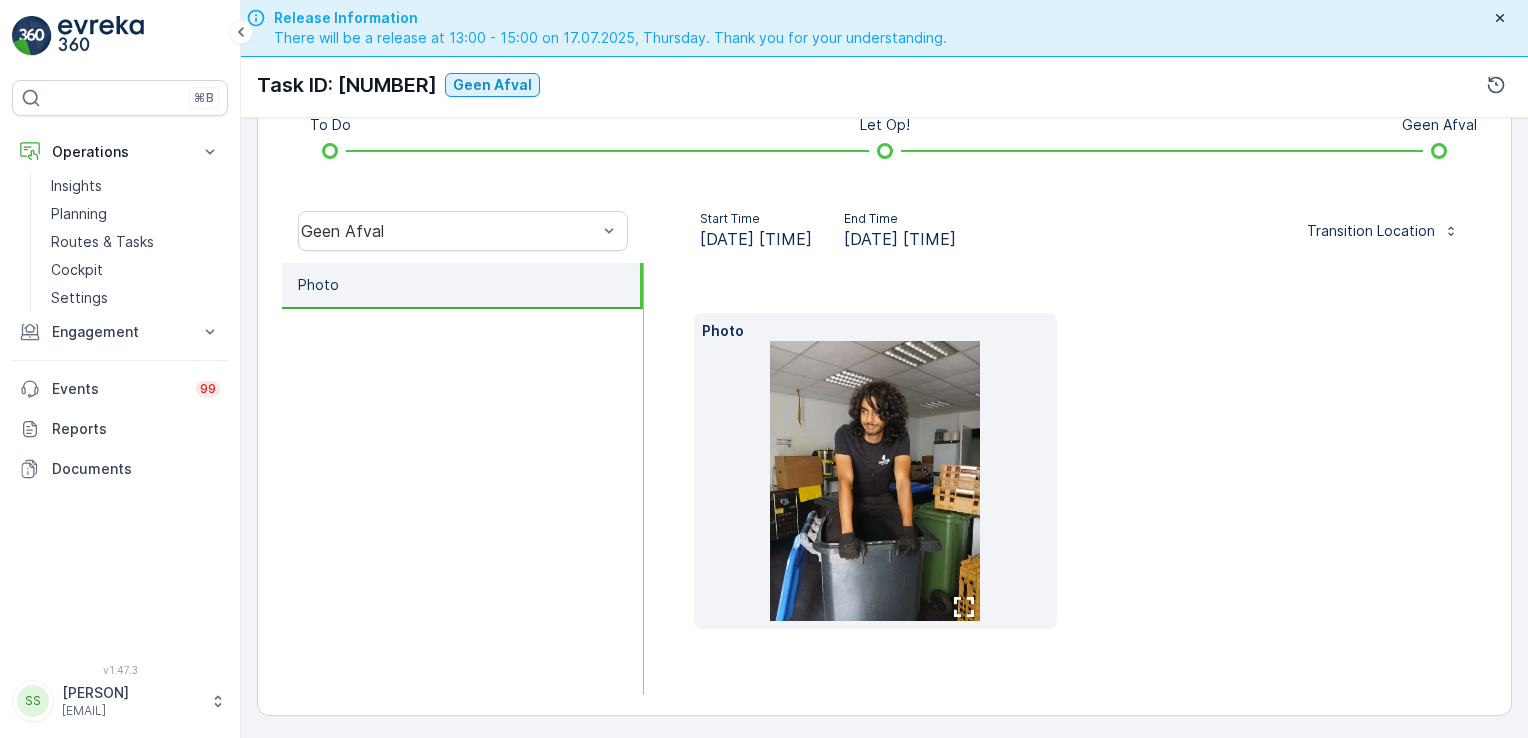 click 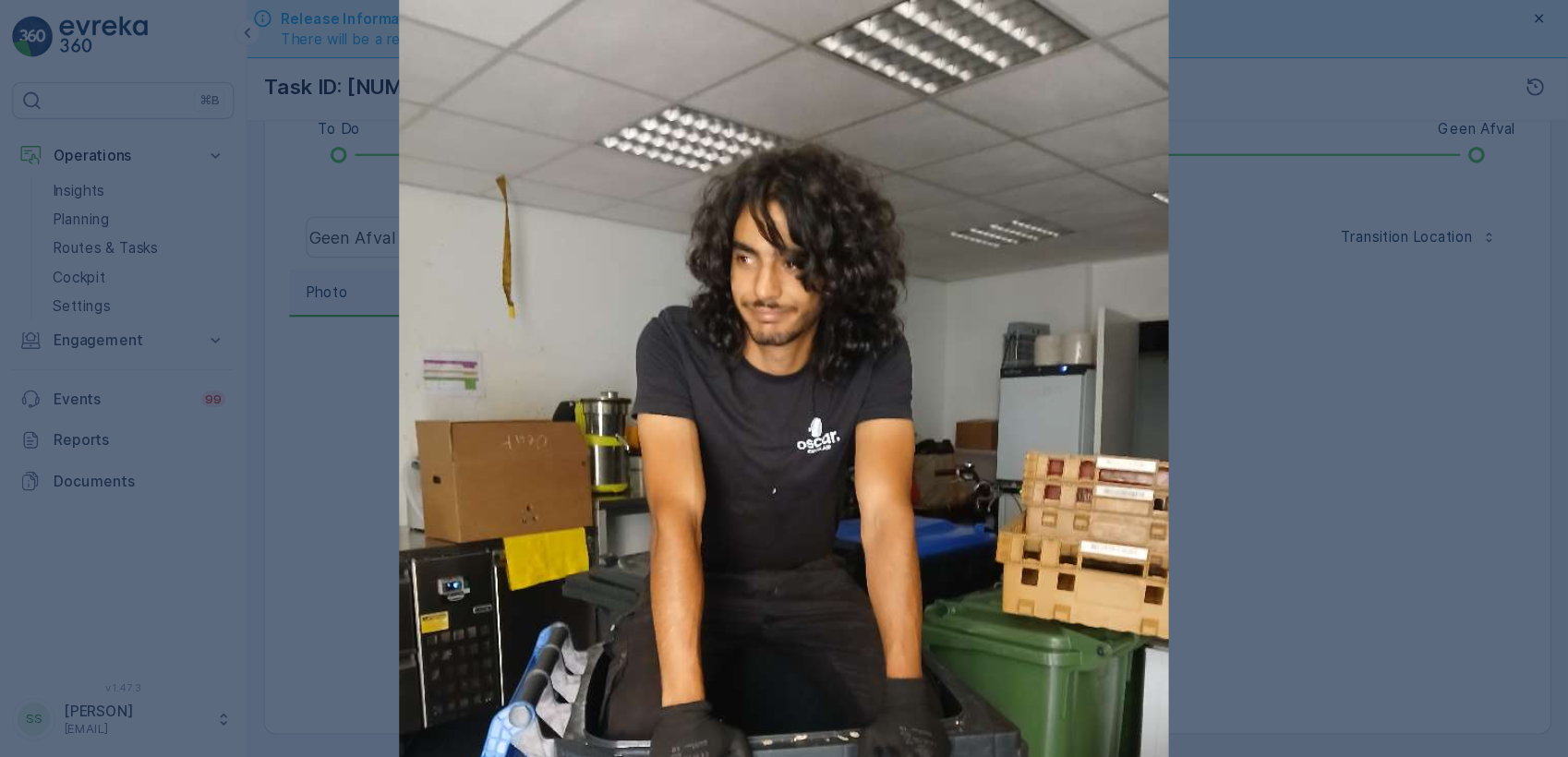 scroll, scrollTop: 52, scrollLeft: 0, axis: vertical 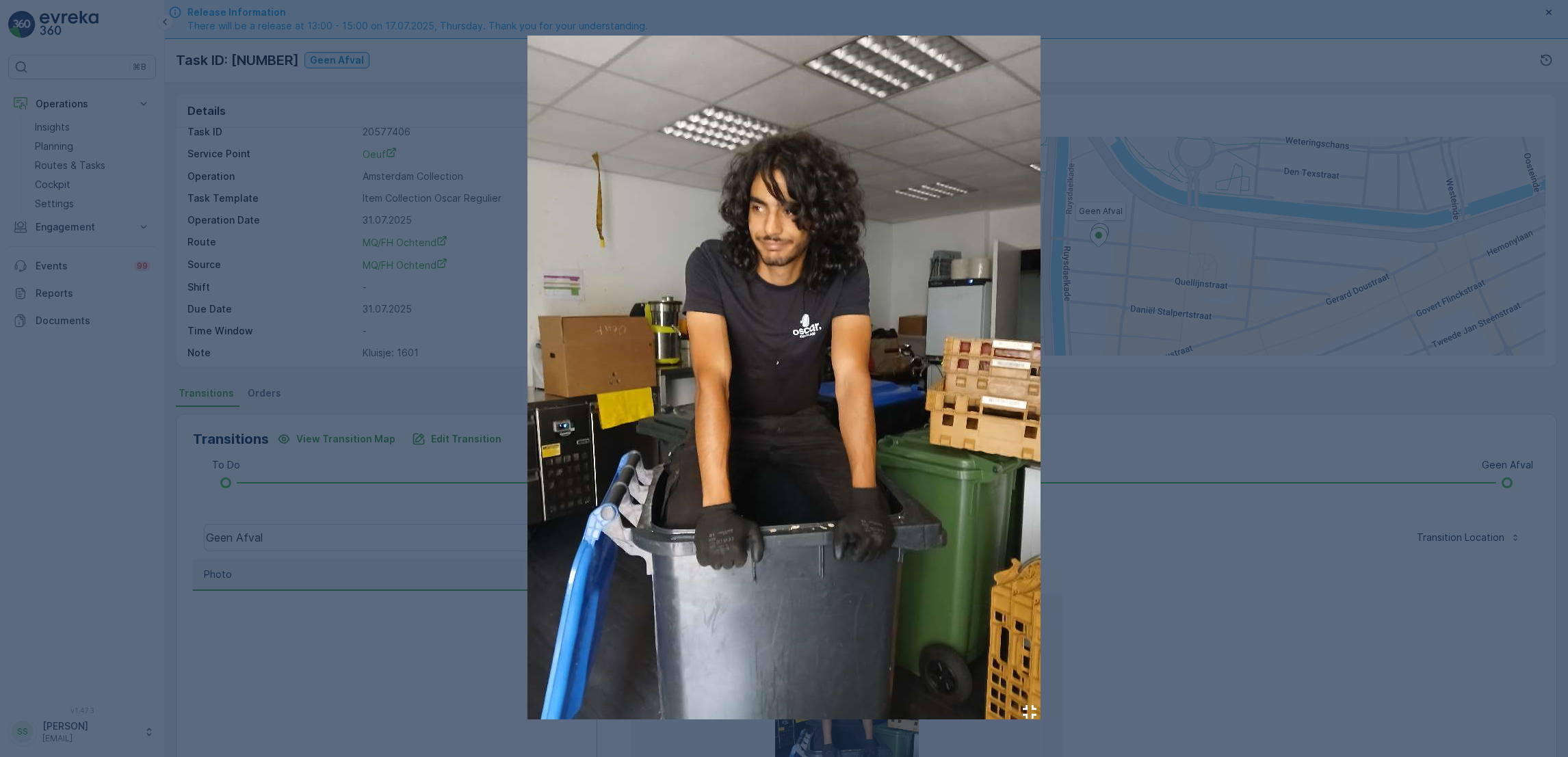 click at bounding box center [784, 378] 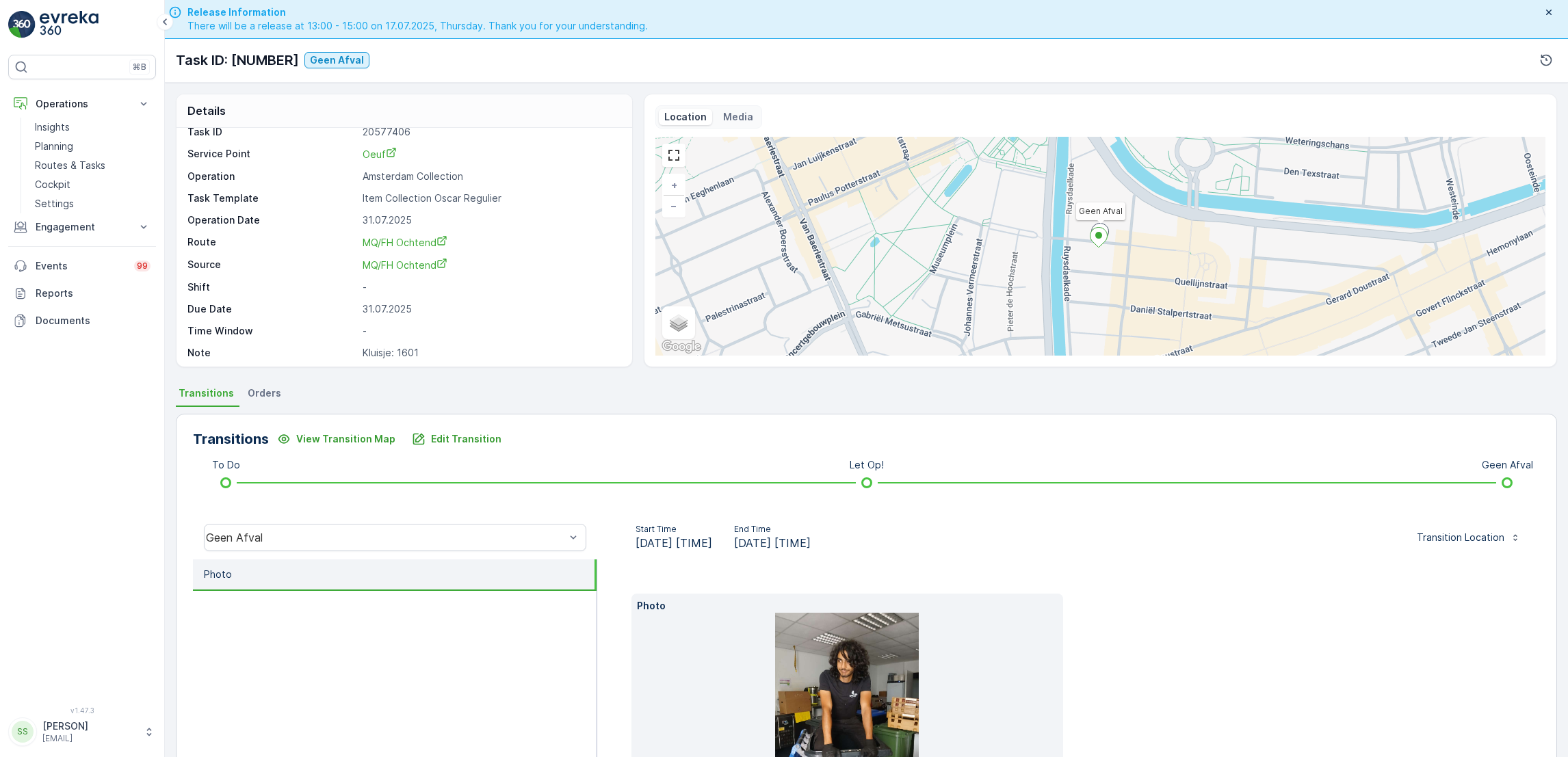 scroll, scrollTop: 126, scrollLeft: 0, axis: vertical 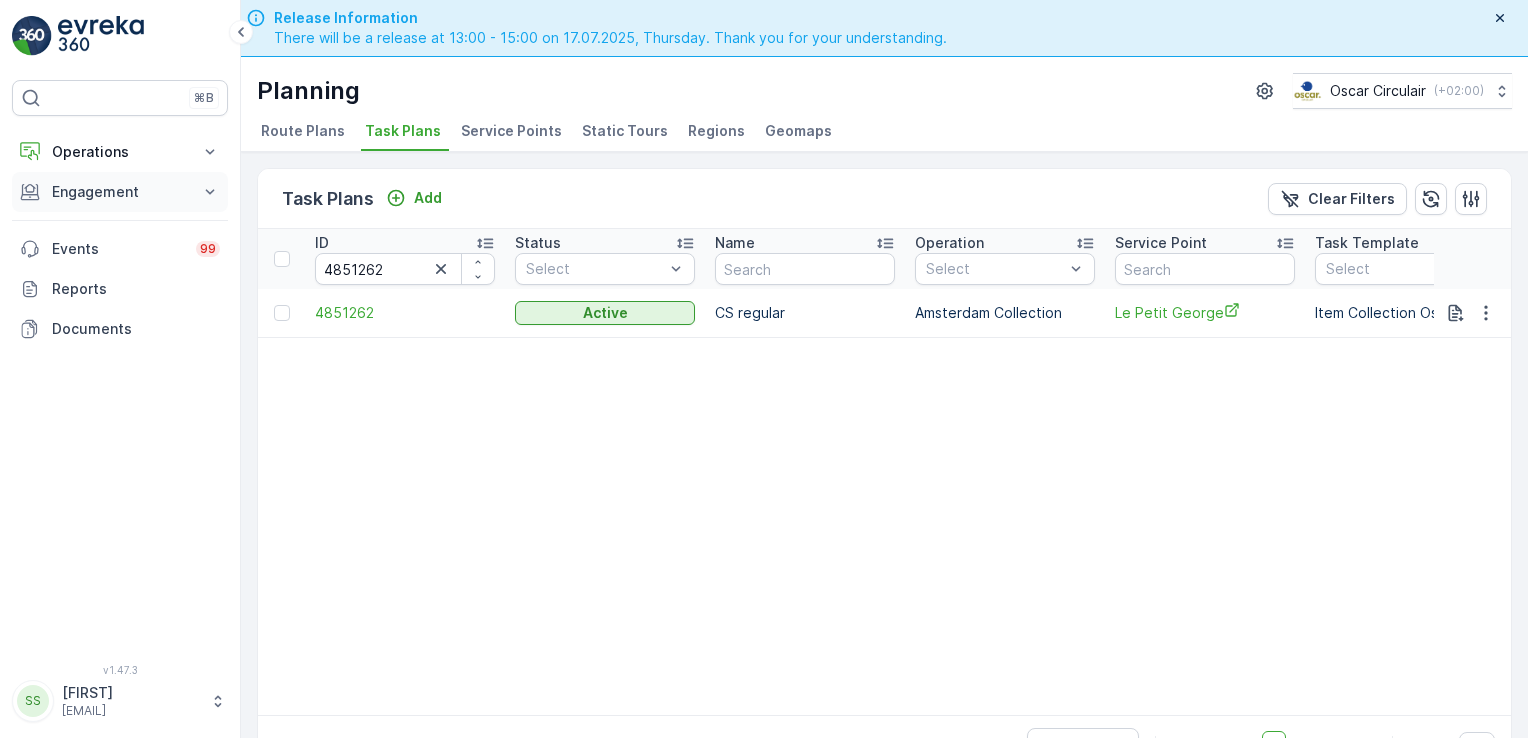 click on "Engagement" at bounding box center (120, 192) 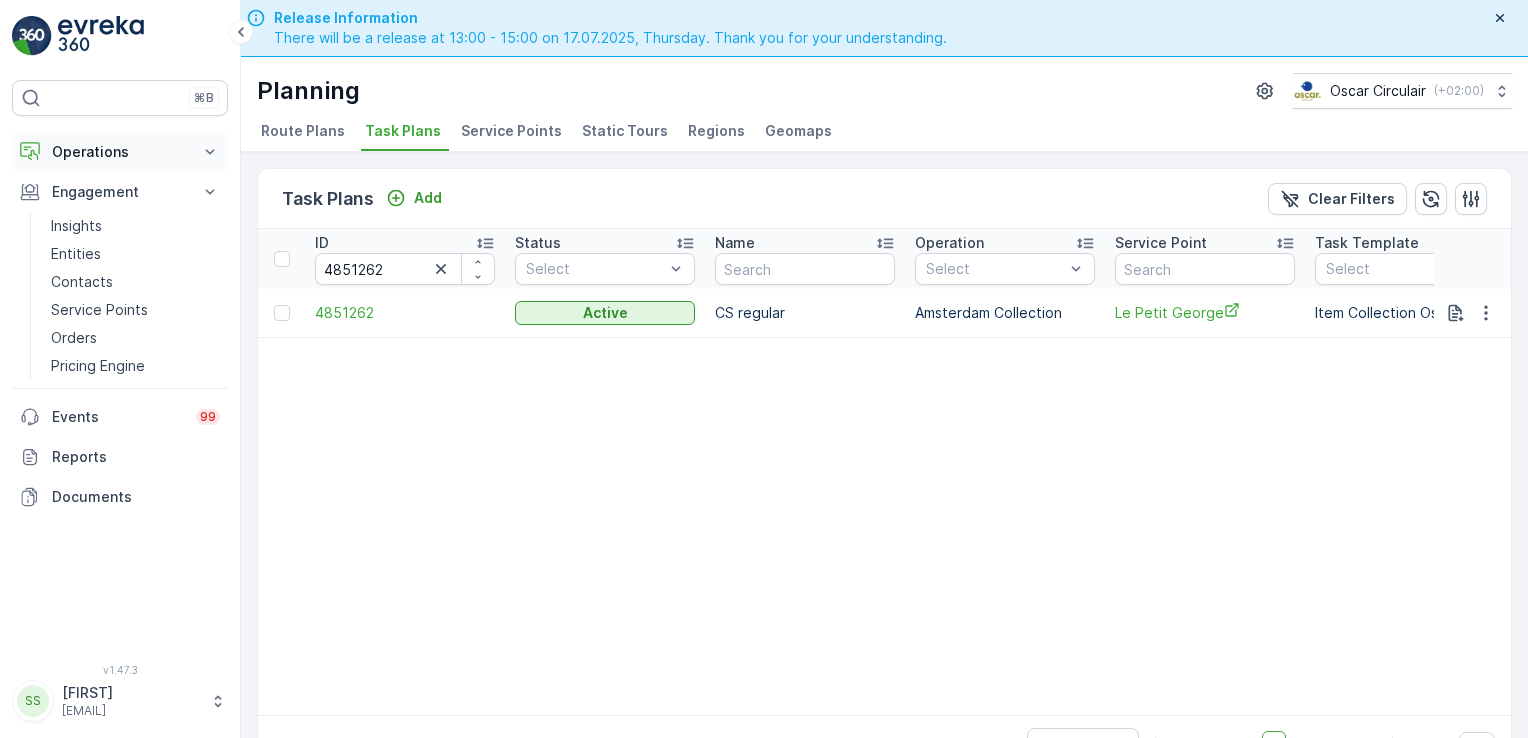 click on "Operations" at bounding box center [120, 152] 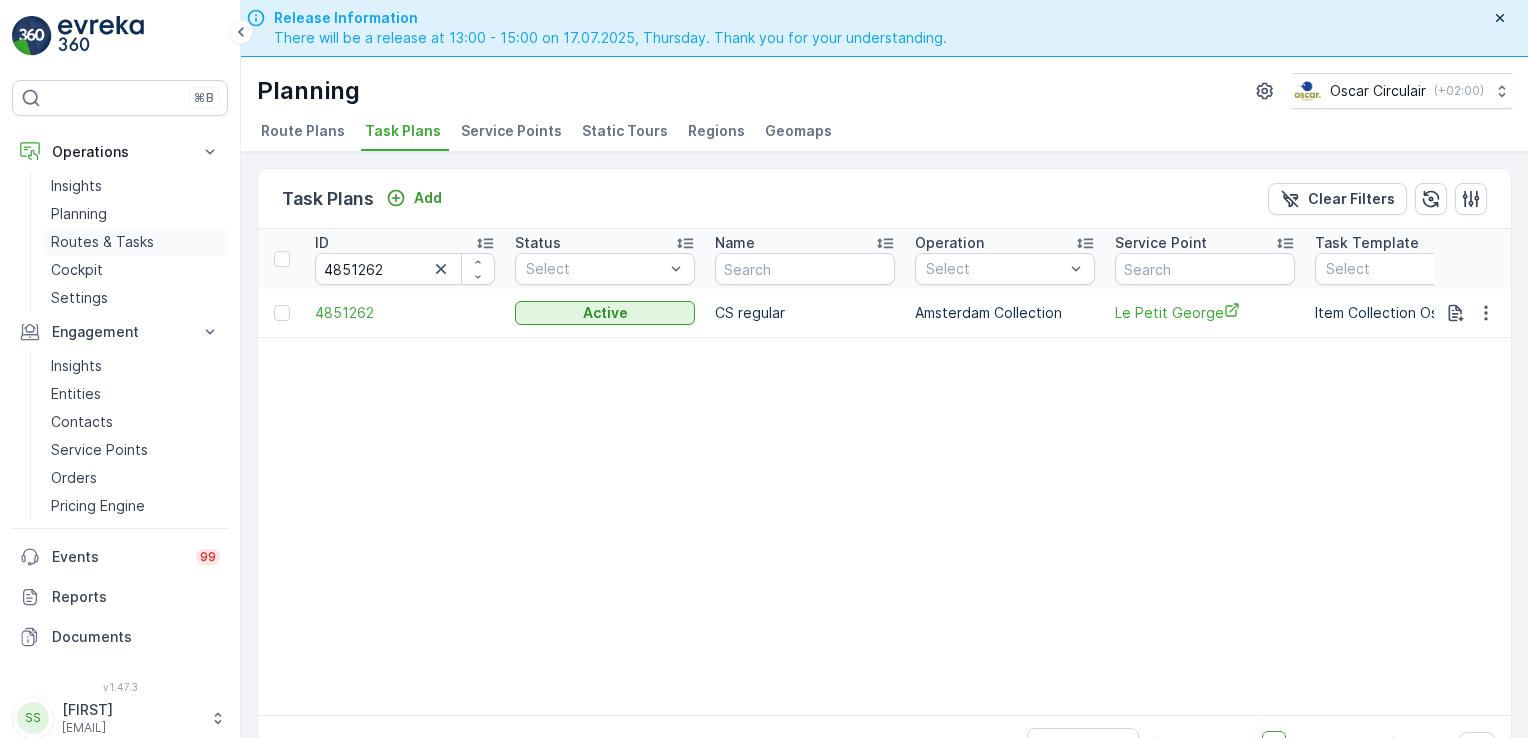 click on "Routes & Tasks" at bounding box center [135, 242] 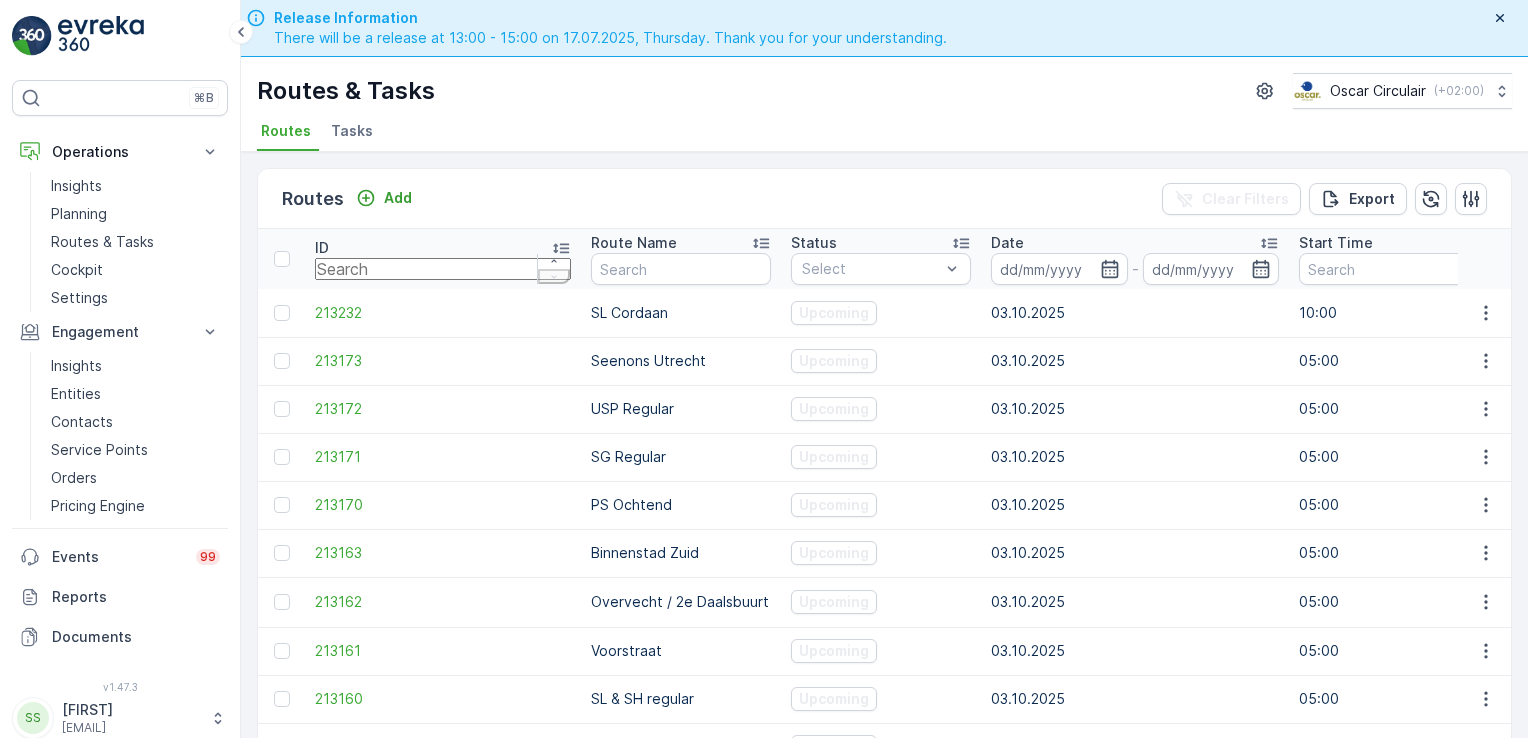 scroll, scrollTop: 57, scrollLeft: 0, axis: vertical 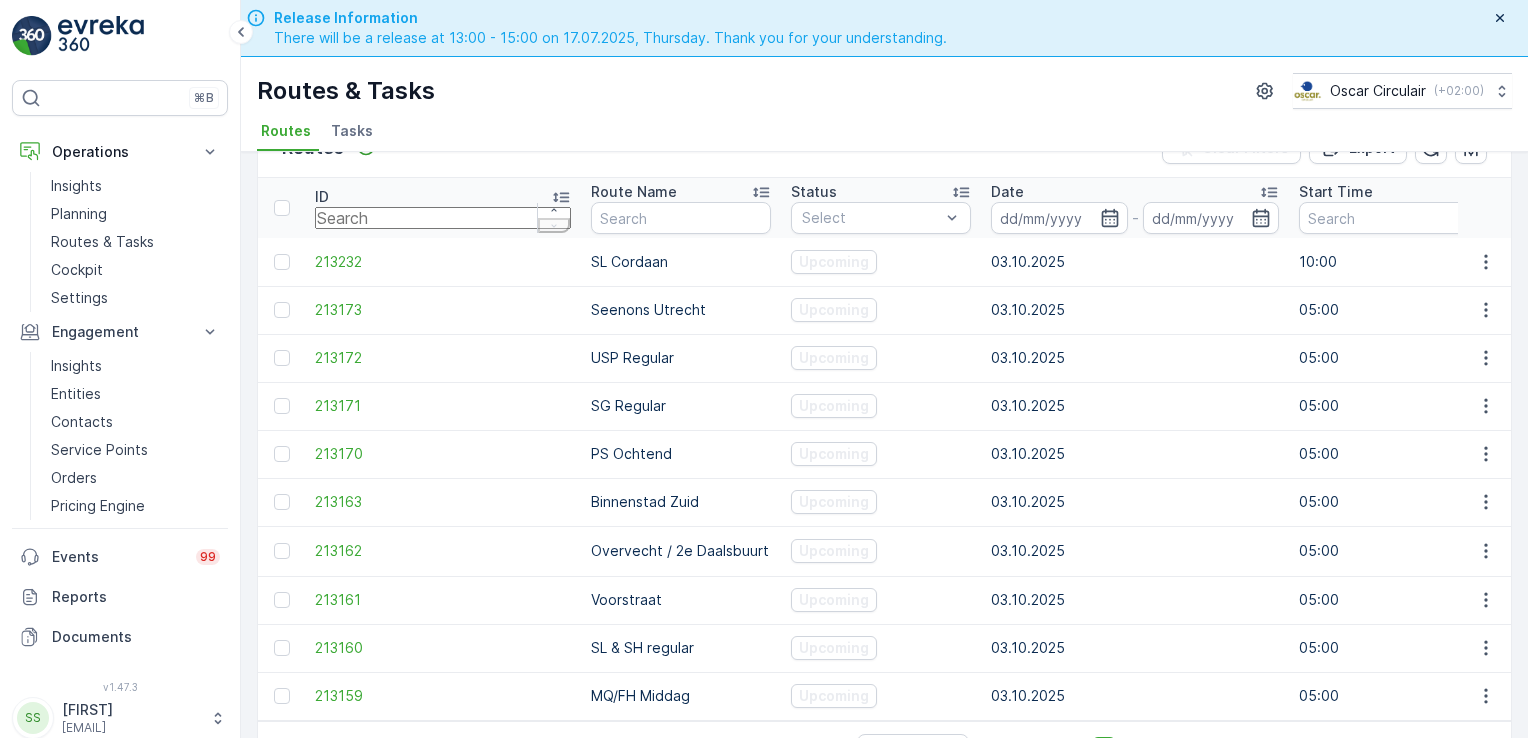 click on "Date -" at bounding box center [1135, 208] 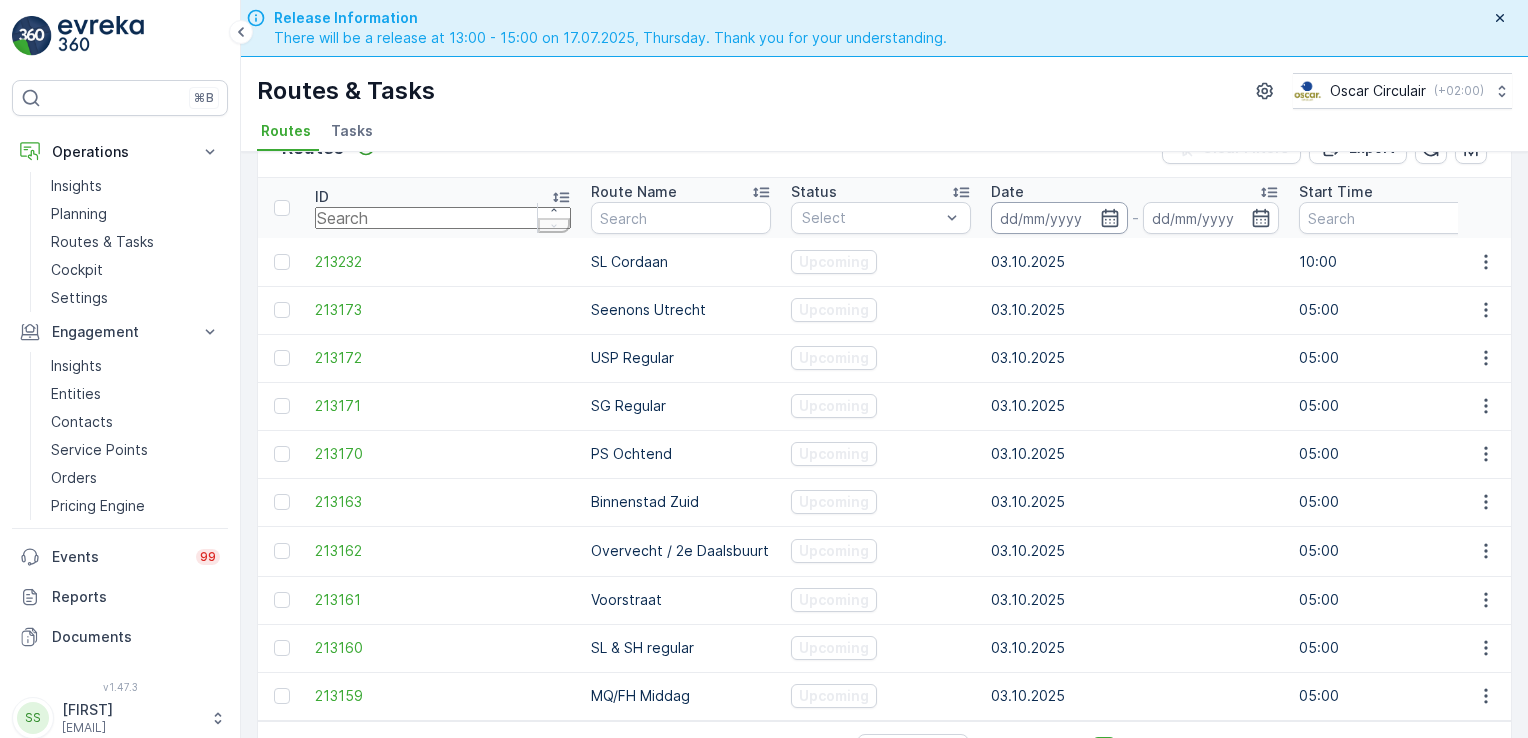 click at bounding box center [1059, 218] 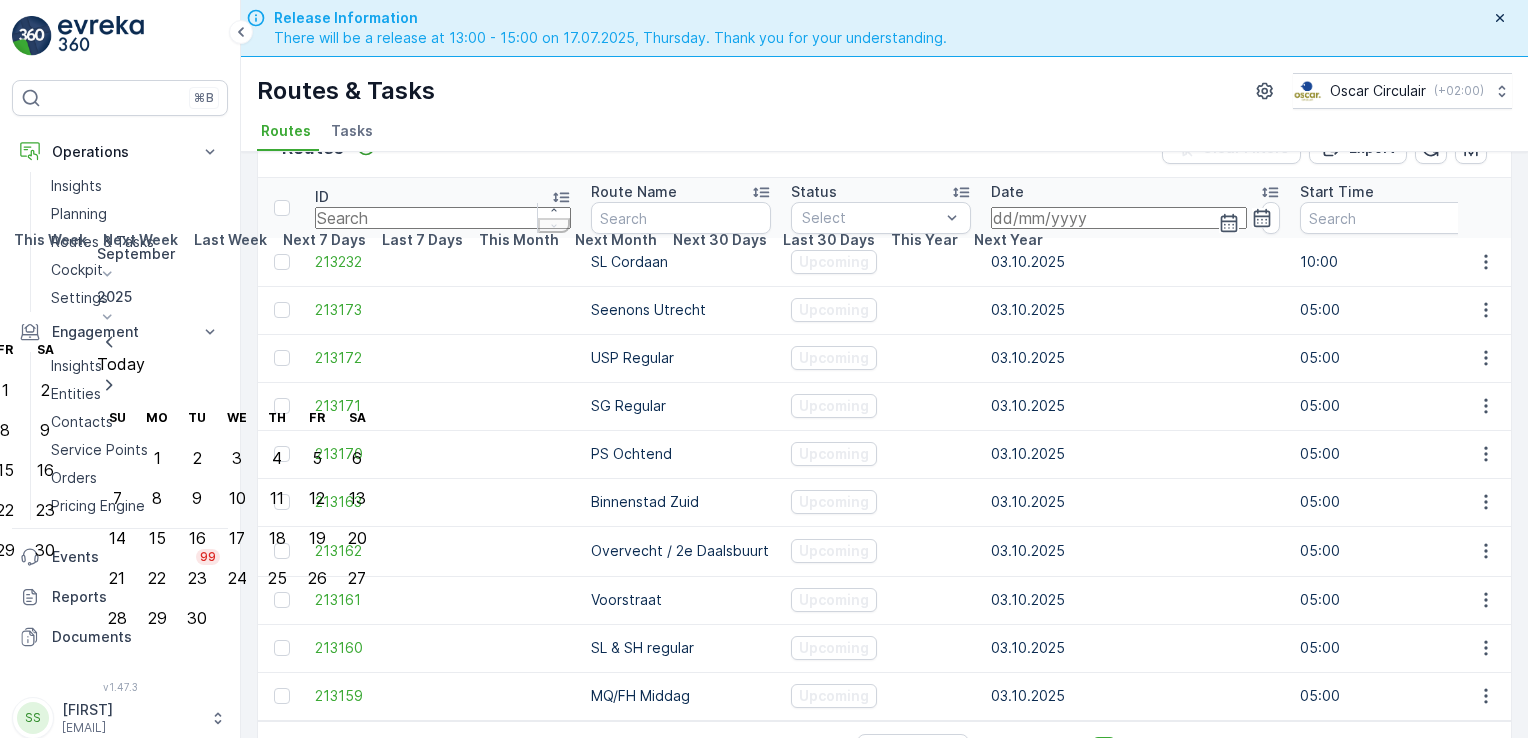 click on "4" at bounding box center (-155, 430) 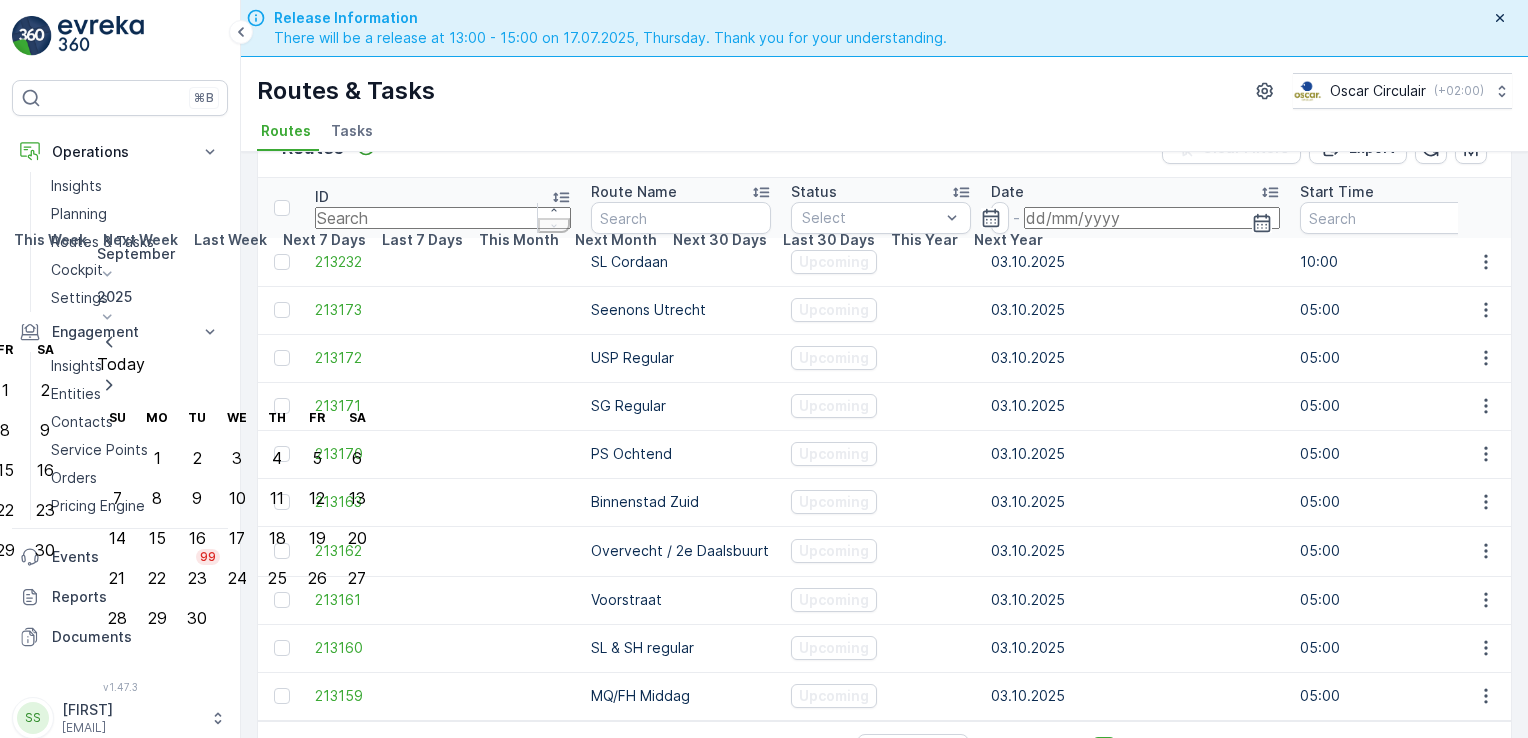 click on "4" at bounding box center (-155, 430) 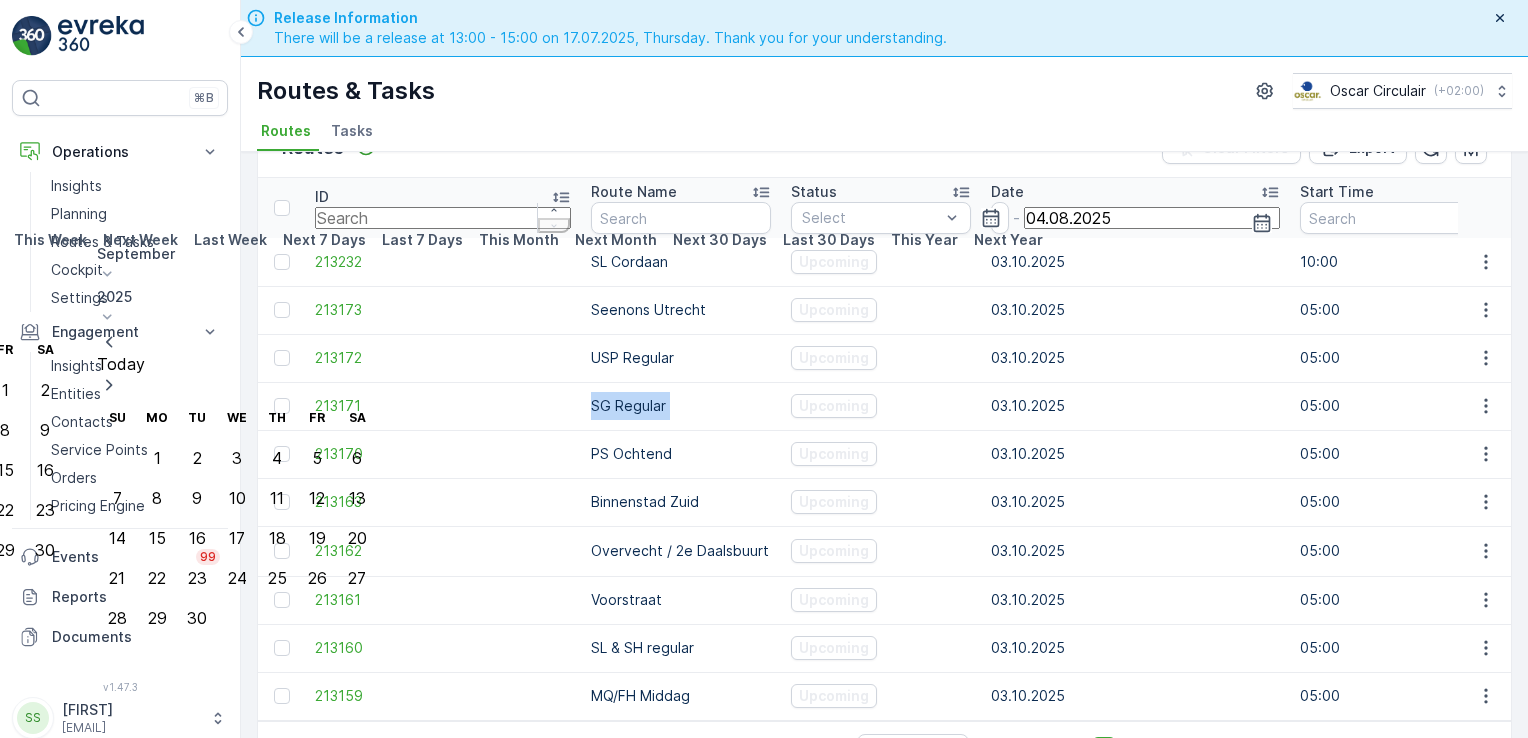 click on "SG Regular" at bounding box center (681, 406) 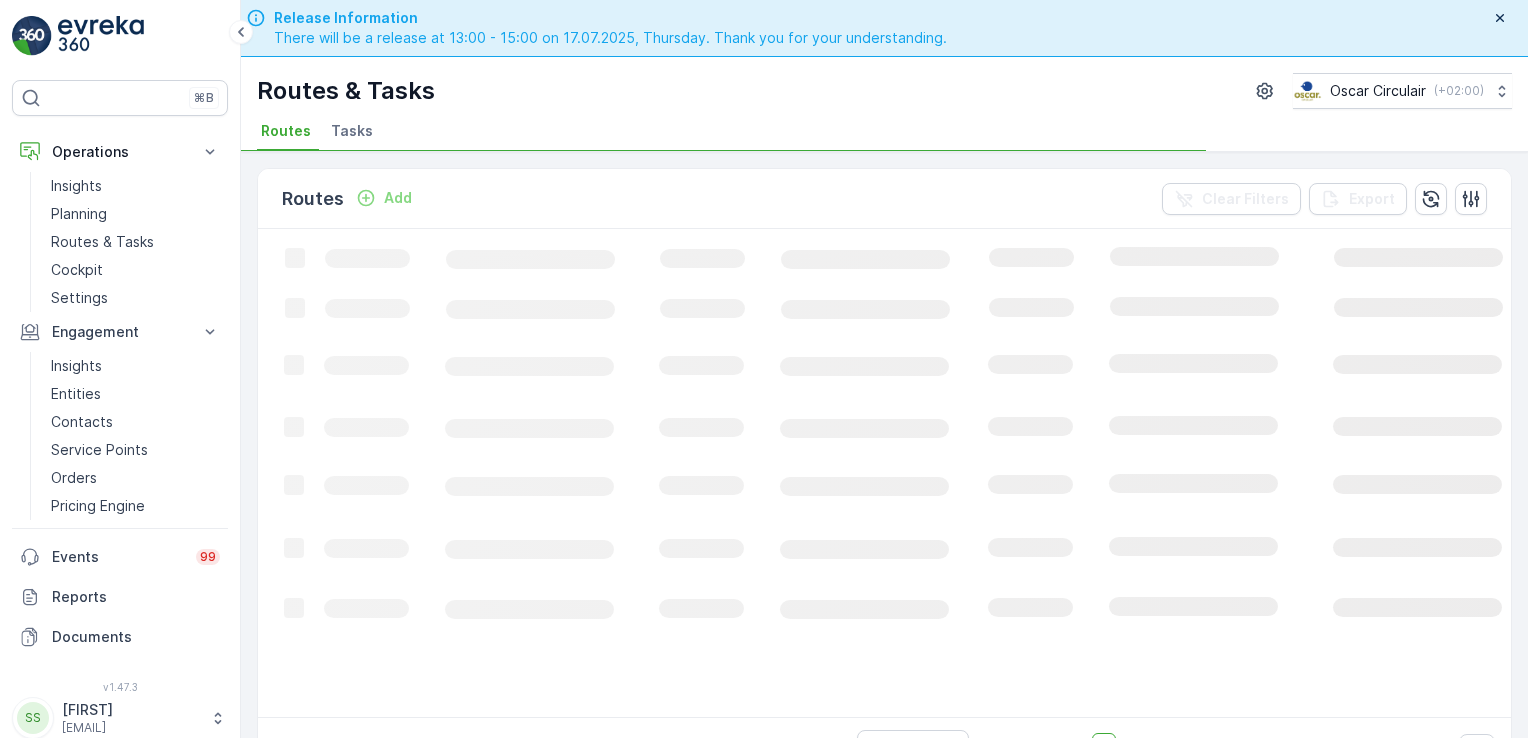 scroll, scrollTop: 0, scrollLeft: 0, axis: both 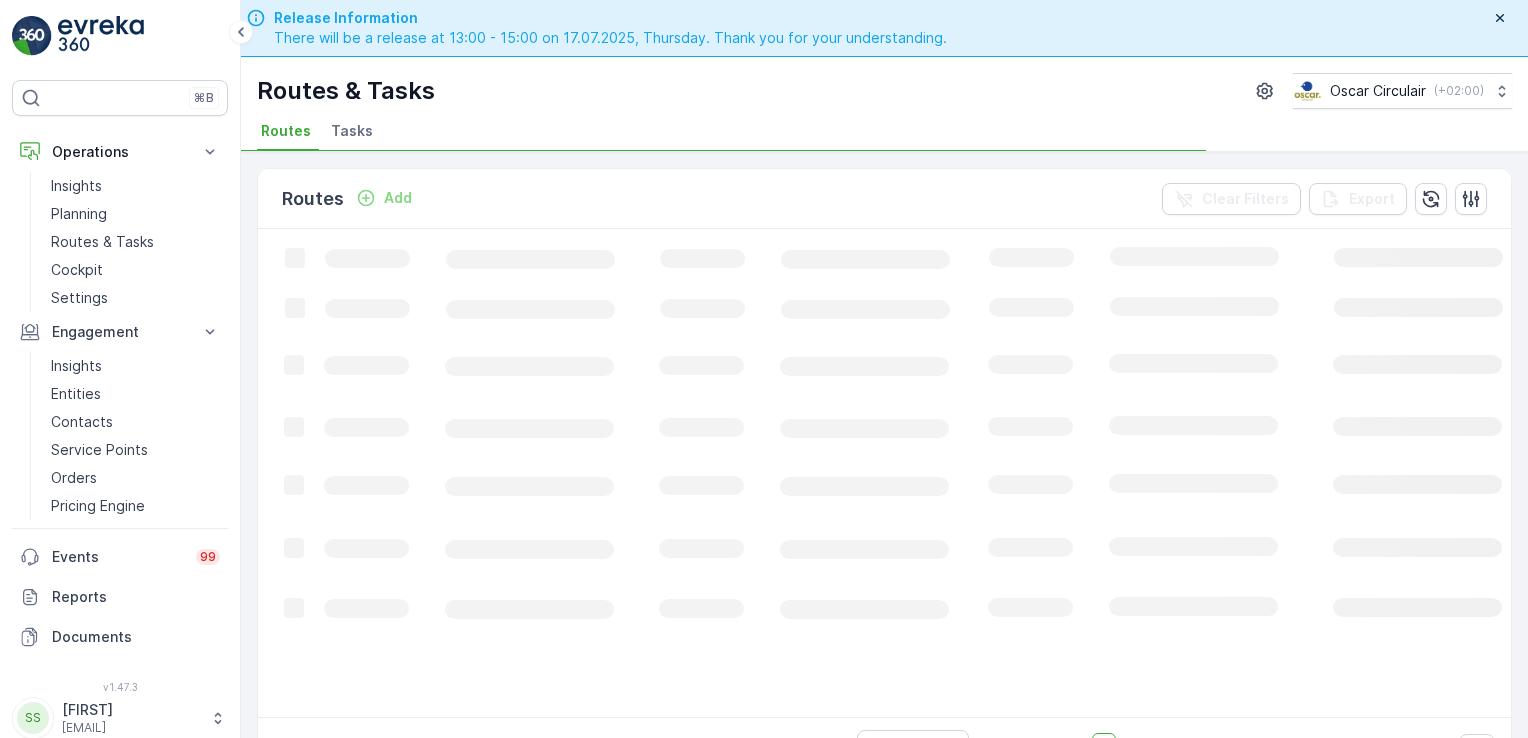 drag, startPoint x: 547, startPoint y: 379, endPoint x: 563, endPoint y: 362, distance: 23.345236 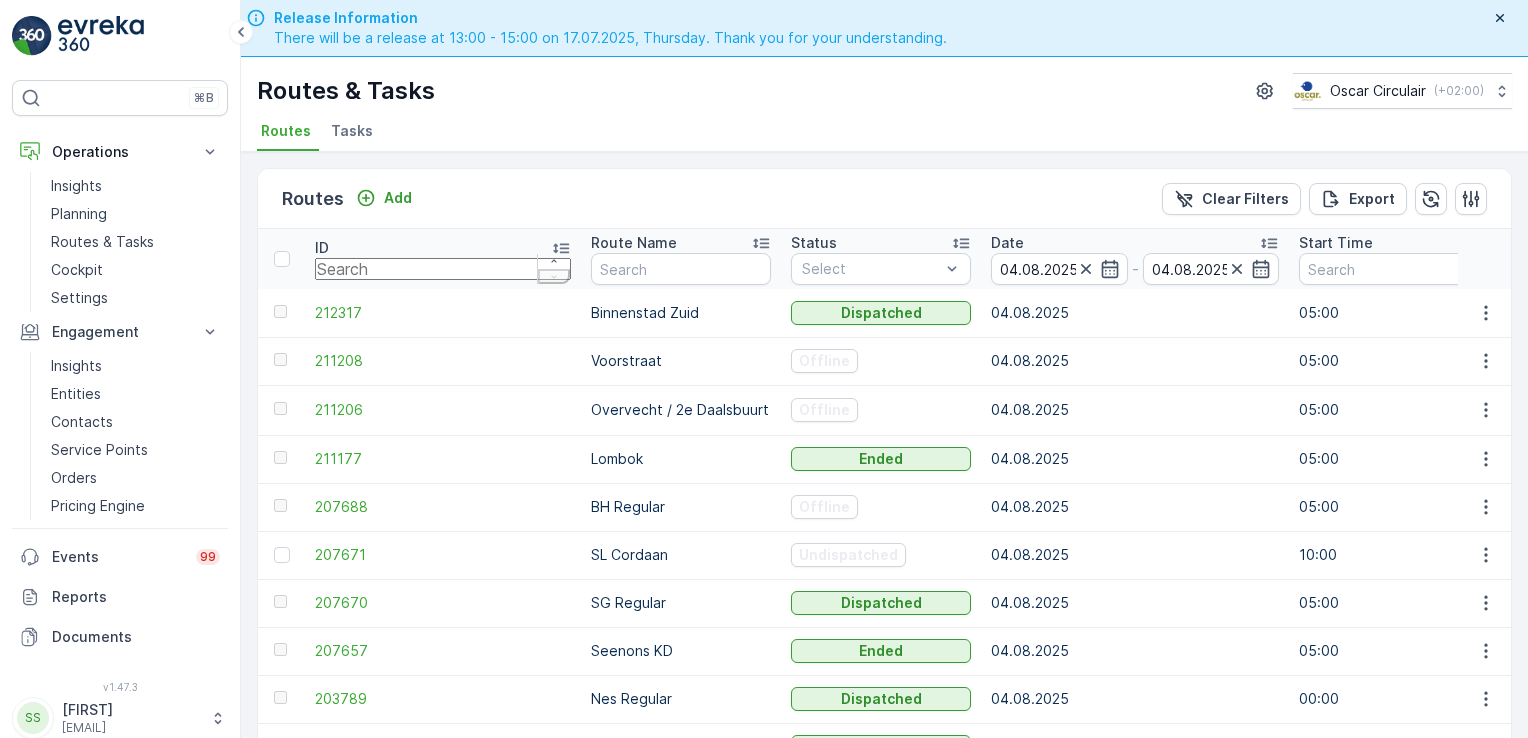 drag, startPoint x: 563, startPoint y: 362, endPoint x: 932, endPoint y: 169, distance: 416.42526 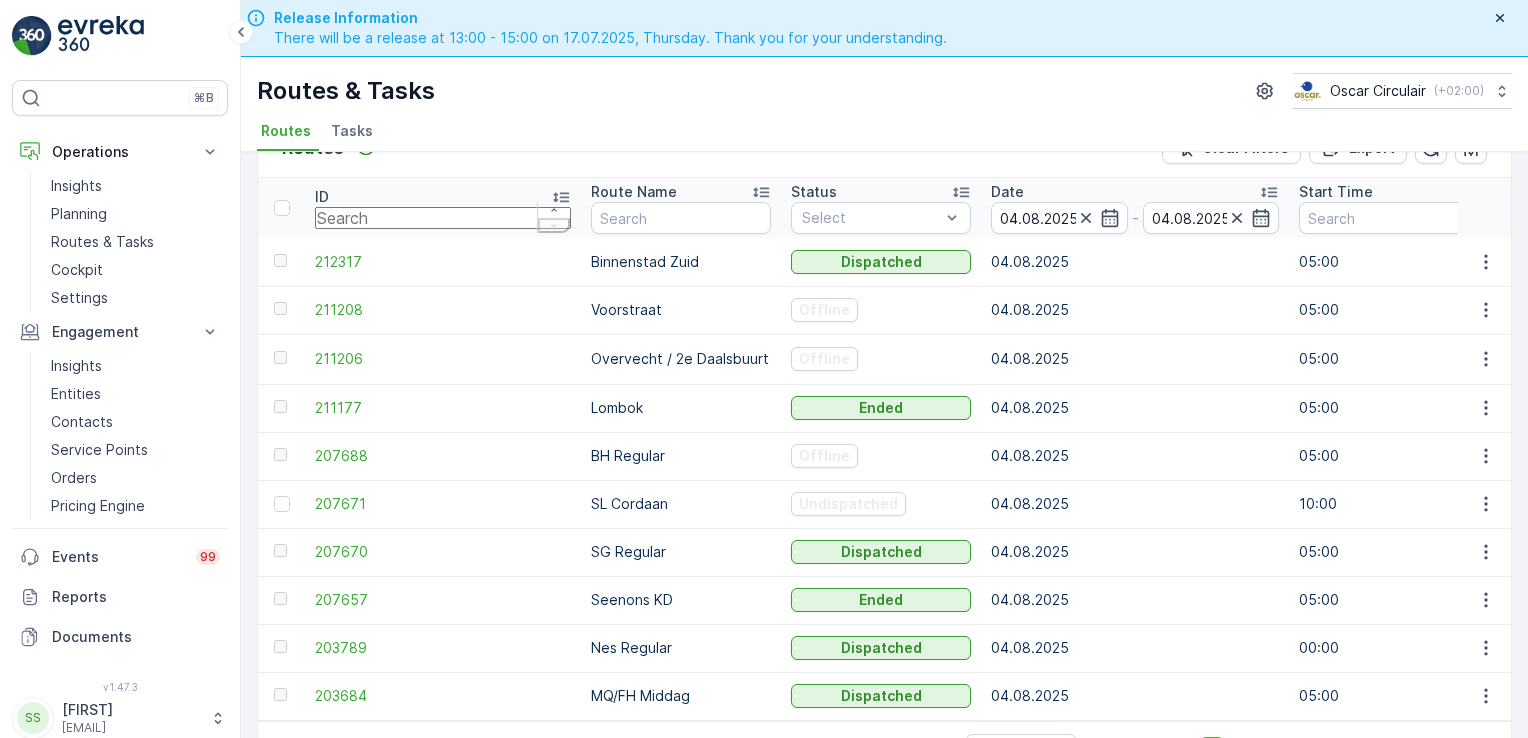 scroll, scrollTop: 56, scrollLeft: 0, axis: vertical 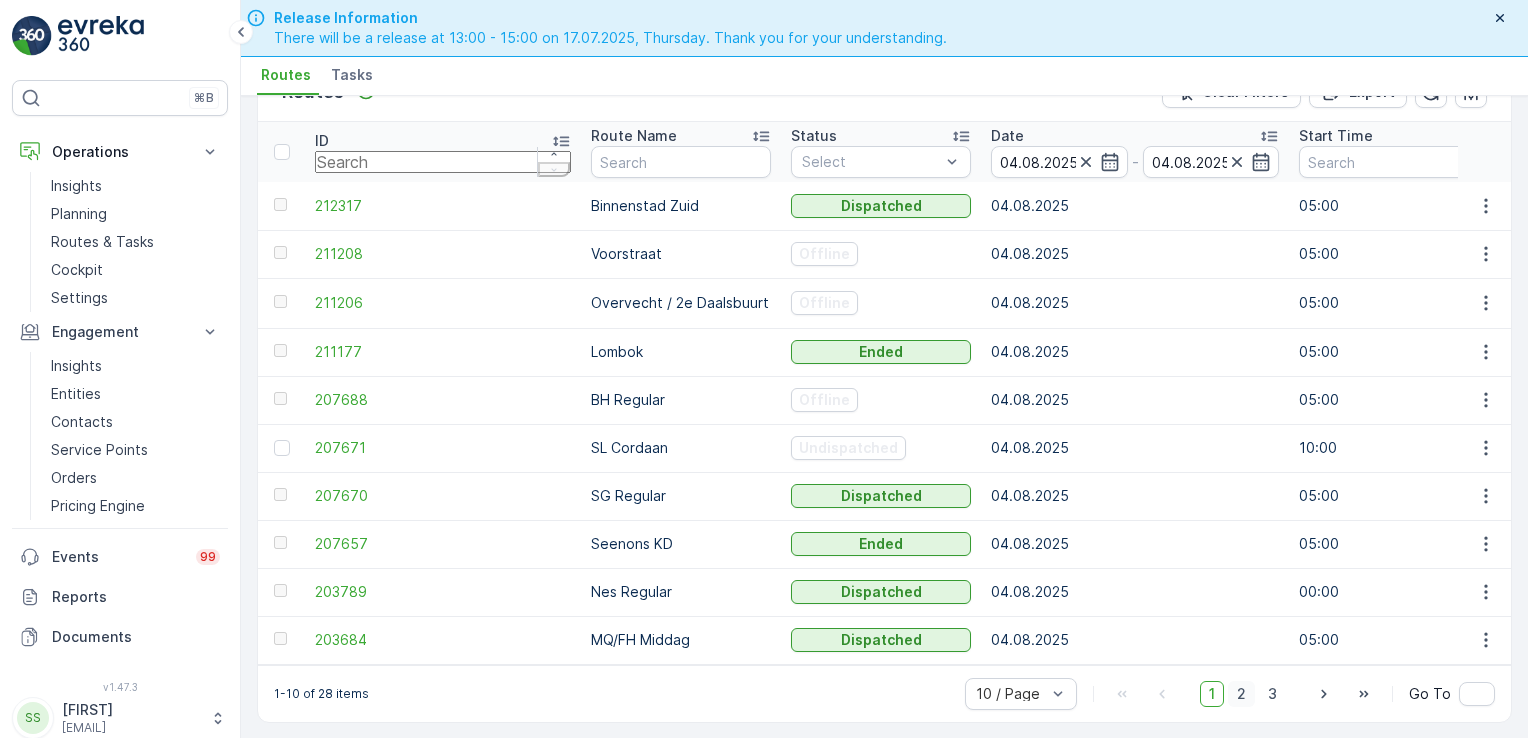 click on "2" at bounding box center [1241, 694] 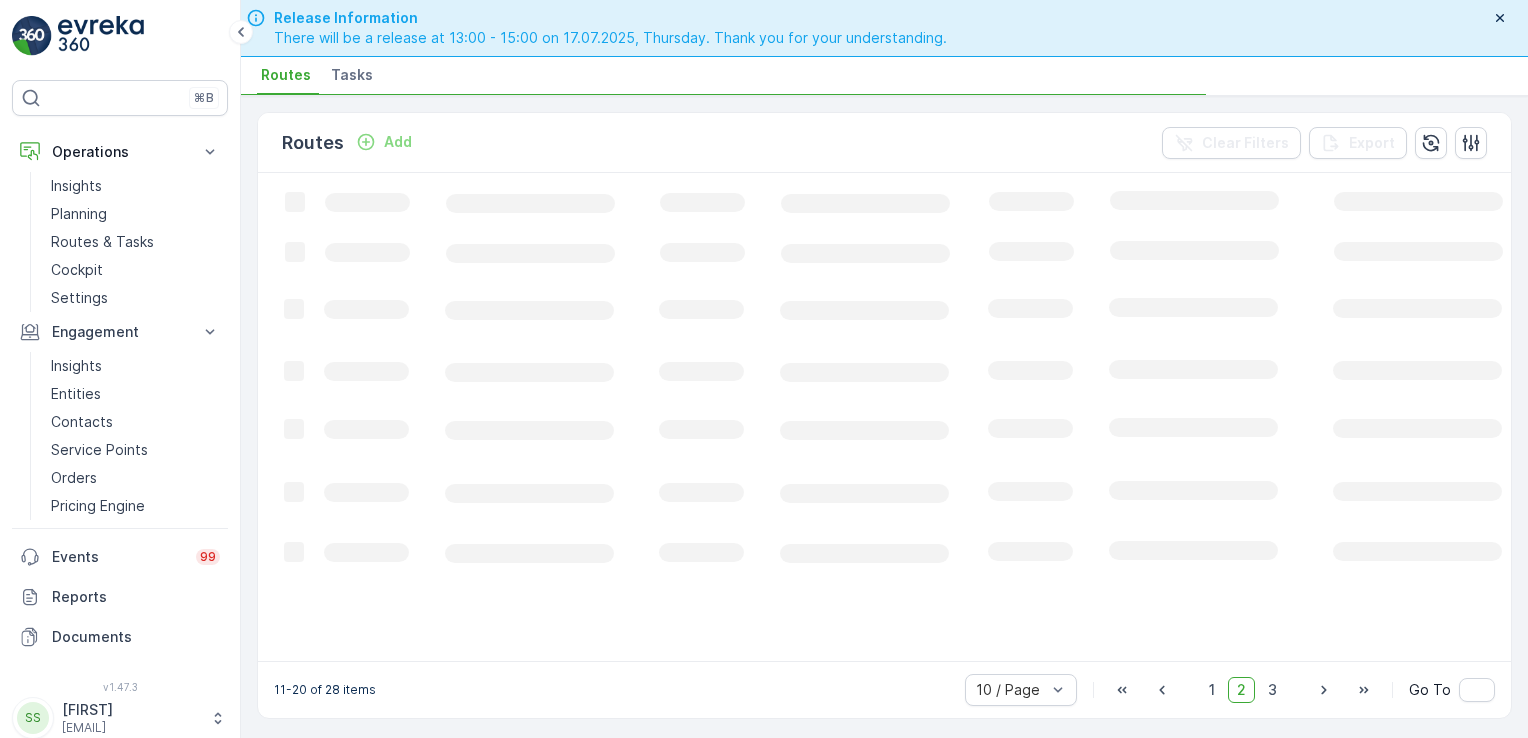 scroll, scrollTop: 0, scrollLeft: 0, axis: both 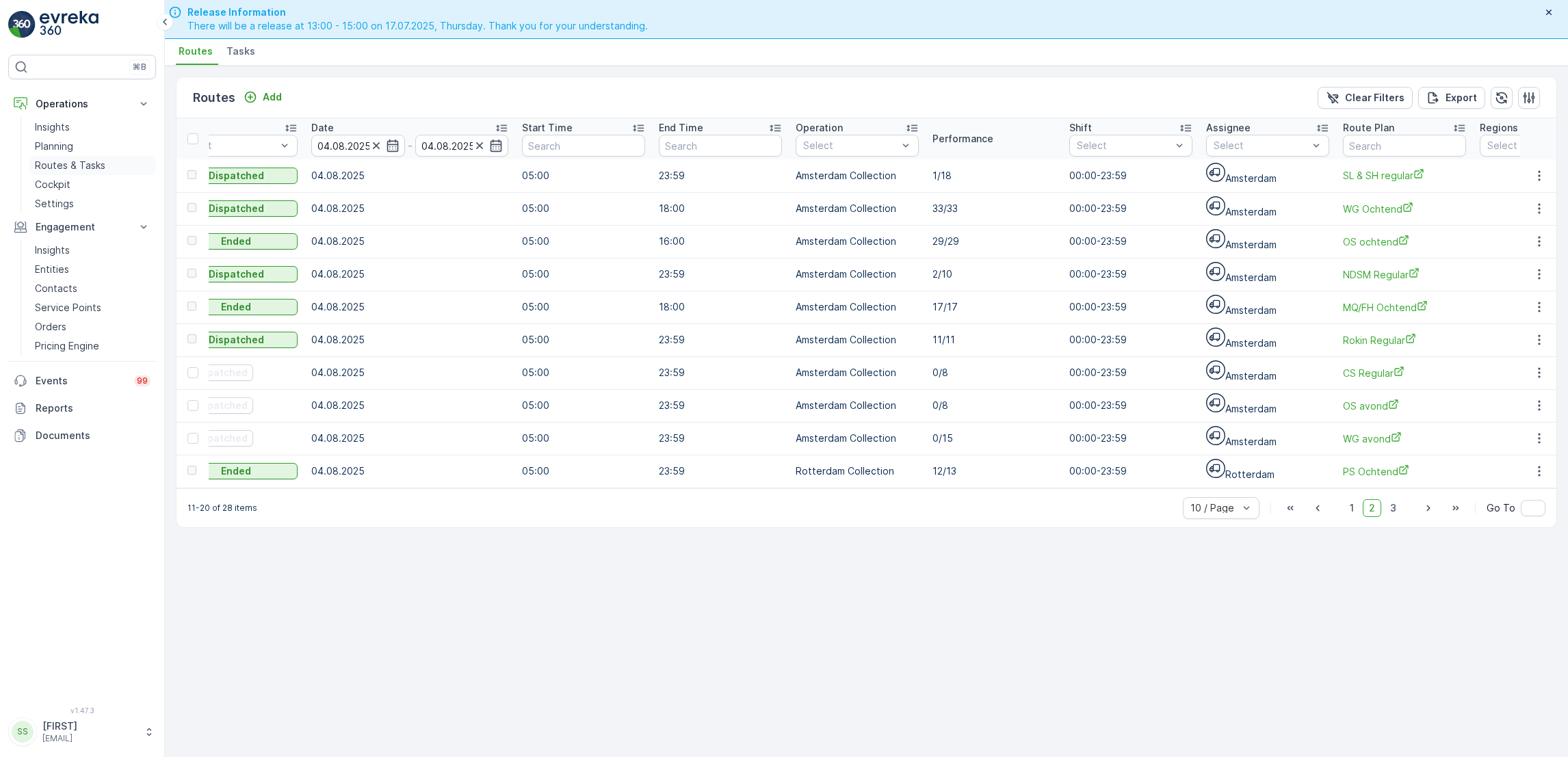 click on "Routes & Tasks" at bounding box center [70, 165] 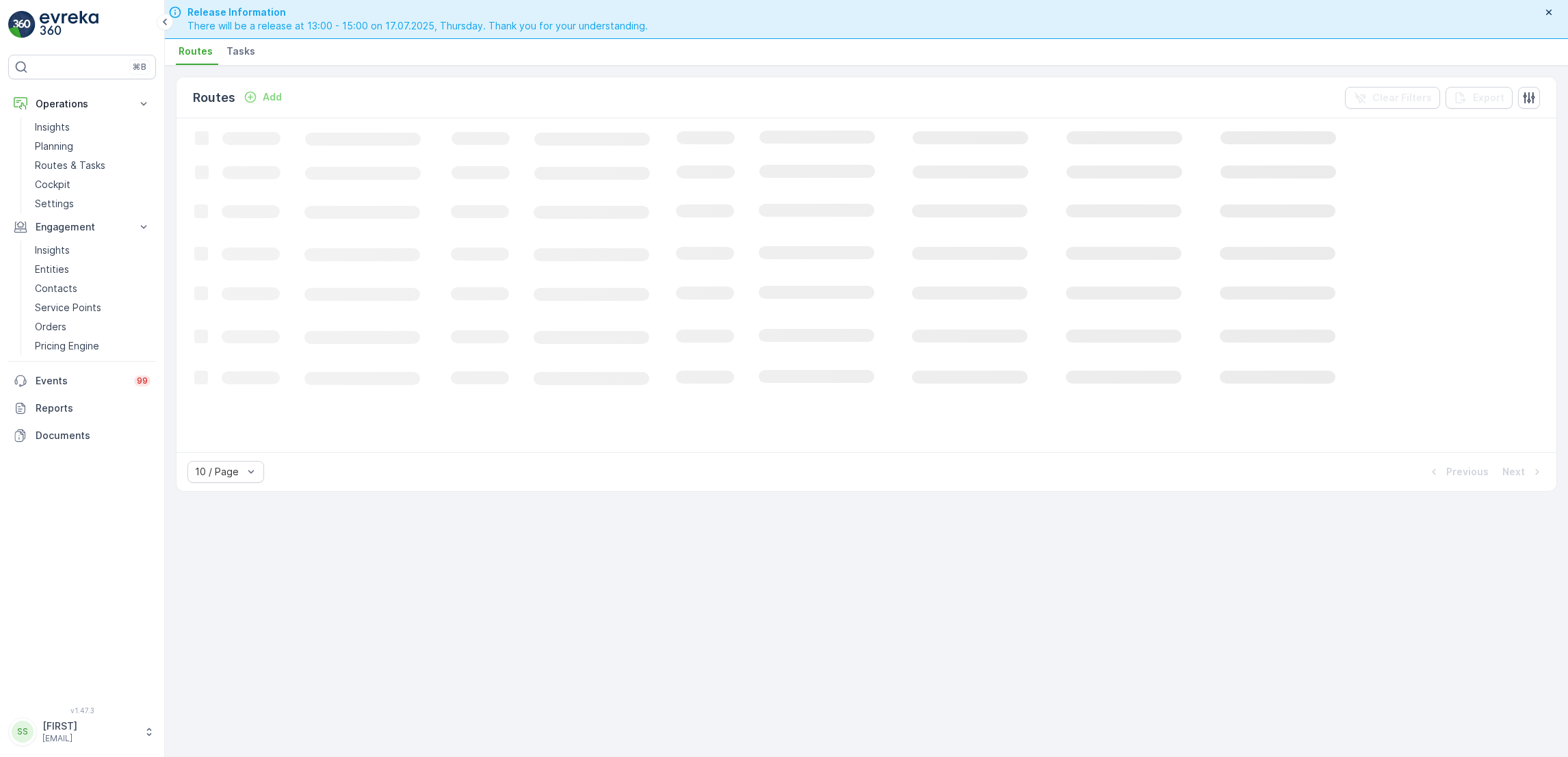 click on "Tasks" at bounding box center (241, 51) 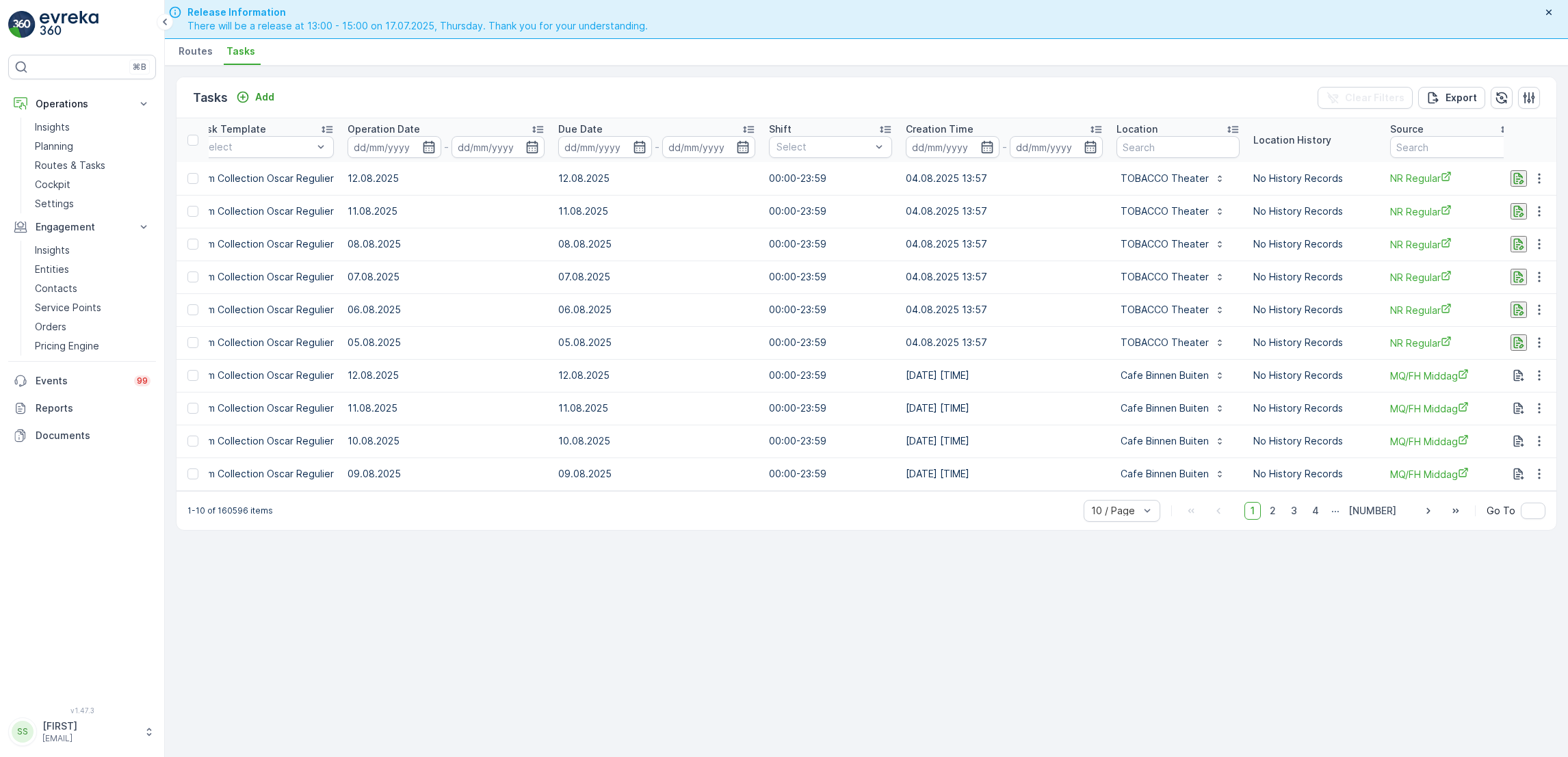 scroll, scrollTop: 0, scrollLeft: 514, axis: horizontal 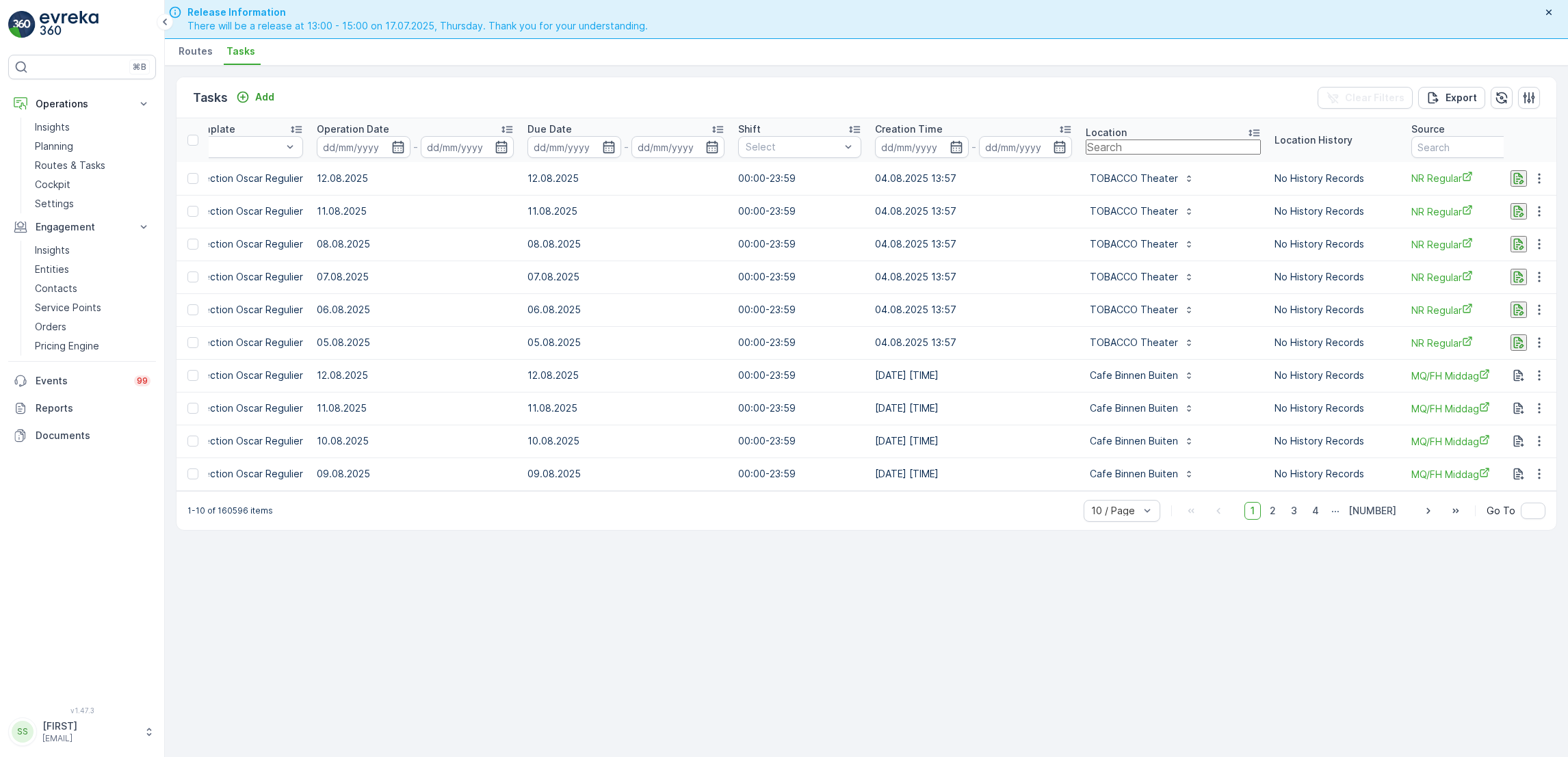click at bounding box center [1173, 147] 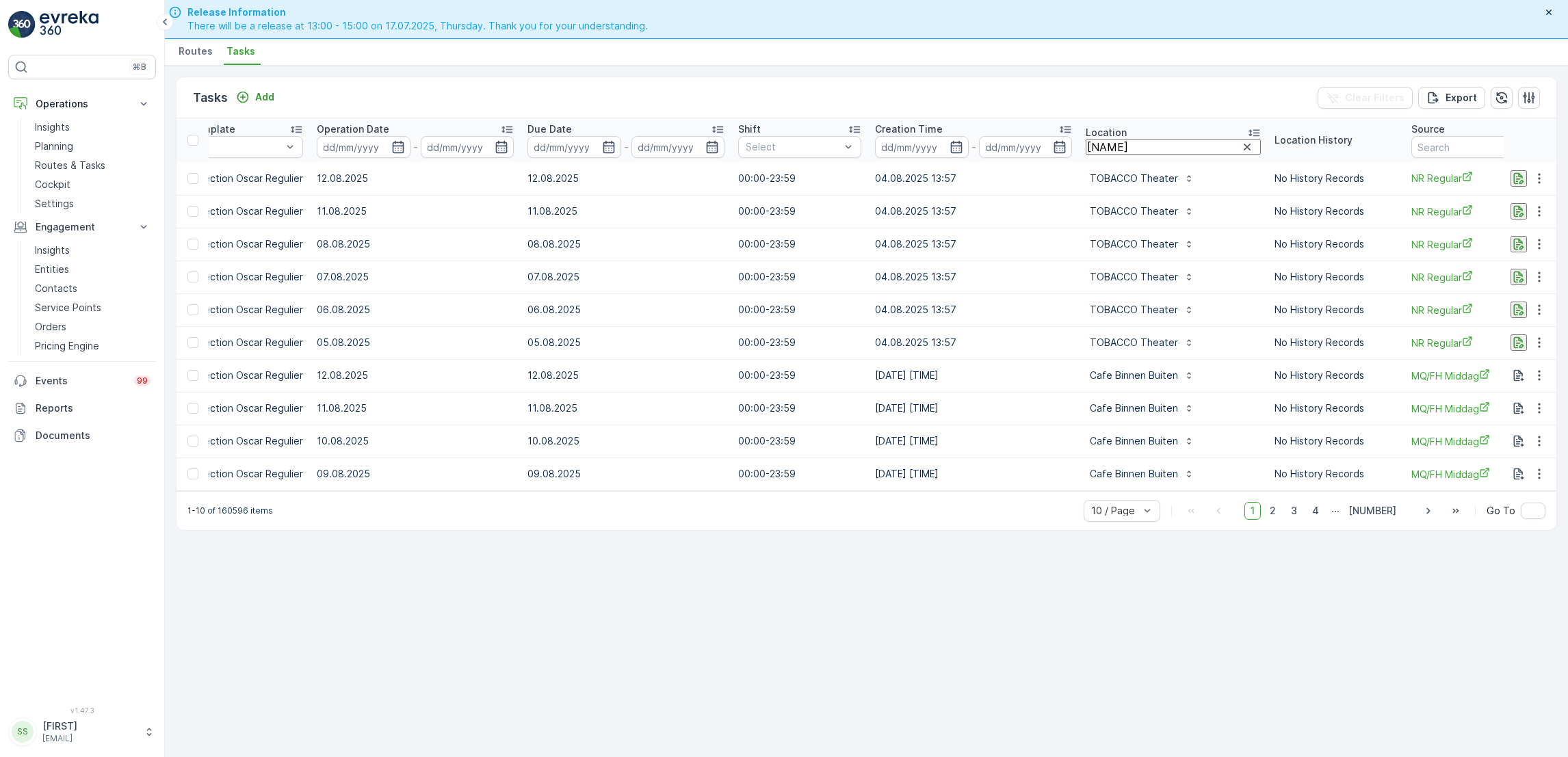 type on "komete" 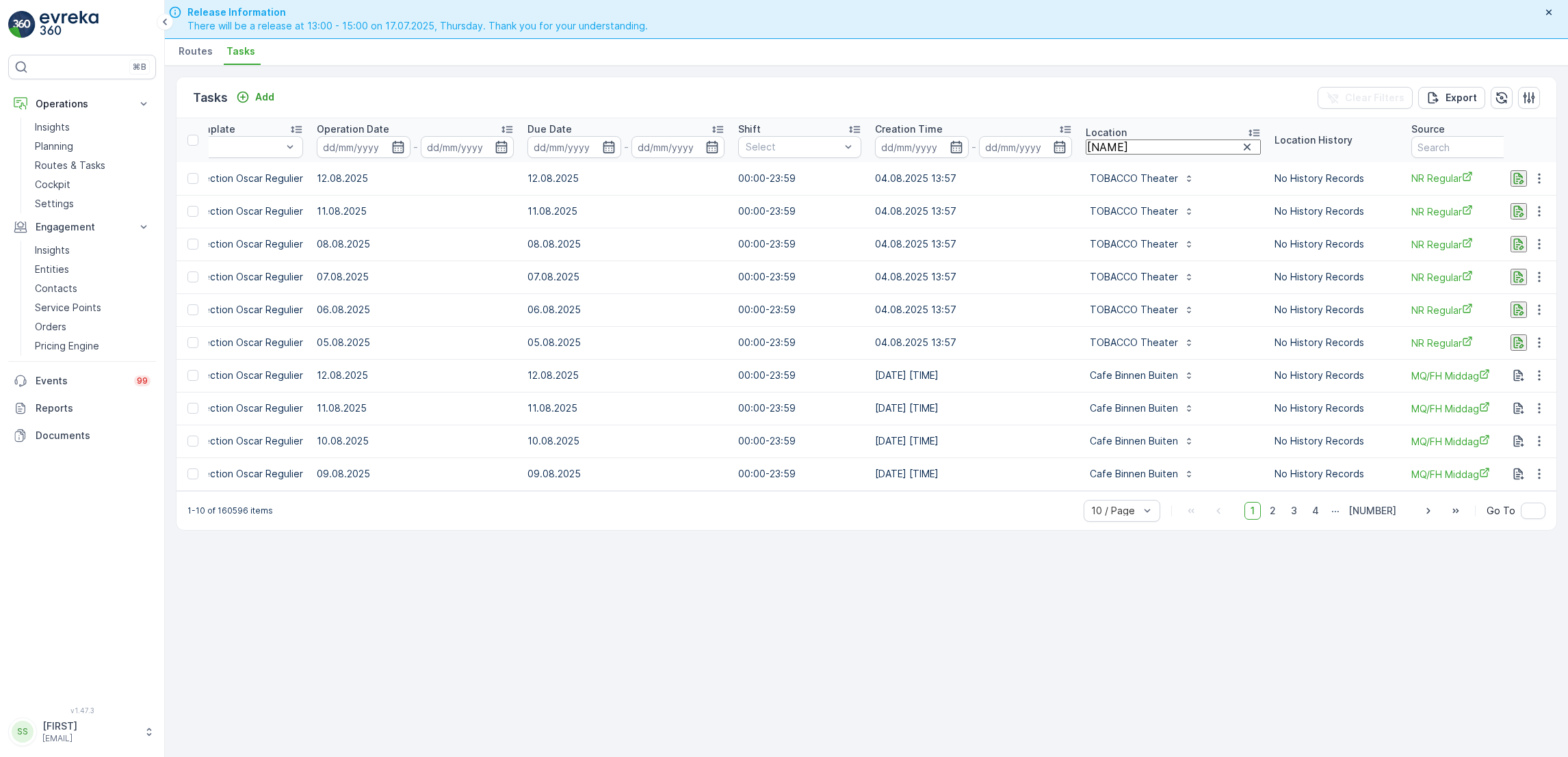 scroll, scrollTop: 0, scrollLeft: 0, axis: both 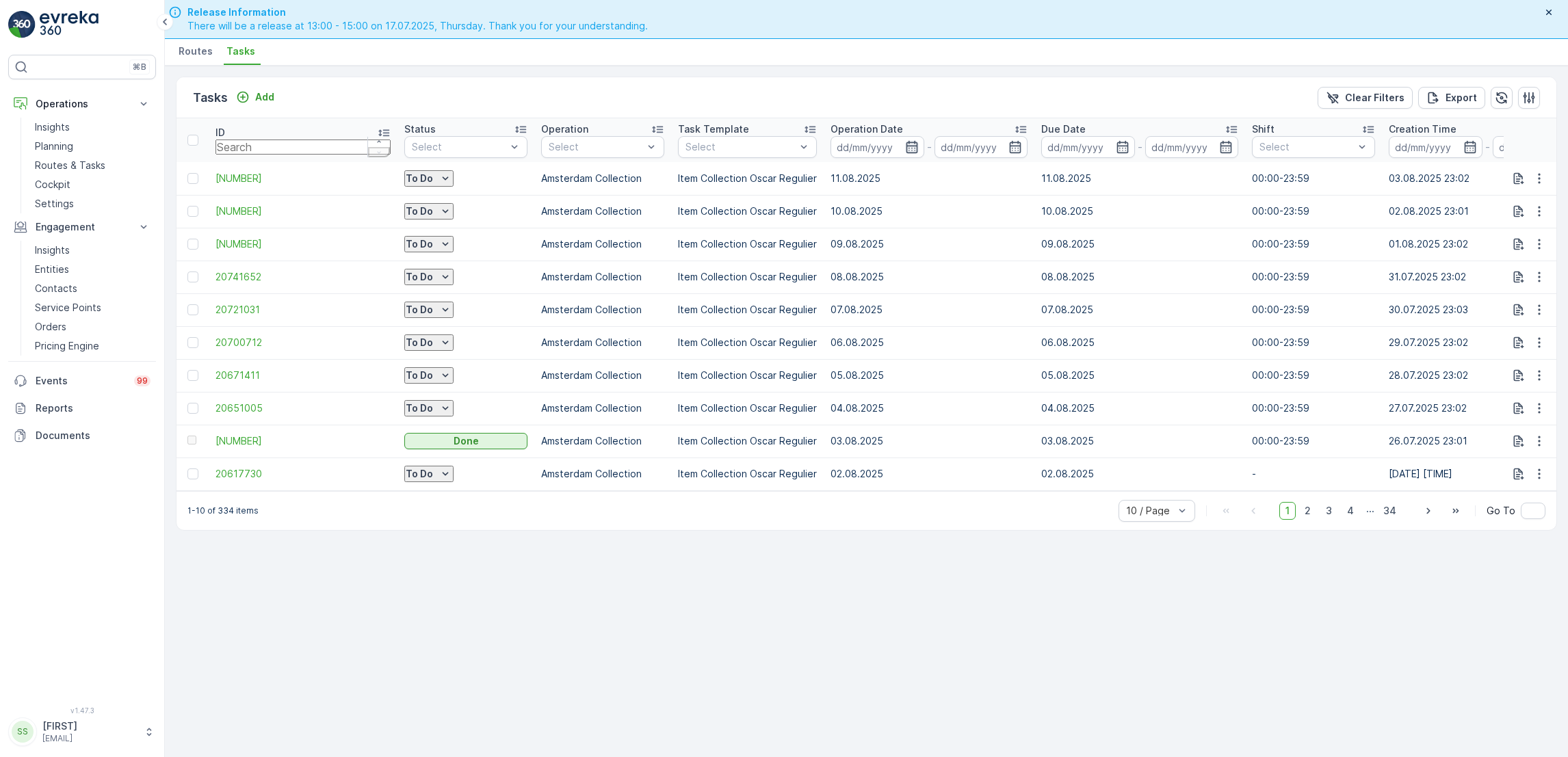 click 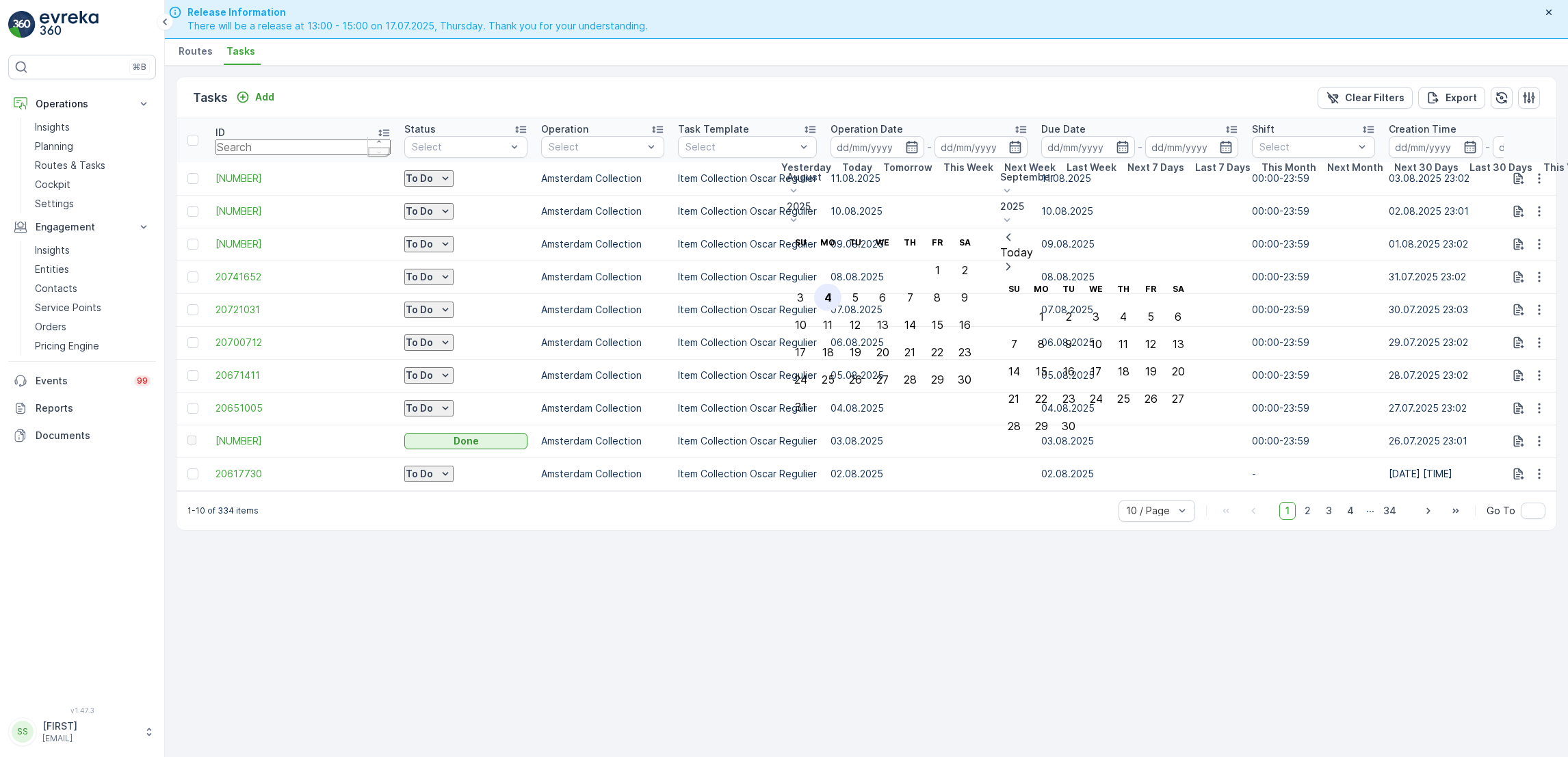 click on "4" at bounding box center (828, 297) 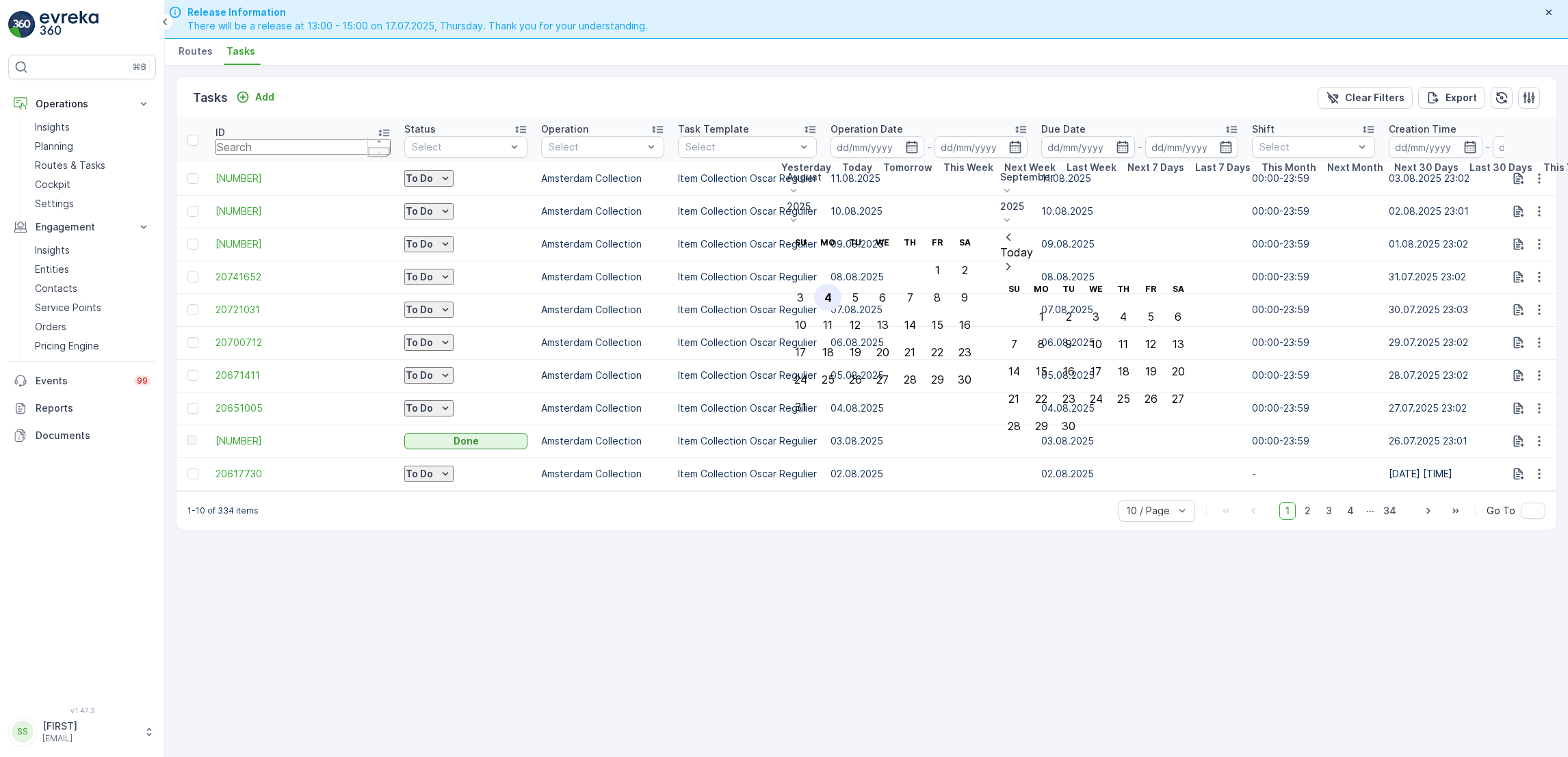 type on "04.08.2025" 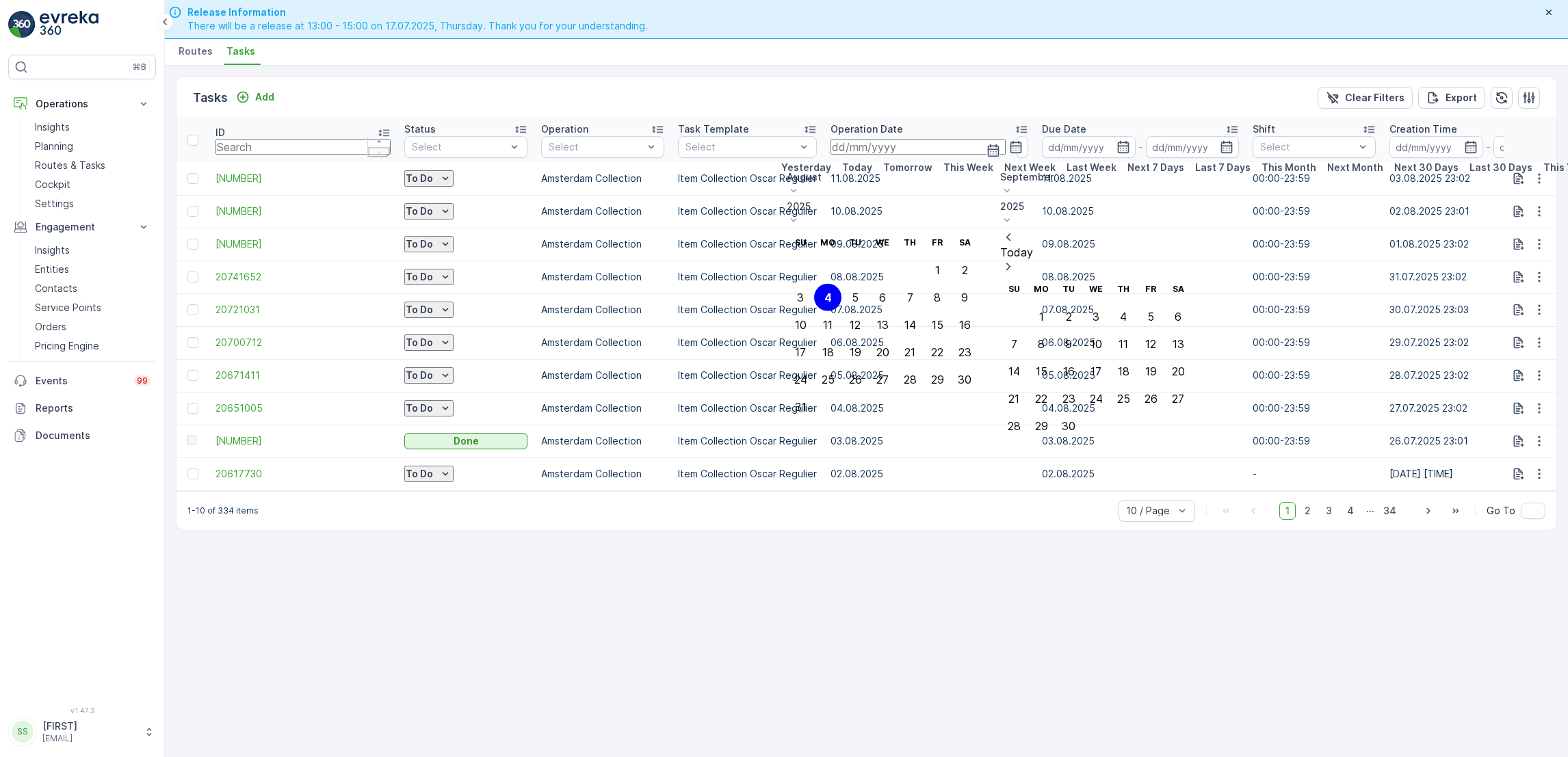 click on "4" at bounding box center (828, 297) 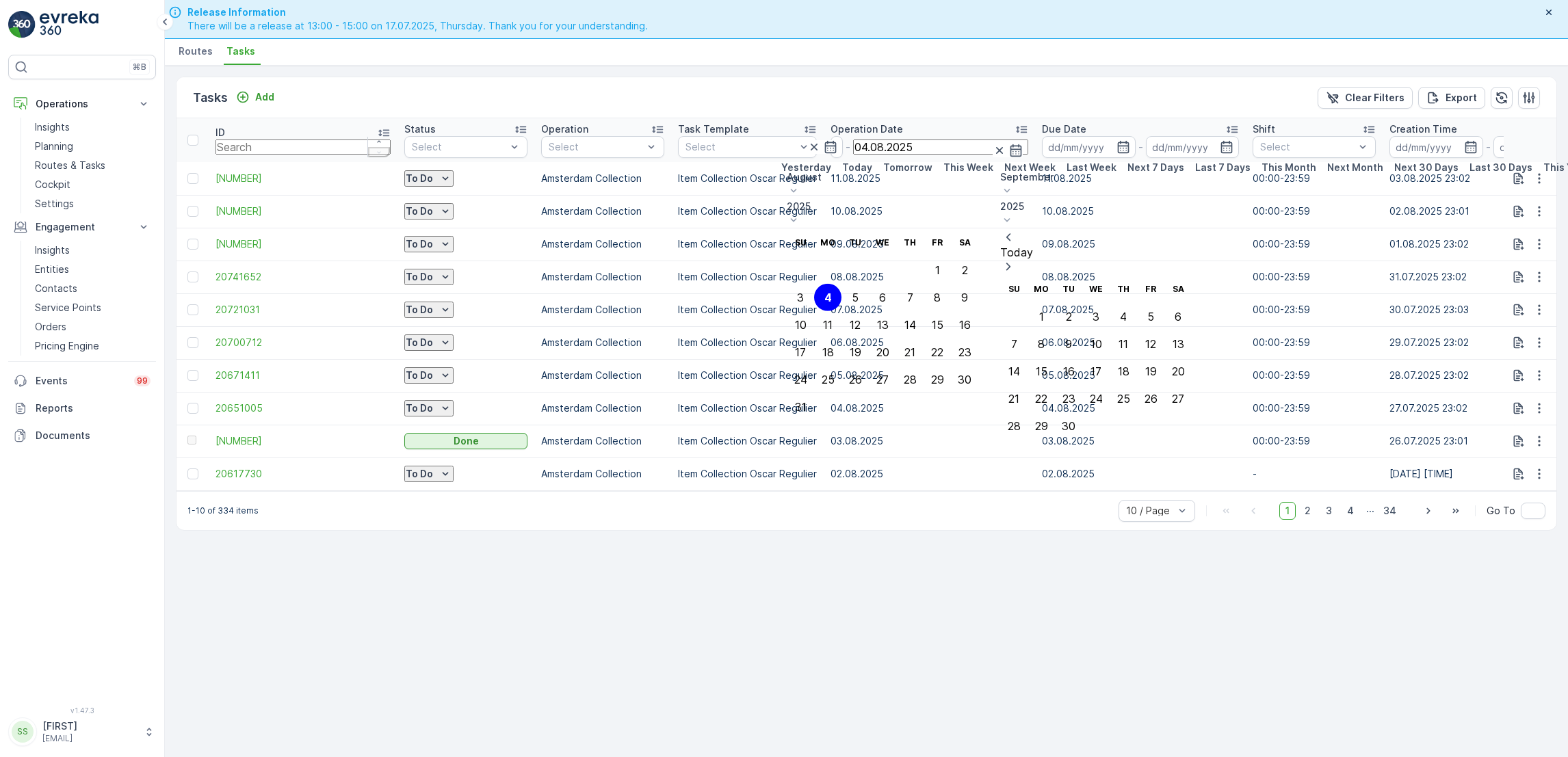 click on "4" at bounding box center (828, 297) 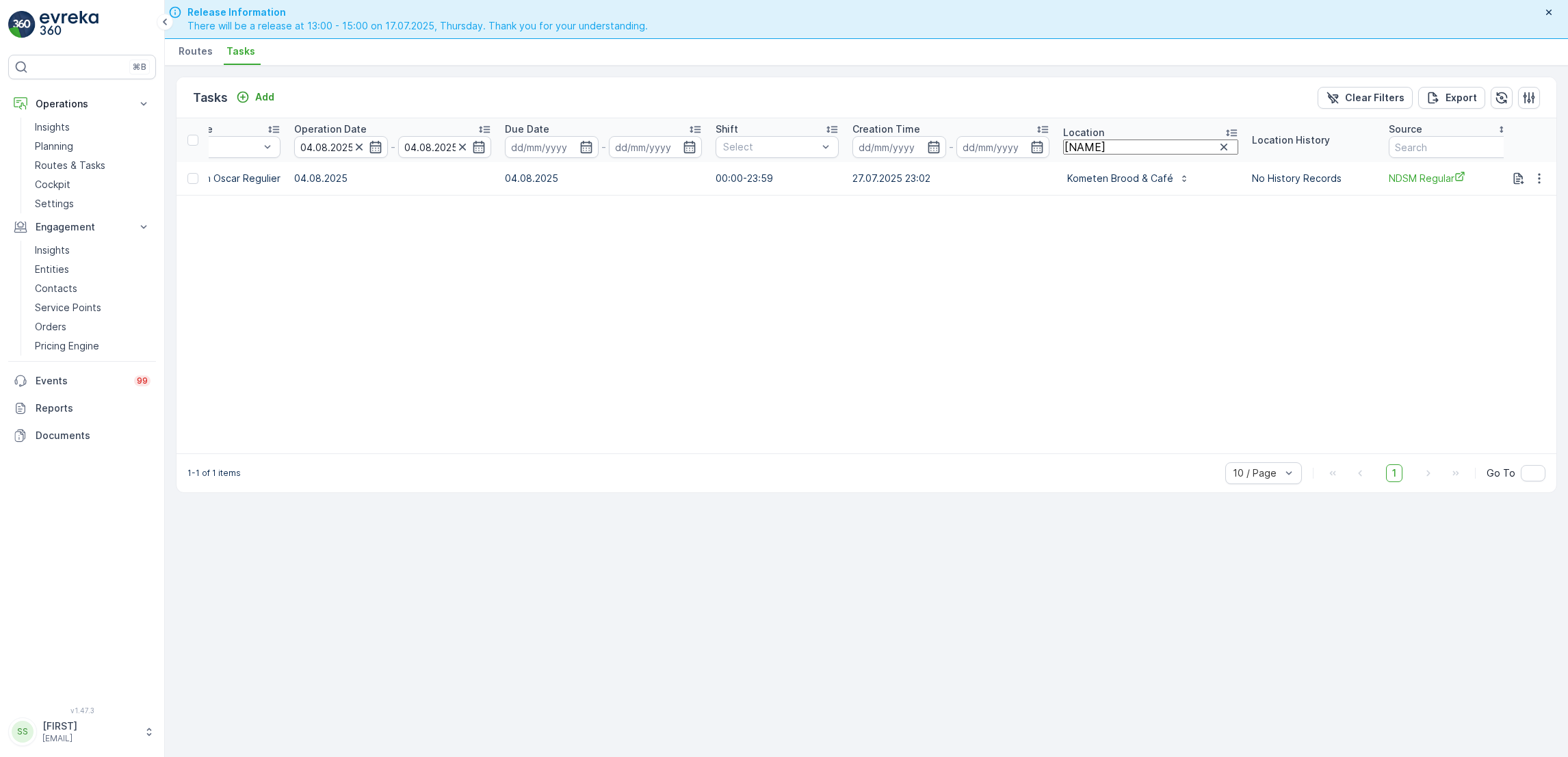 scroll, scrollTop: 0, scrollLeft: 582, axis: horizontal 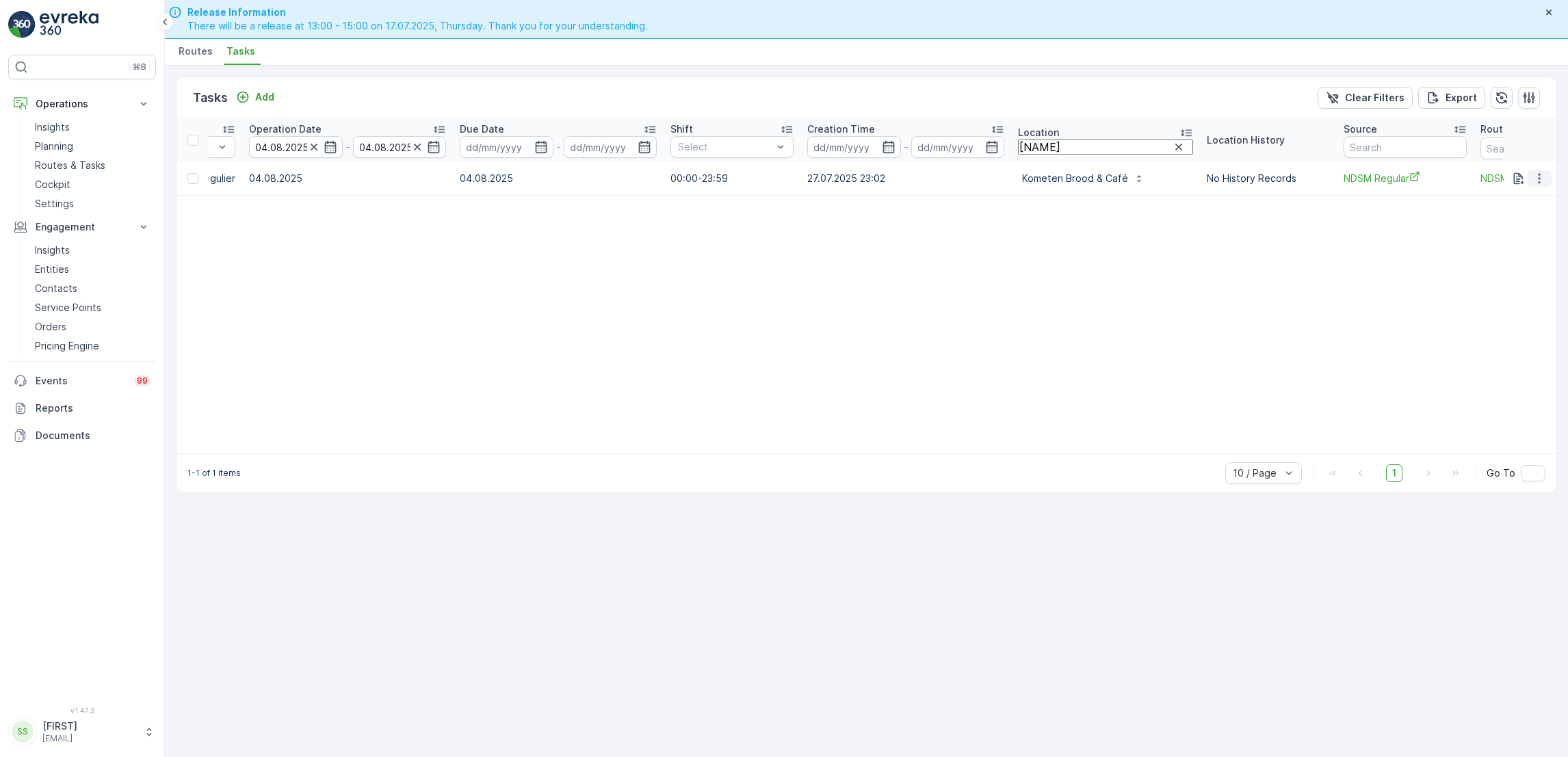 click at bounding box center [1539, 178] 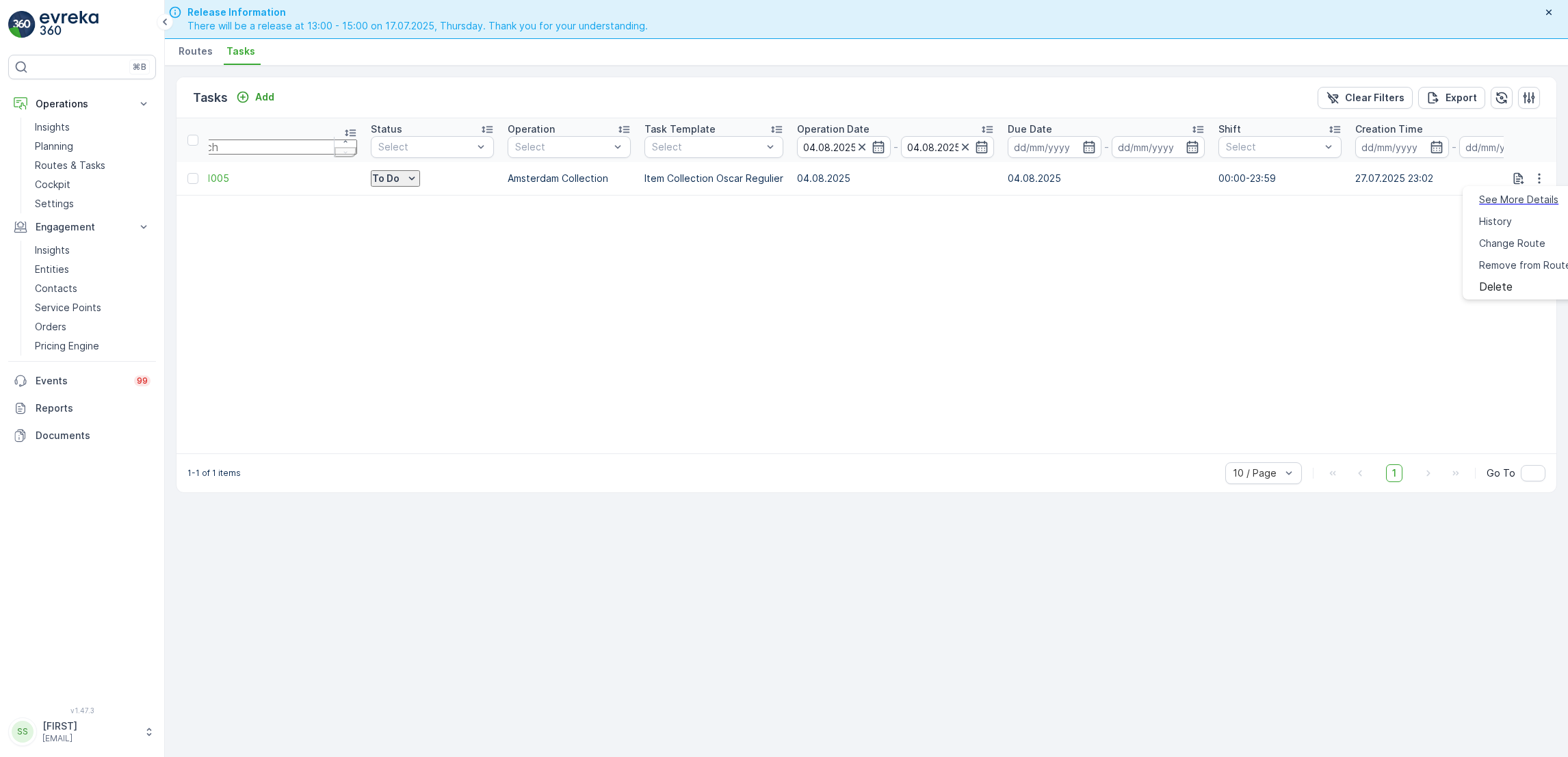 scroll, scrollTop: 0, scrollLeft: 31, axis: horizontal 